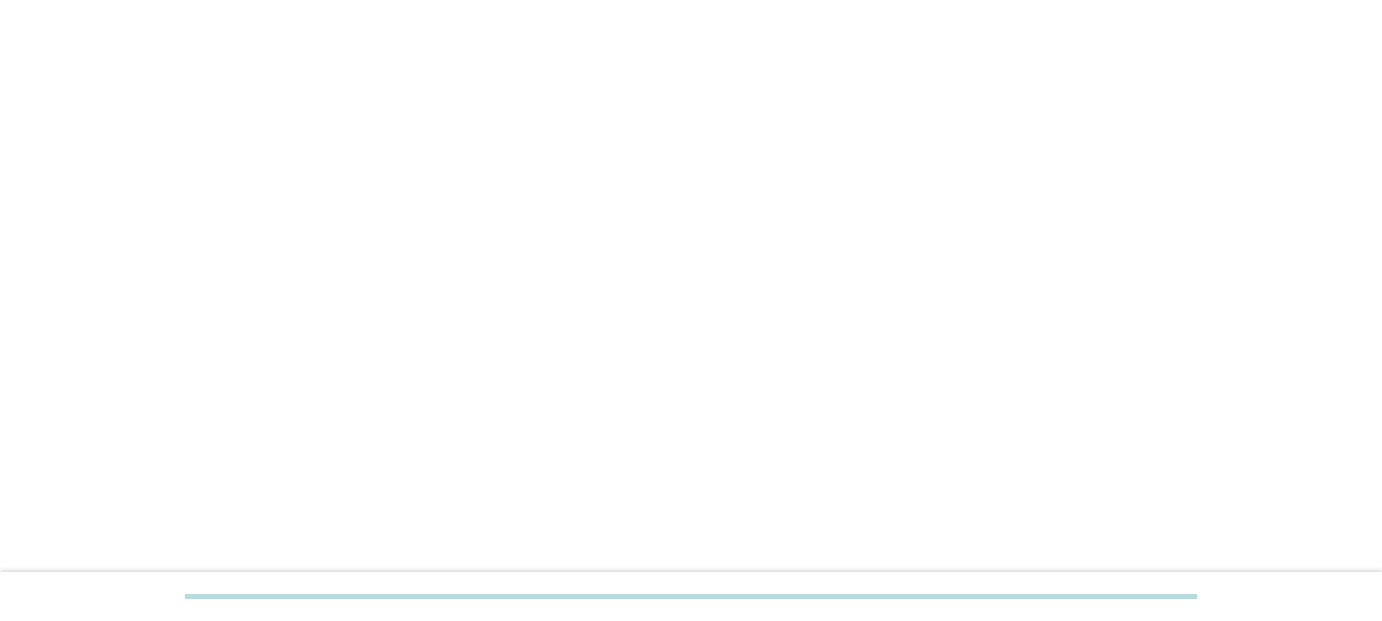 scroll, scrollTop: 0, scrollLeft: 0, axis: both 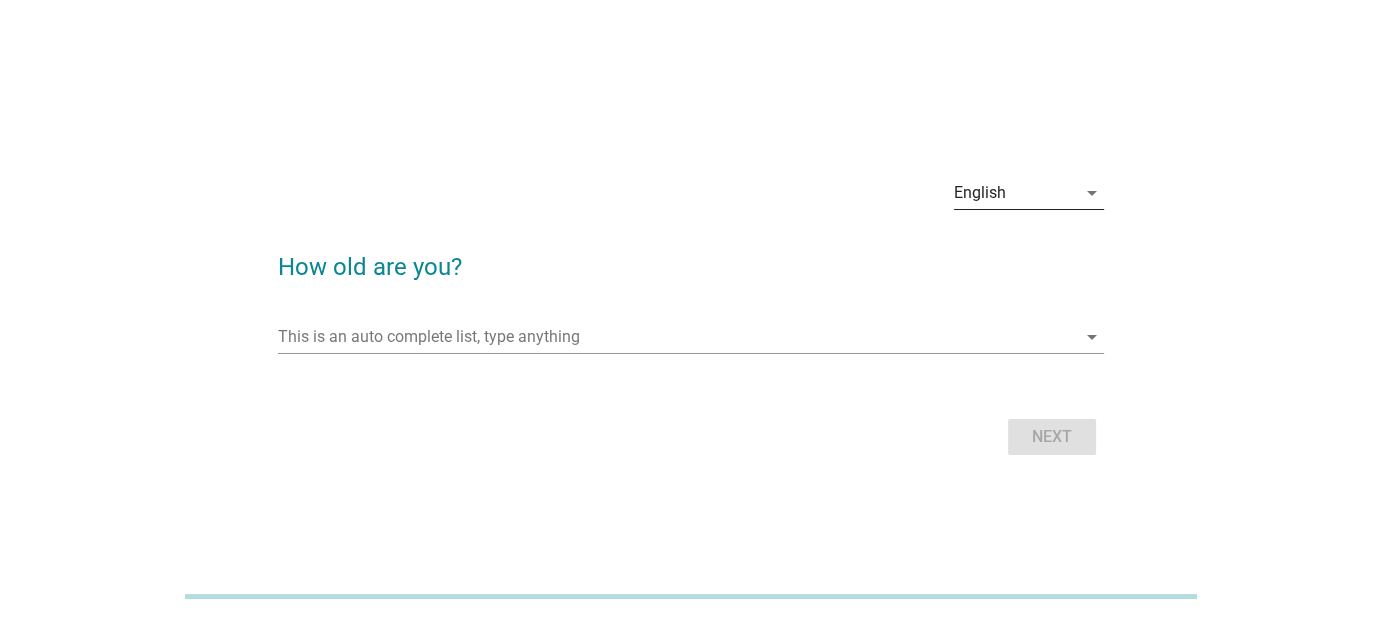 click on "arrow_drop_down" at bounding box center (1092, 193) 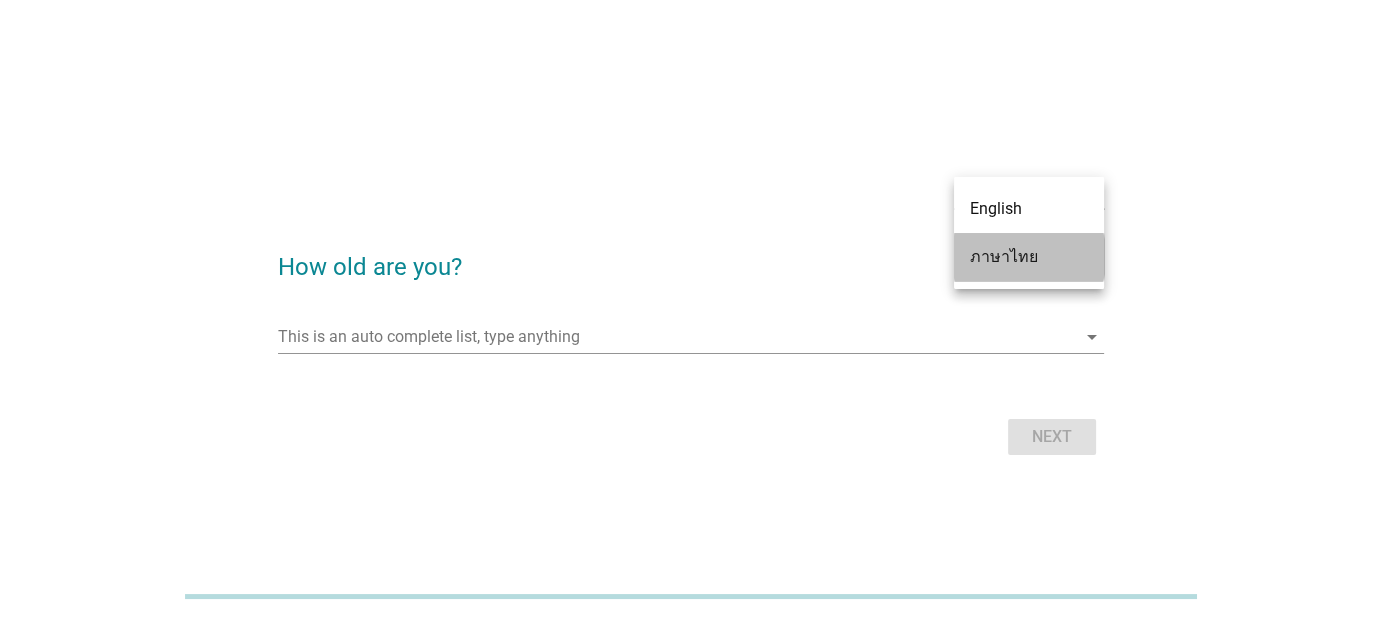 click on "ภาษาไทย" at bounding box center [1029, 257] 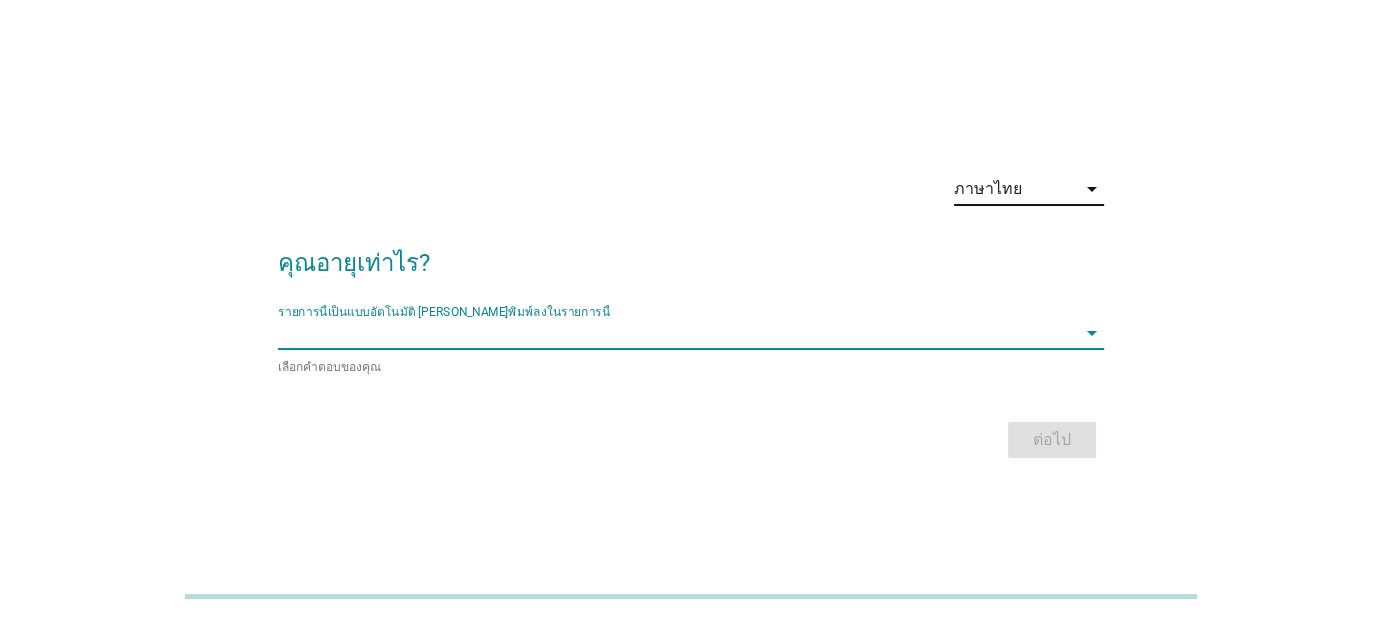 click at bounding box center [676, 333] 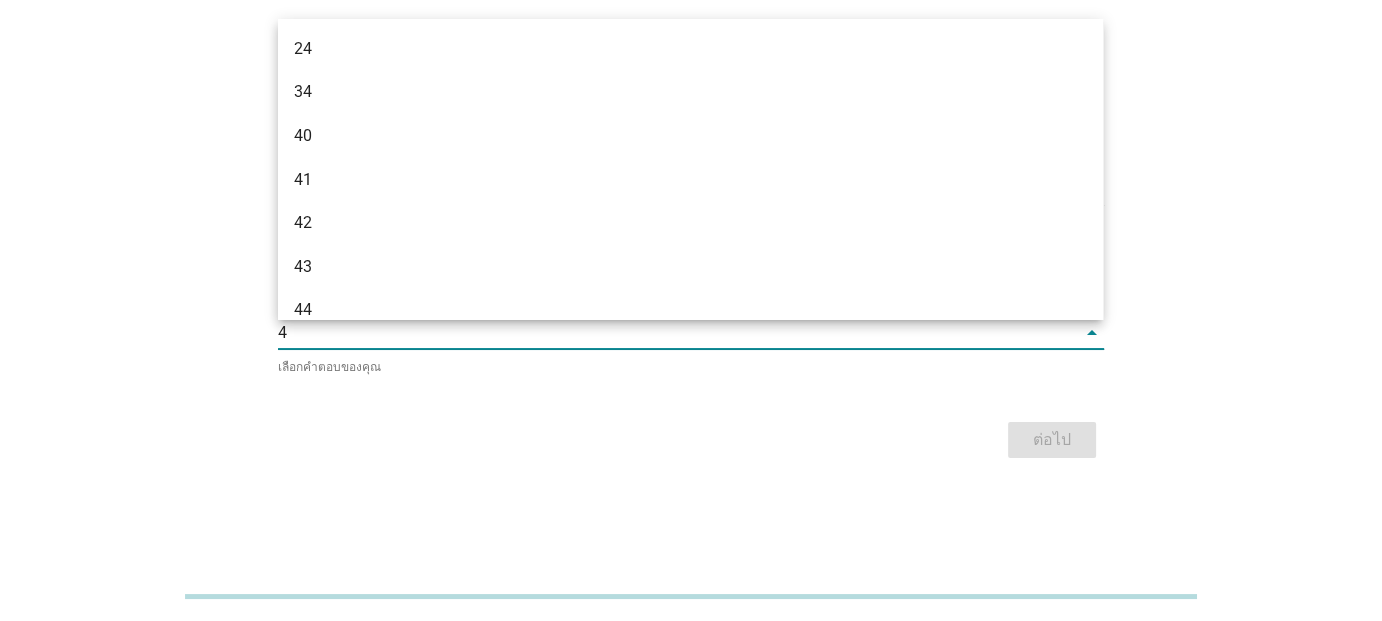 type on "41" 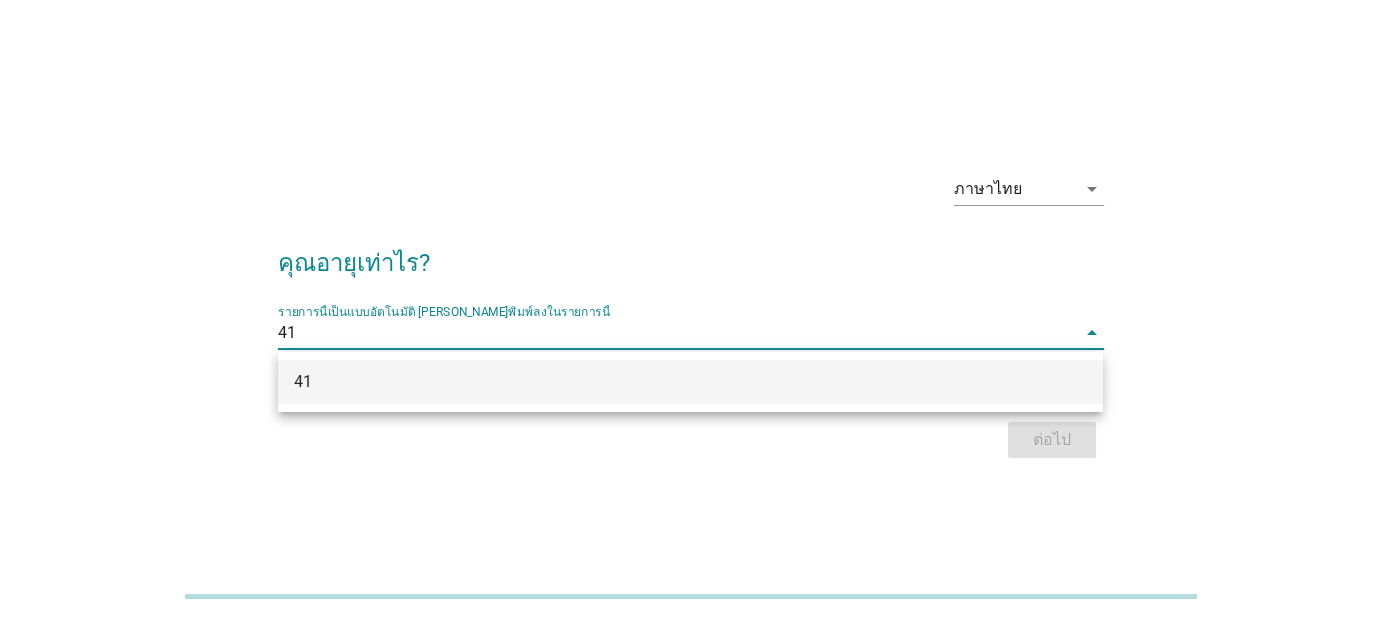 click on "41" at bounding box center (657, 382) 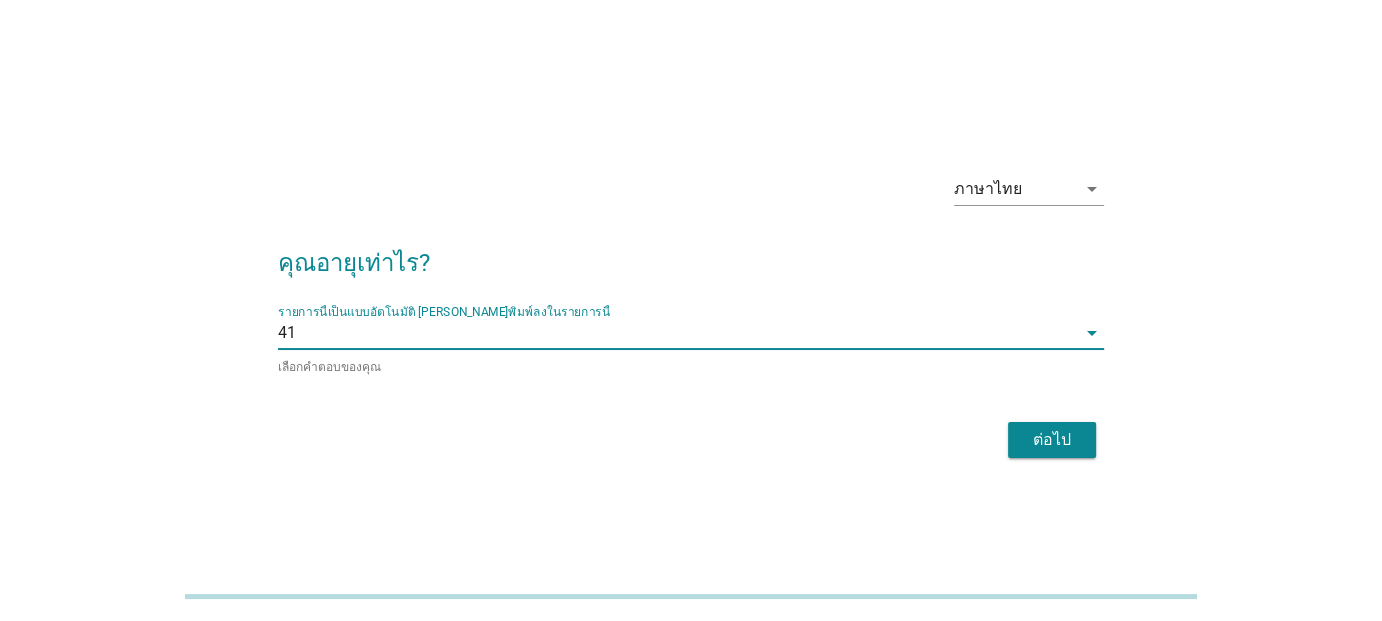 click on "ต่อไป" at bounding box center [1052, 440] 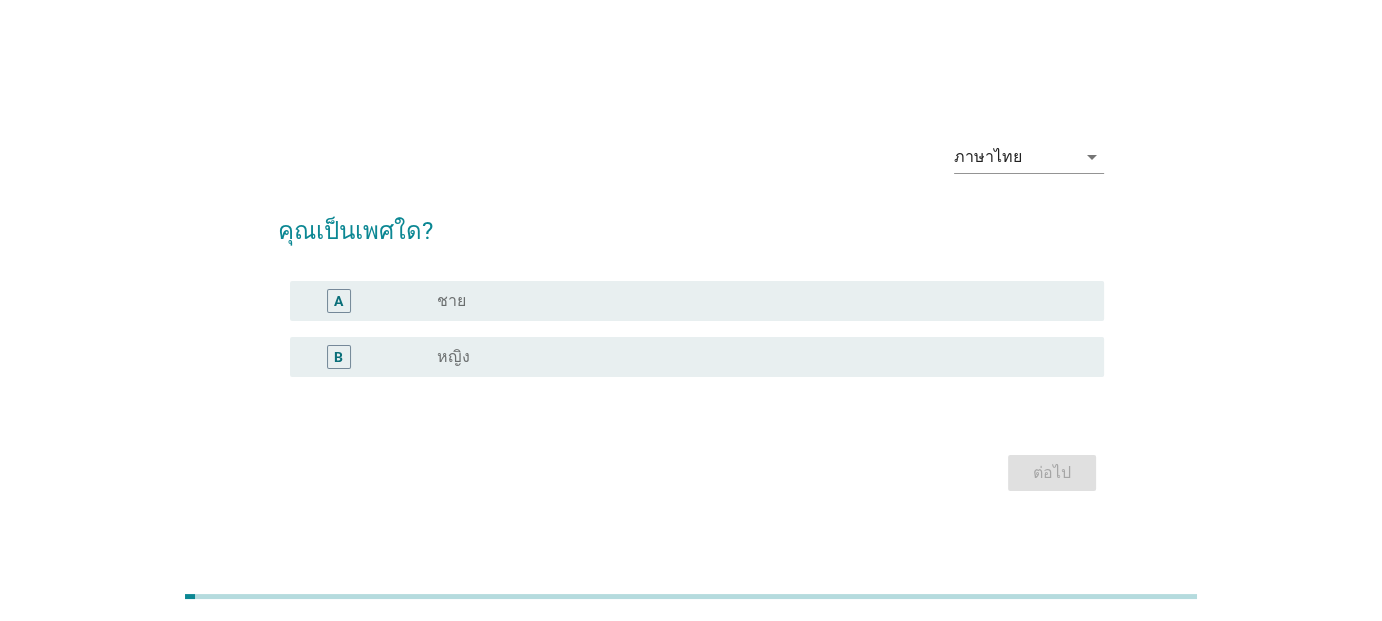 click on "radio_button_unchecked หญิง" at bounding box center [754, 357] 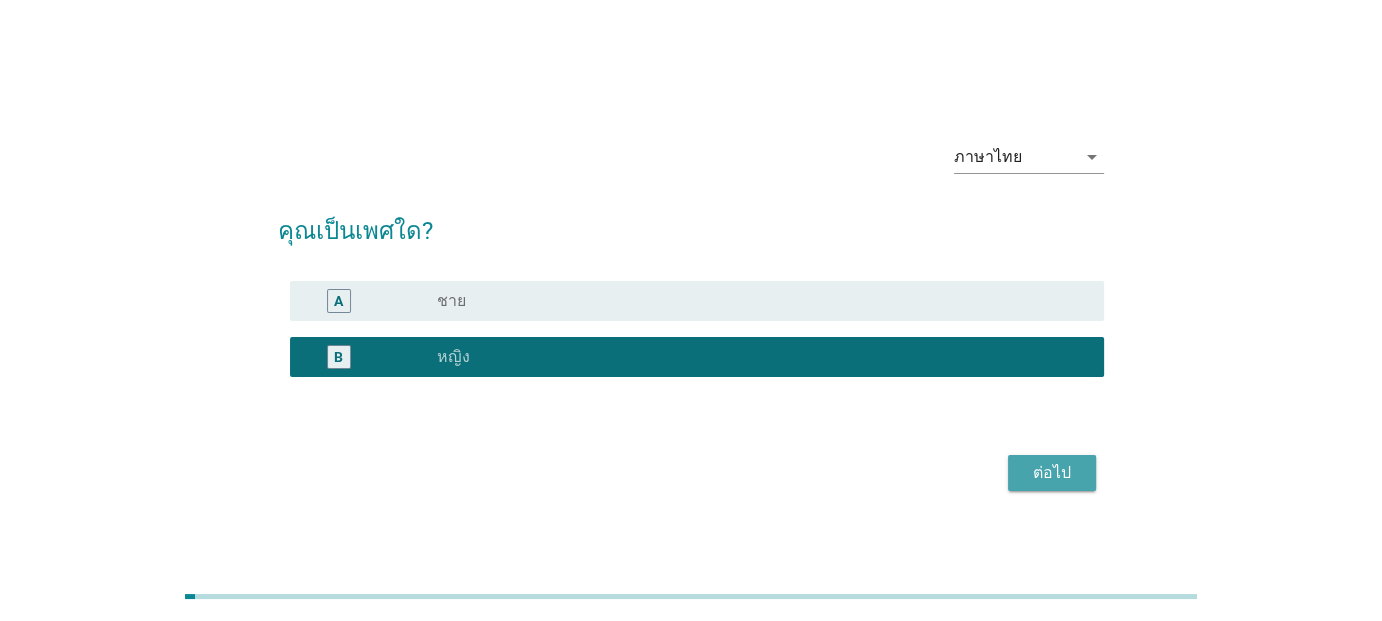 click on "ต่อไป" at bounding box center (1052, 473) 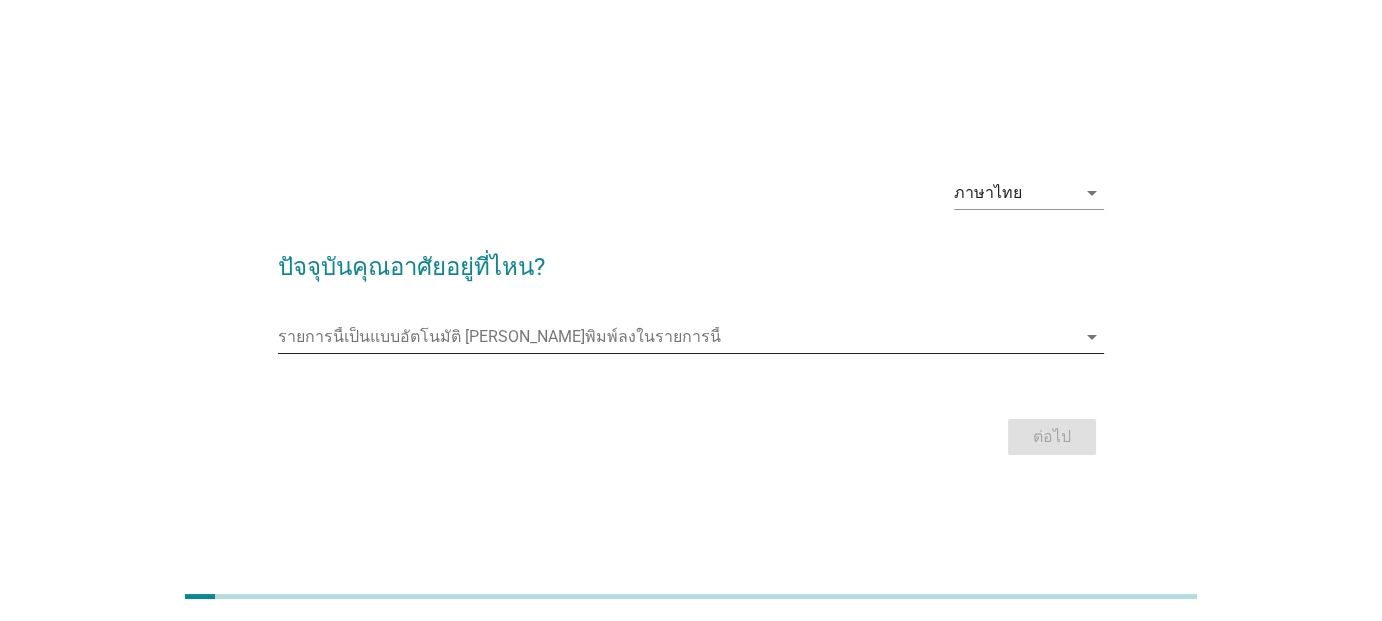 click at bounding box center (676, 337) 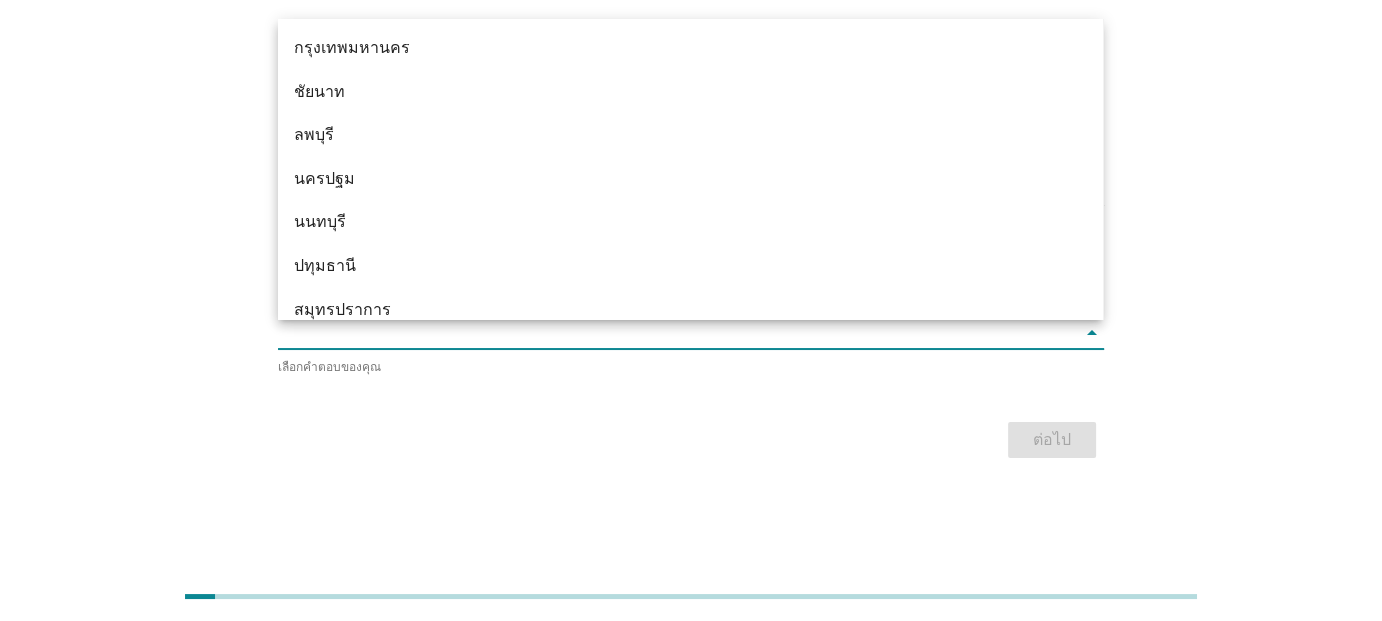 scroll, scrollTop: 1600, scrollLeft: 0, axis: vertical 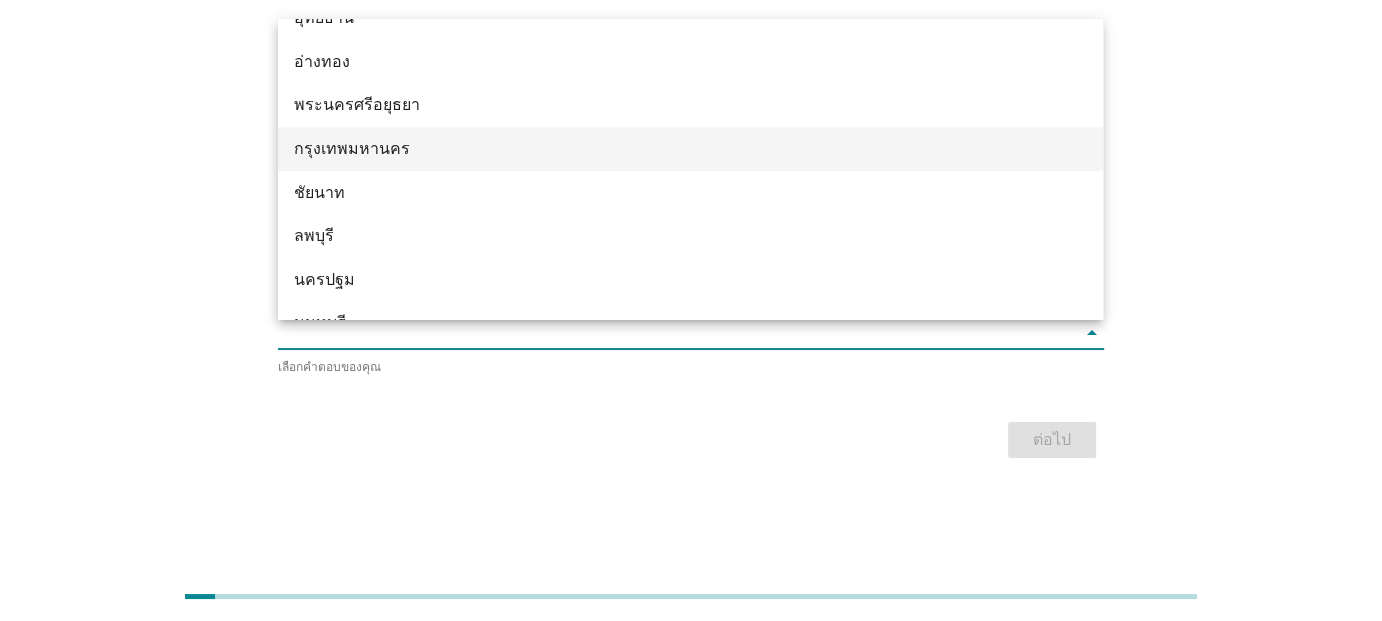 click on "กรุงเทพมหานคร" at bounding box center (690, 149) 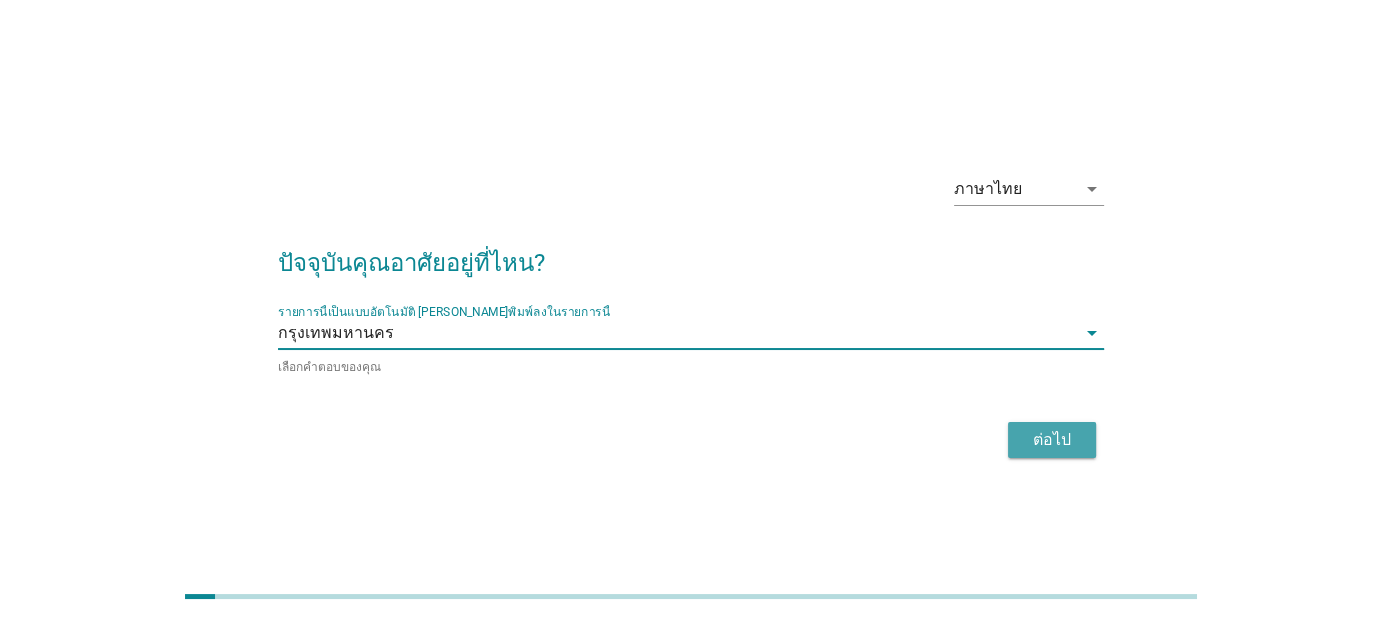 click on "ต่อไป" at bounding box center (1052, 440) 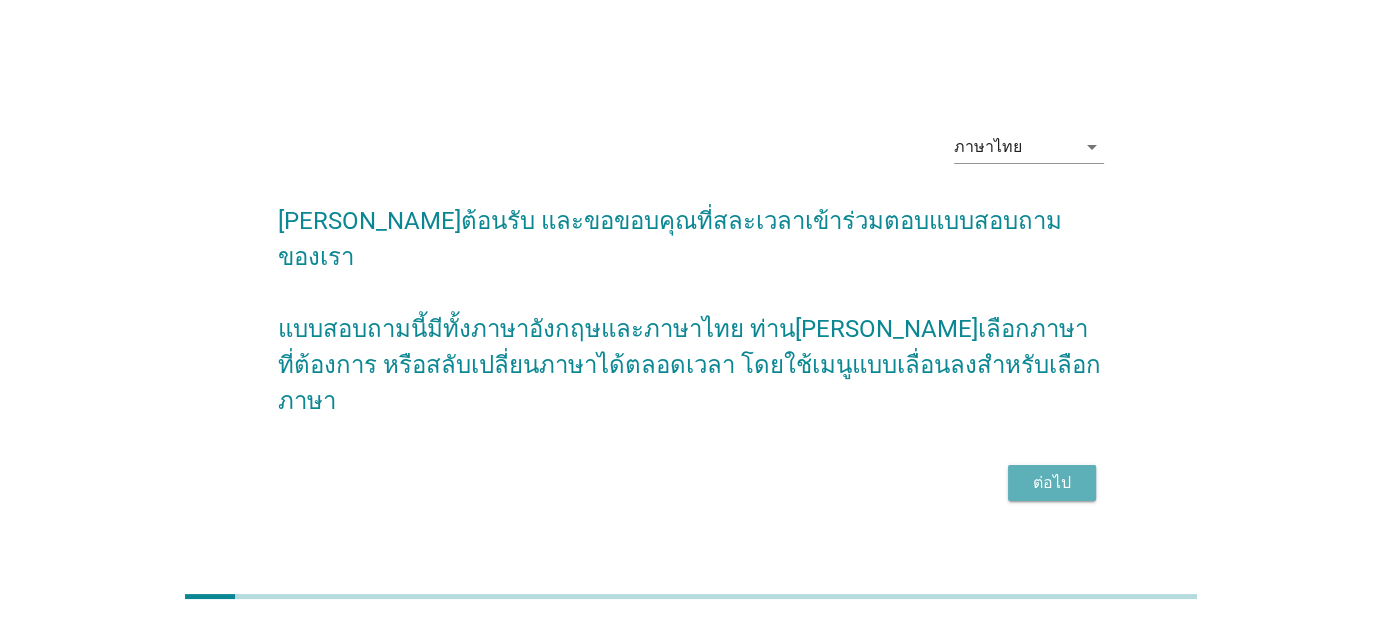 click on "ต่อไป" at bounding box center (1052, 483) 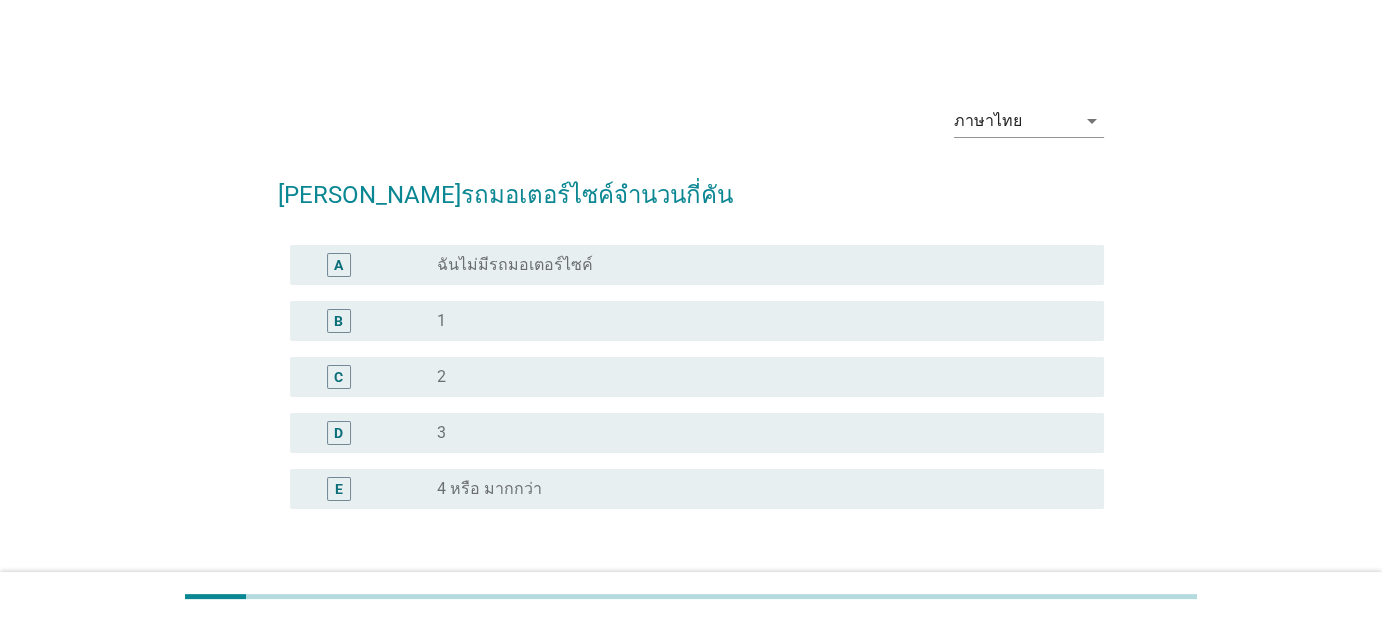 click on "radio_button_unchecked 1" at bounding box center [754, 321] 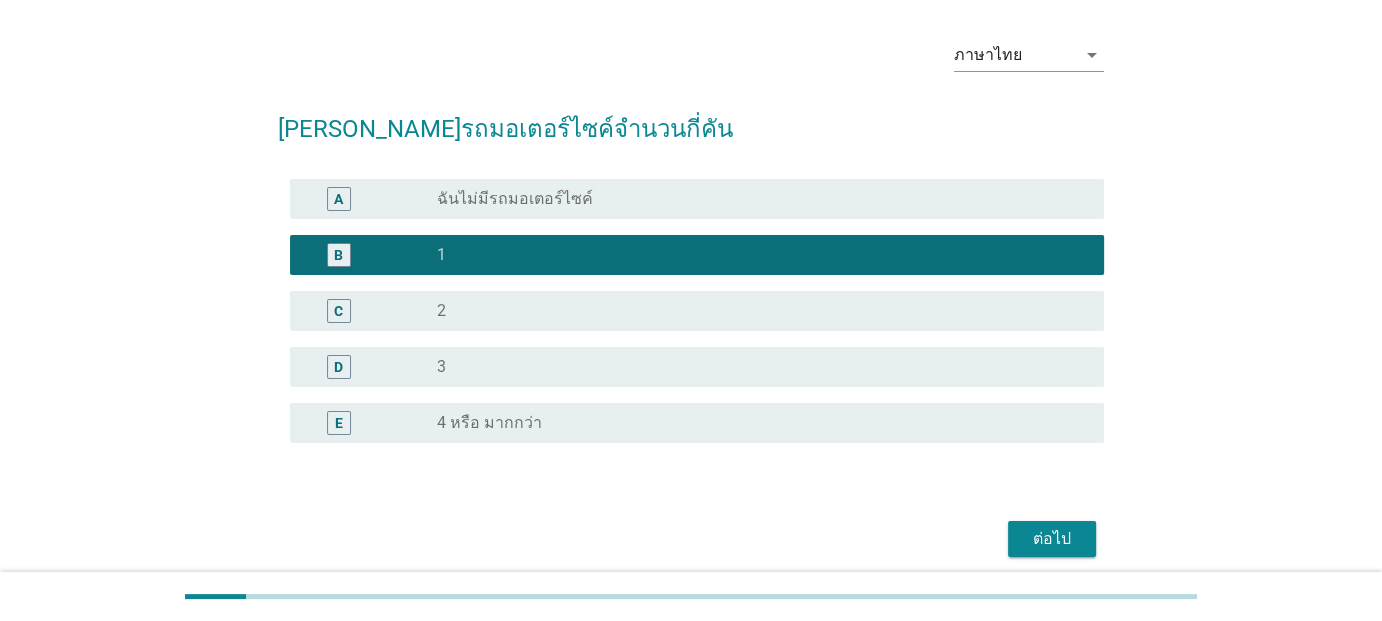 scroll, scrollTop: 100, scrollLeft: 0, axis: vertical 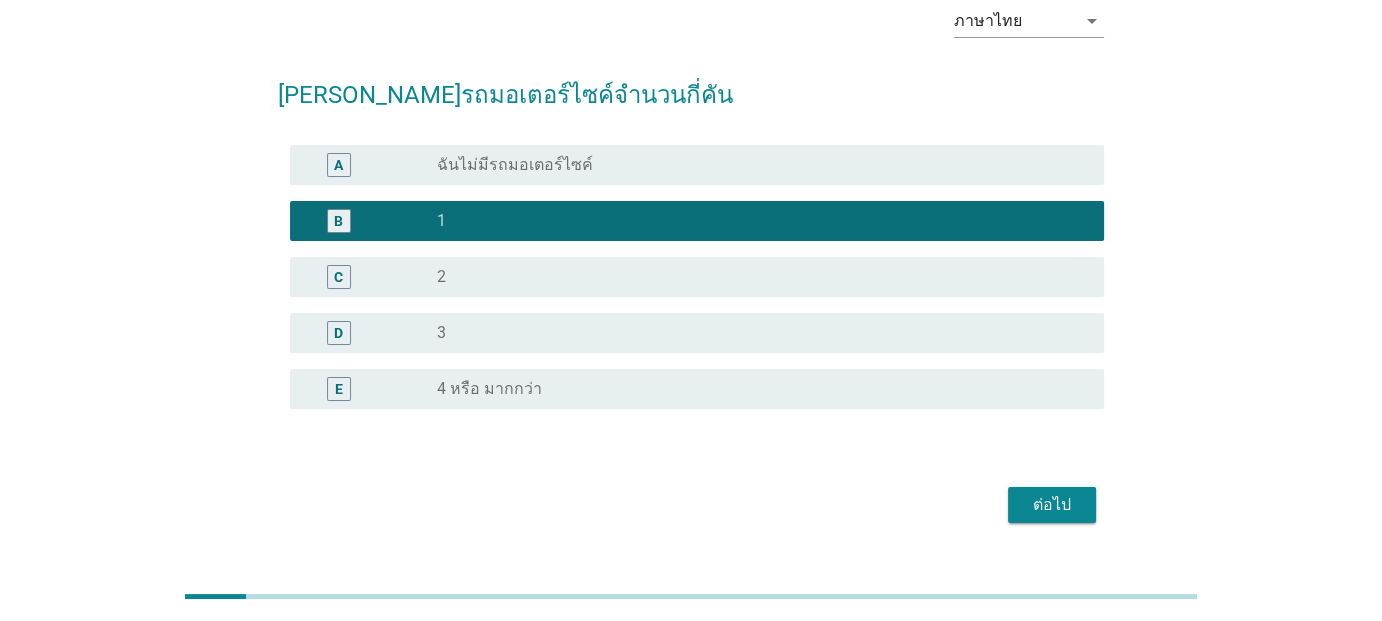 click on "ต่อไป" at bounding box center (1052, 505) 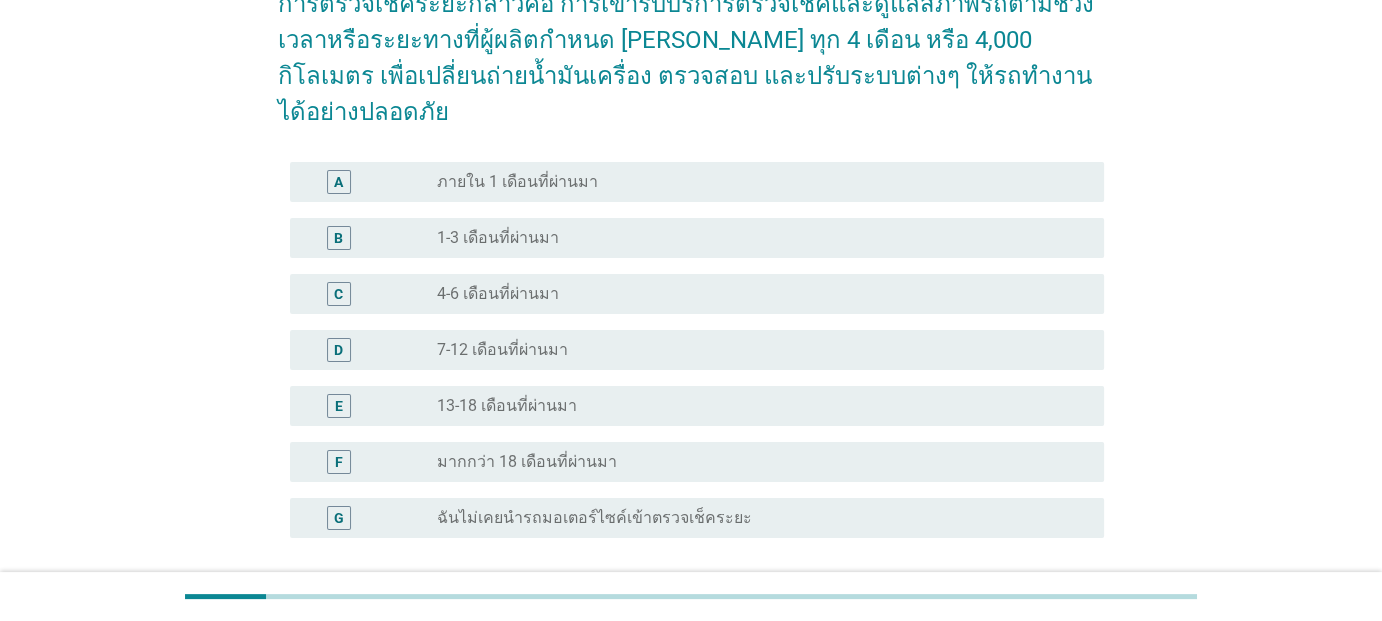 scroll, scrollTop: 300, scrollLeft: 0, axis: vertical 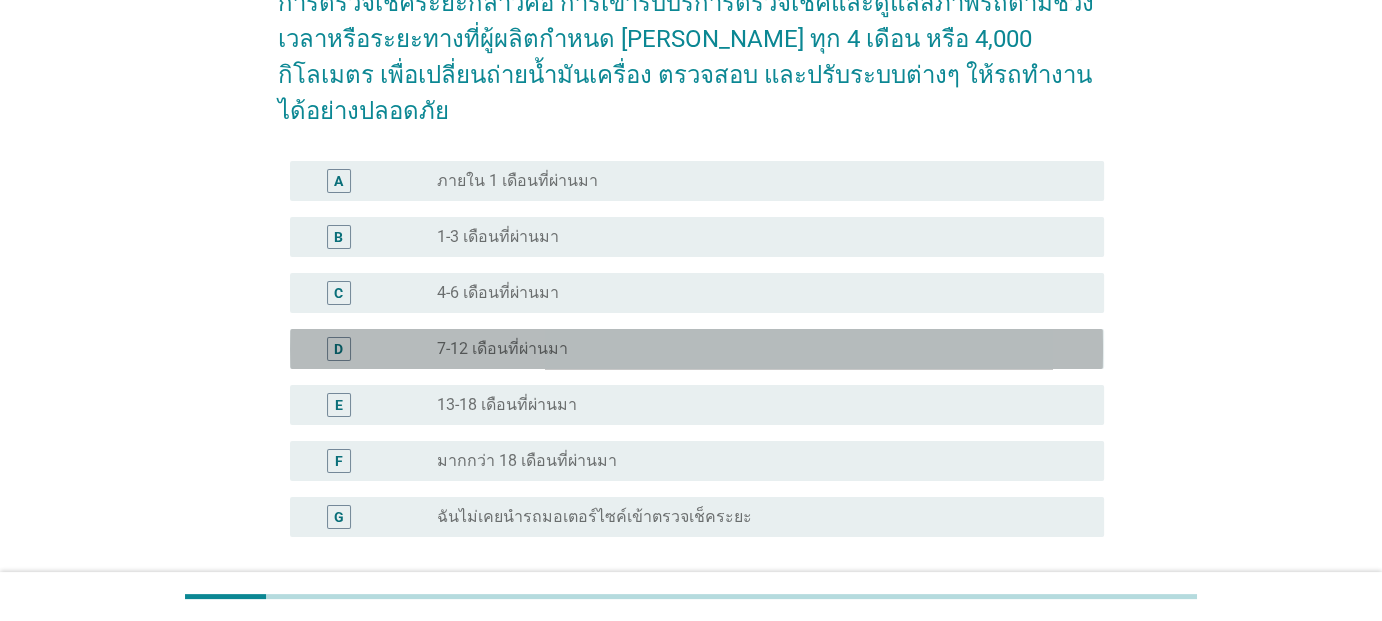 click on "7-12 เดือนที่ผ่านมา" at bounding box center [502, 349] 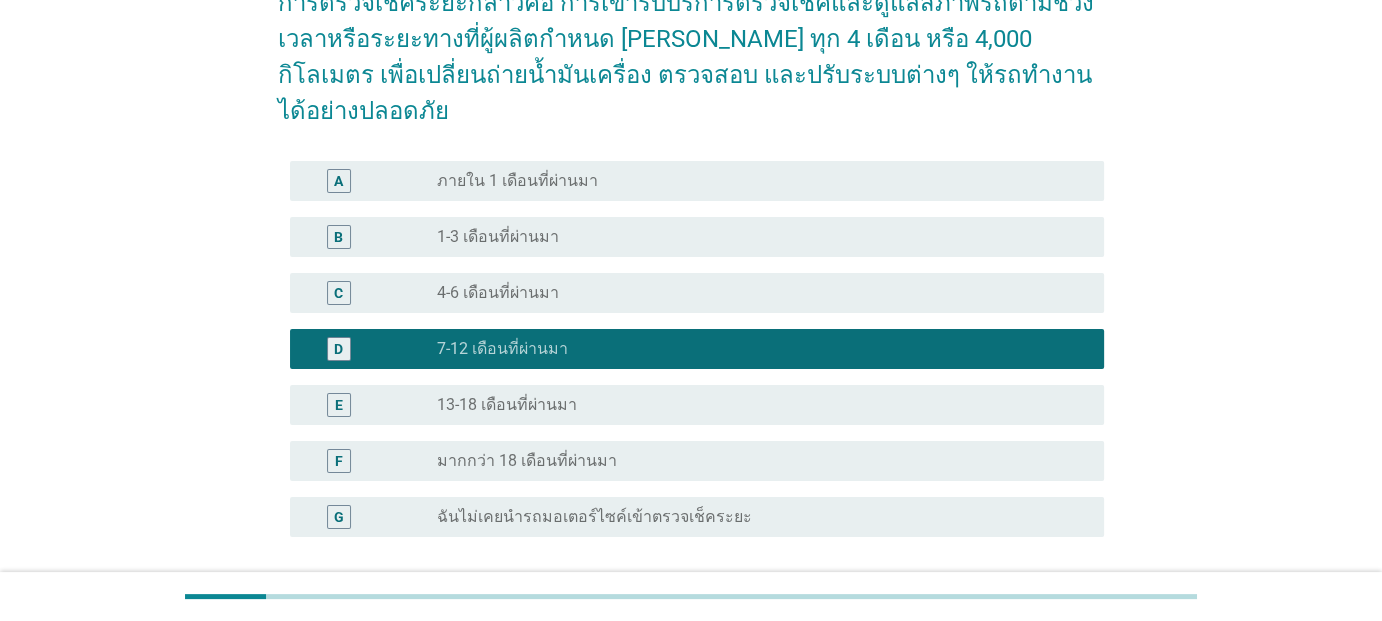 click on "ต่อไป" at bounding box center (1052, 633) 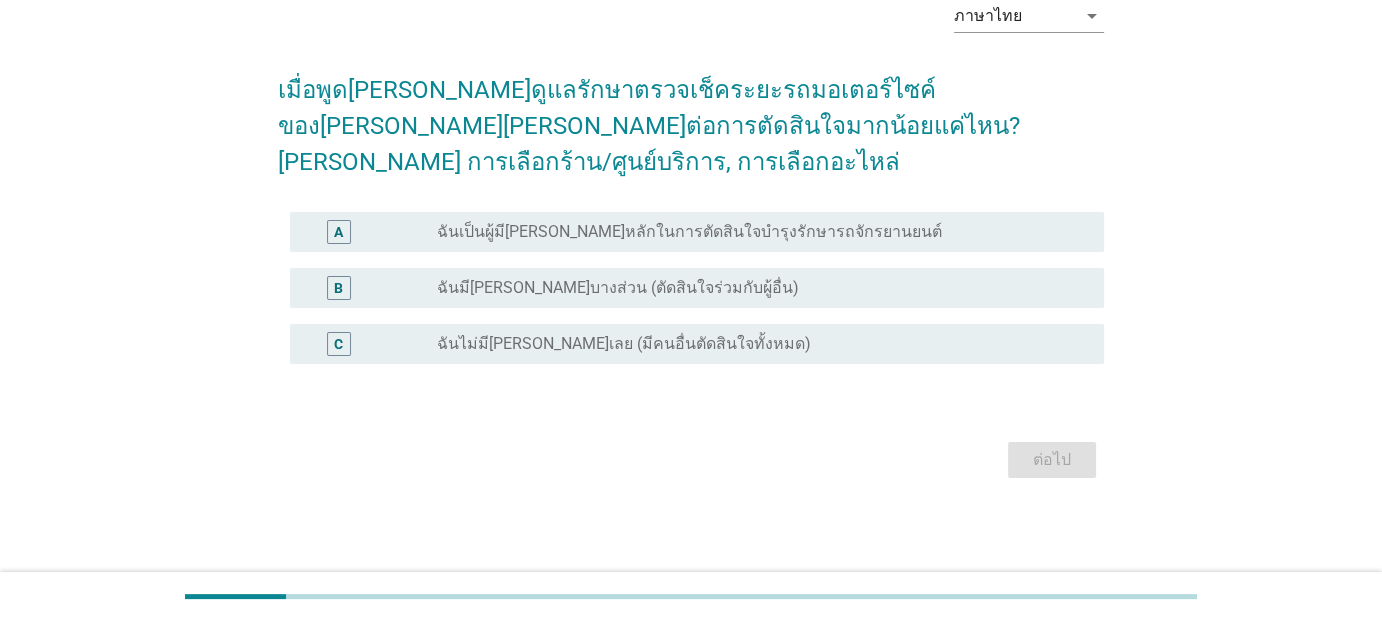scroll, scrollTop: 0, scrollLeft: 0, axis: both 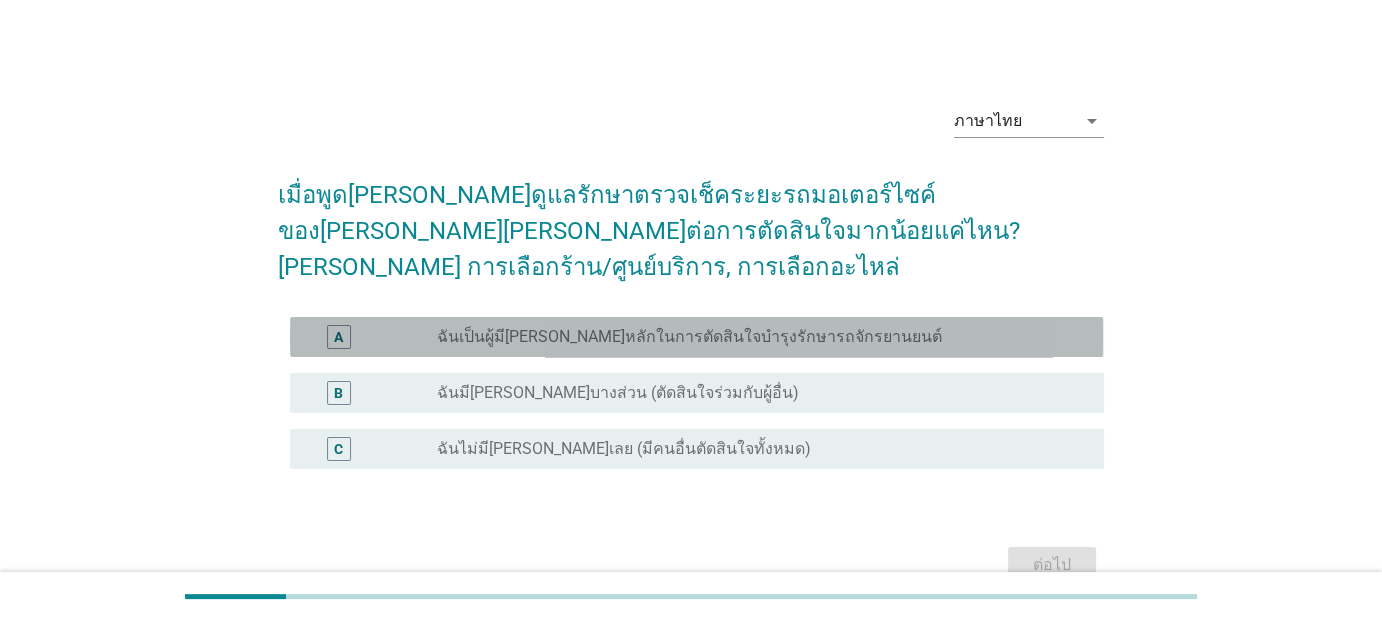 click on "ฉันเป็นผู้มี[PERSON_NAME]หลักในการตัดสินใจบำรุงรักษารถจักรยานยนต์" at bounding box center (689, 337) 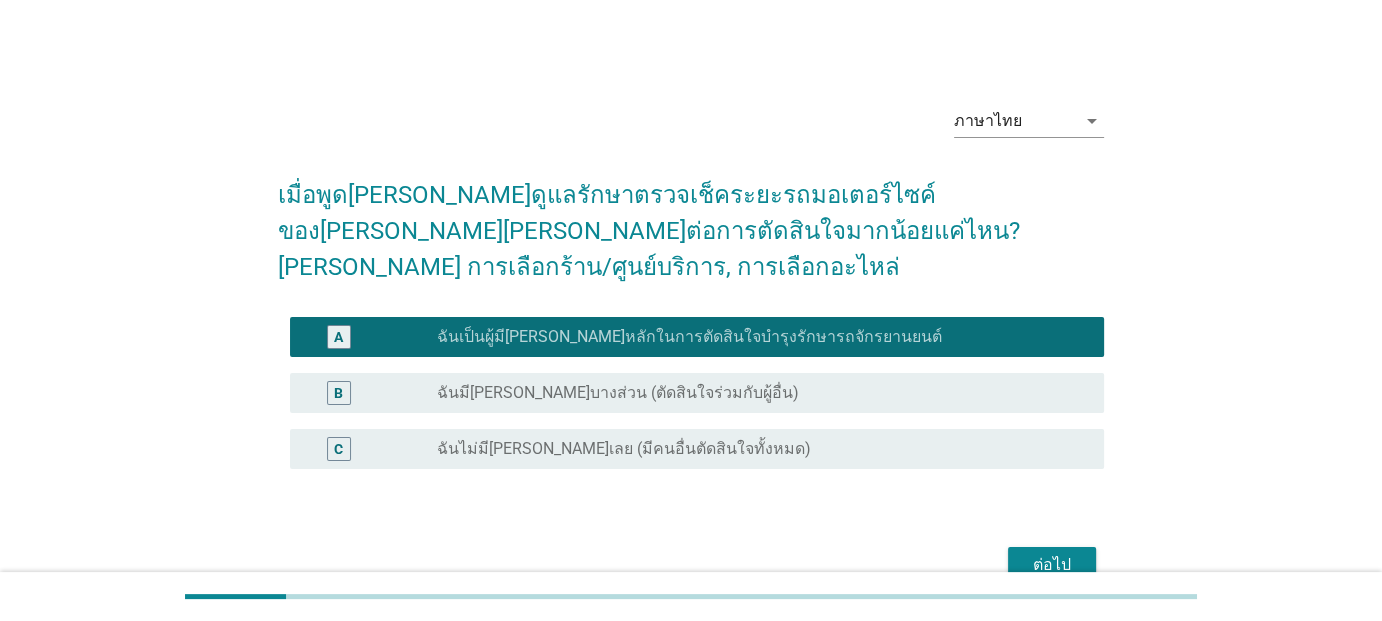 click on "ต่อไป" at bounding box center (1052, 565) 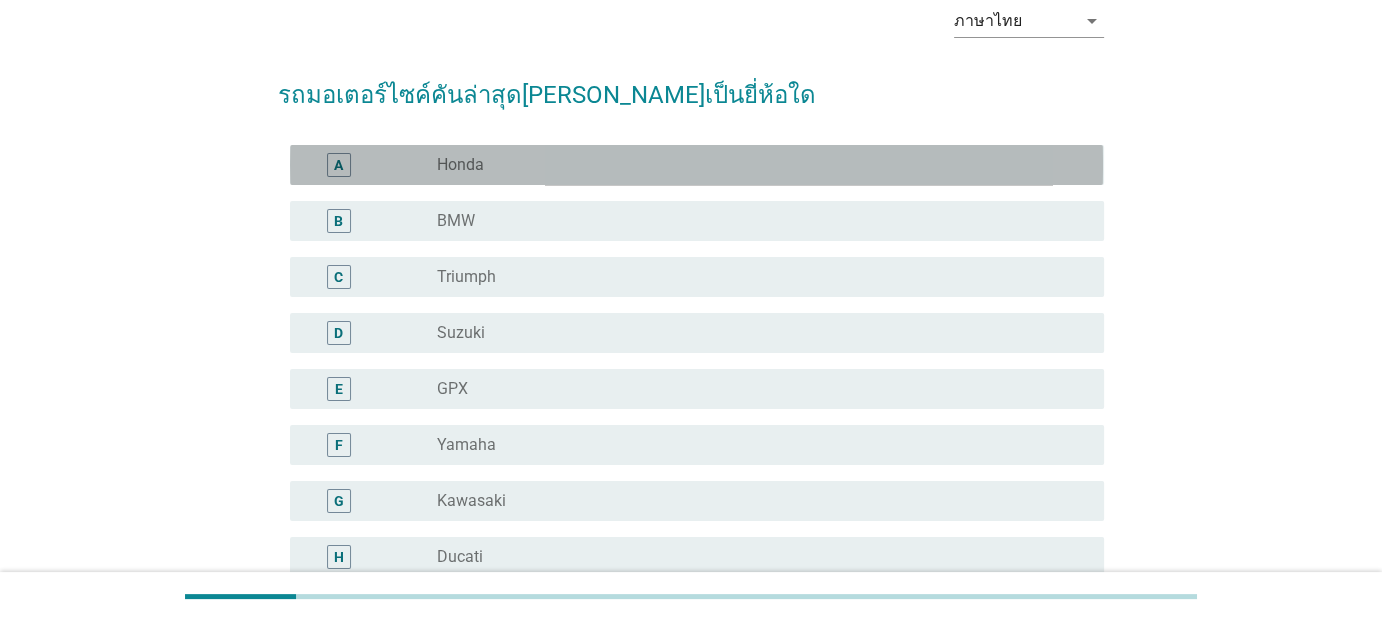 drag, startPoint x: 458, startPoint y: 164, endPoint x: 496, endPoint y: 174, distance: 39.293766 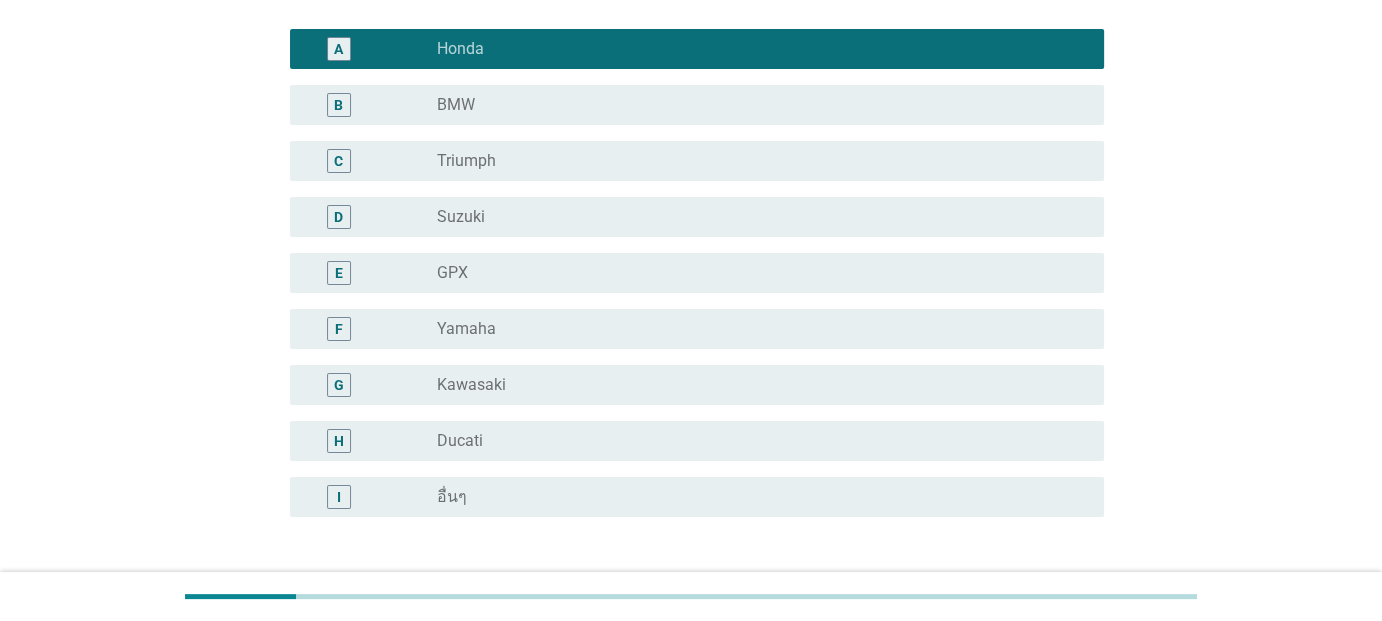 scroll, scrollTop: 368, scrollLeft: 0, axis: vertical 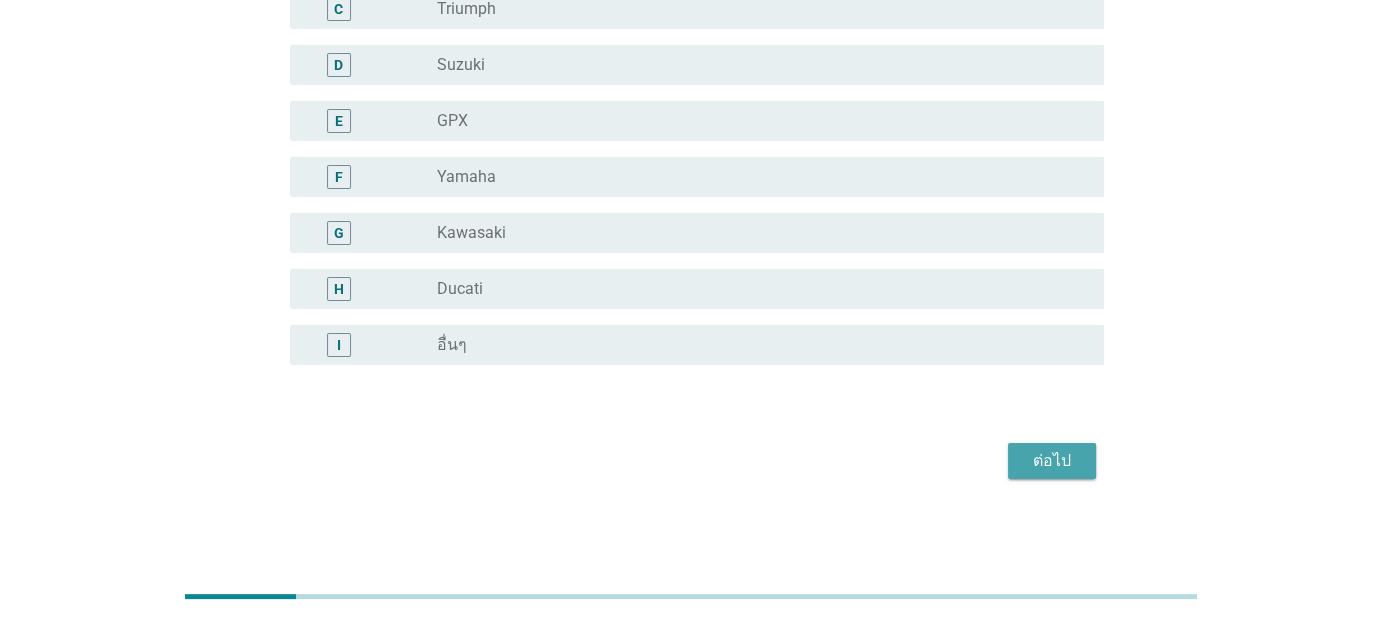 click on "ต่อไป" at bounding box center [1052, 461] 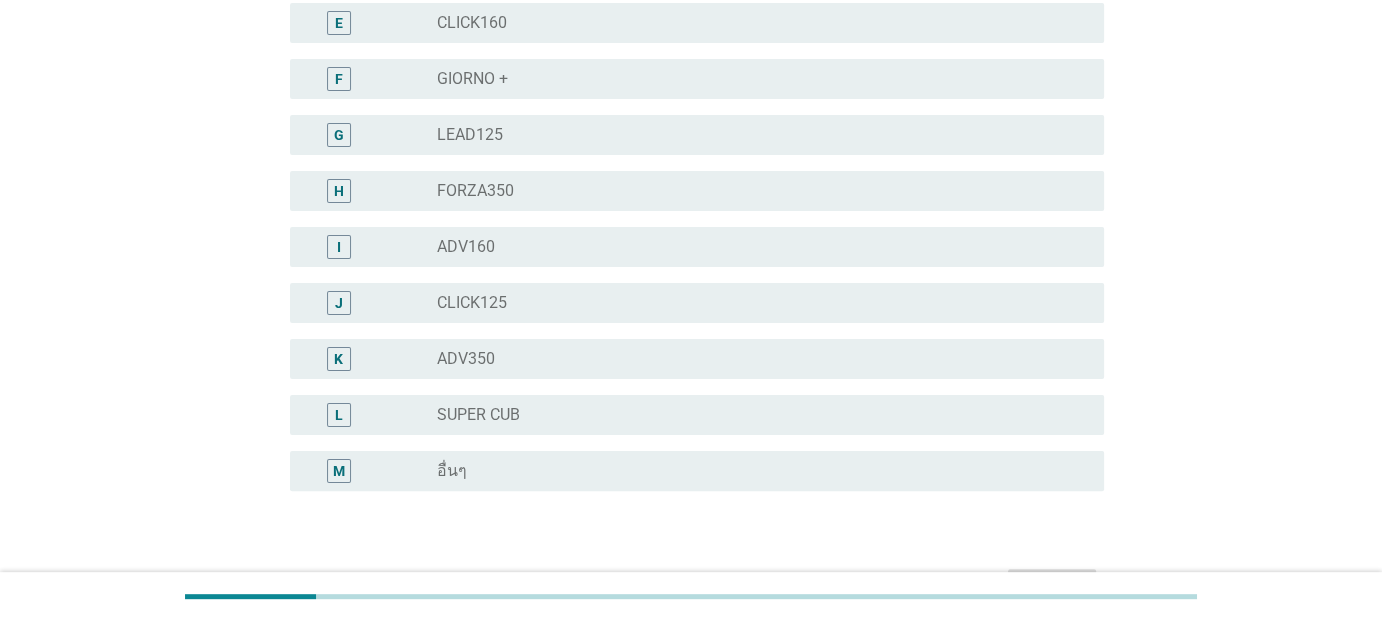 scroll, scrollTop: 500, scrollLeft: 0, axis: vertical 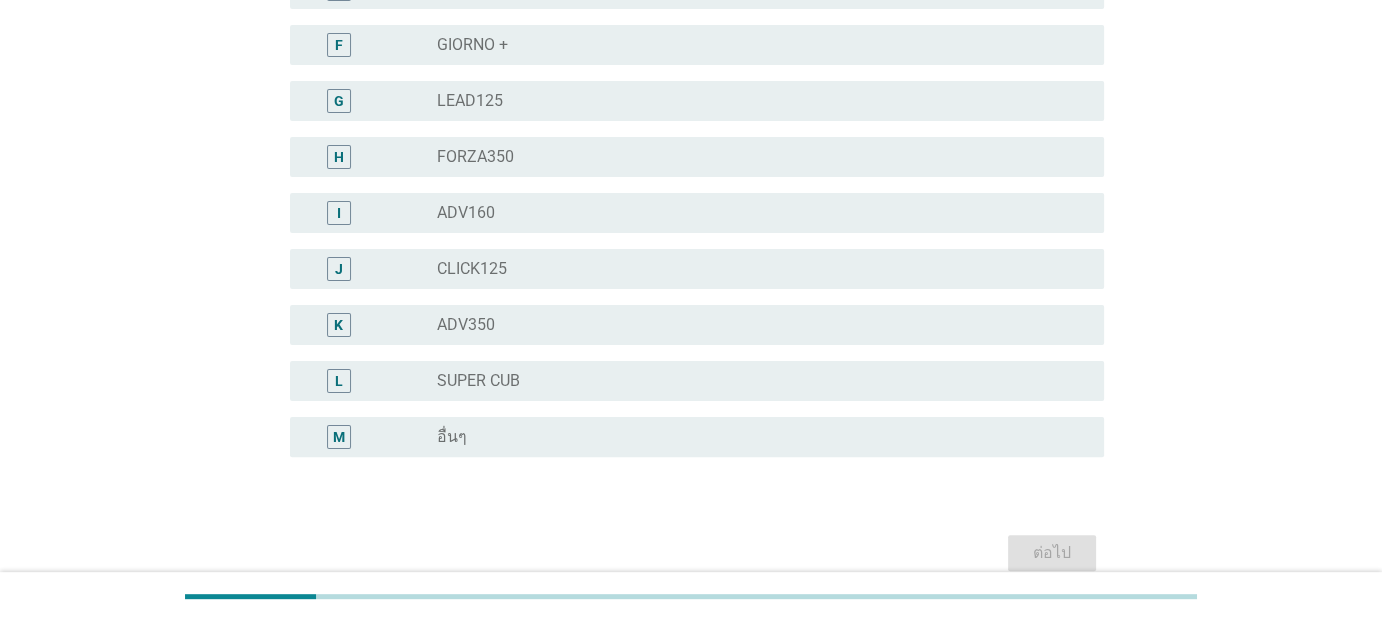 click on "L" at bounding box center [371, 381] 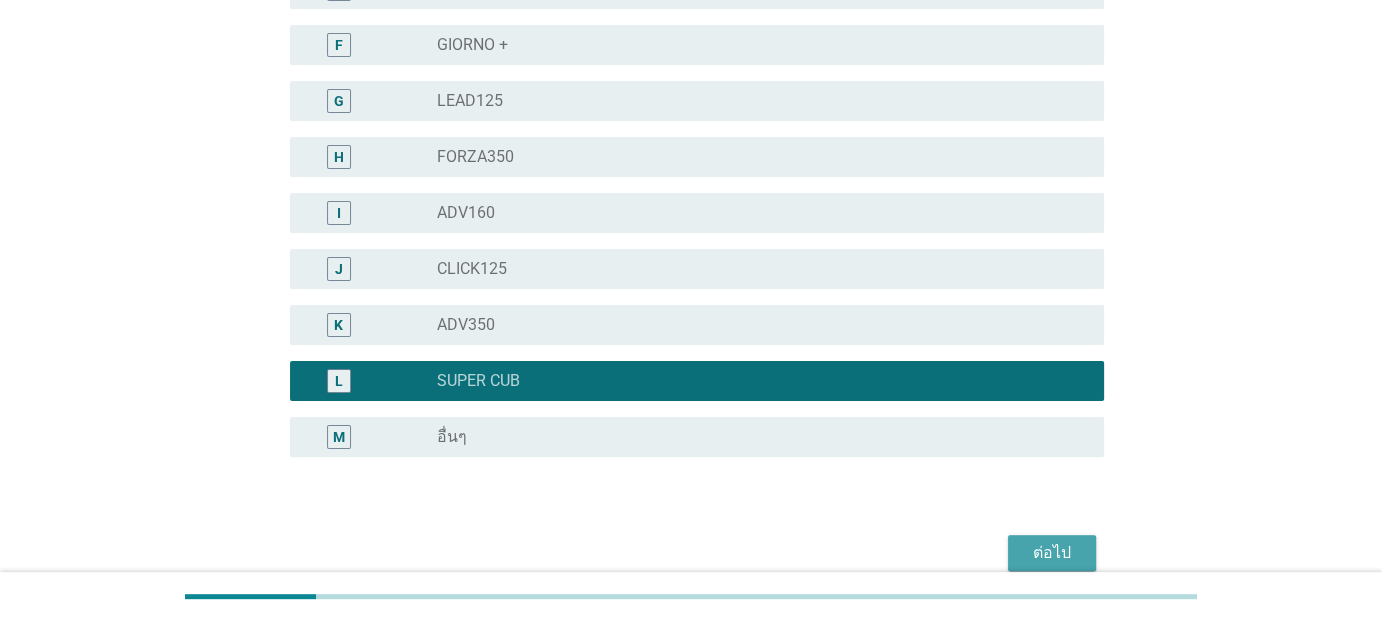 click on "ต่อไป" at bounding box center [1052, 553] 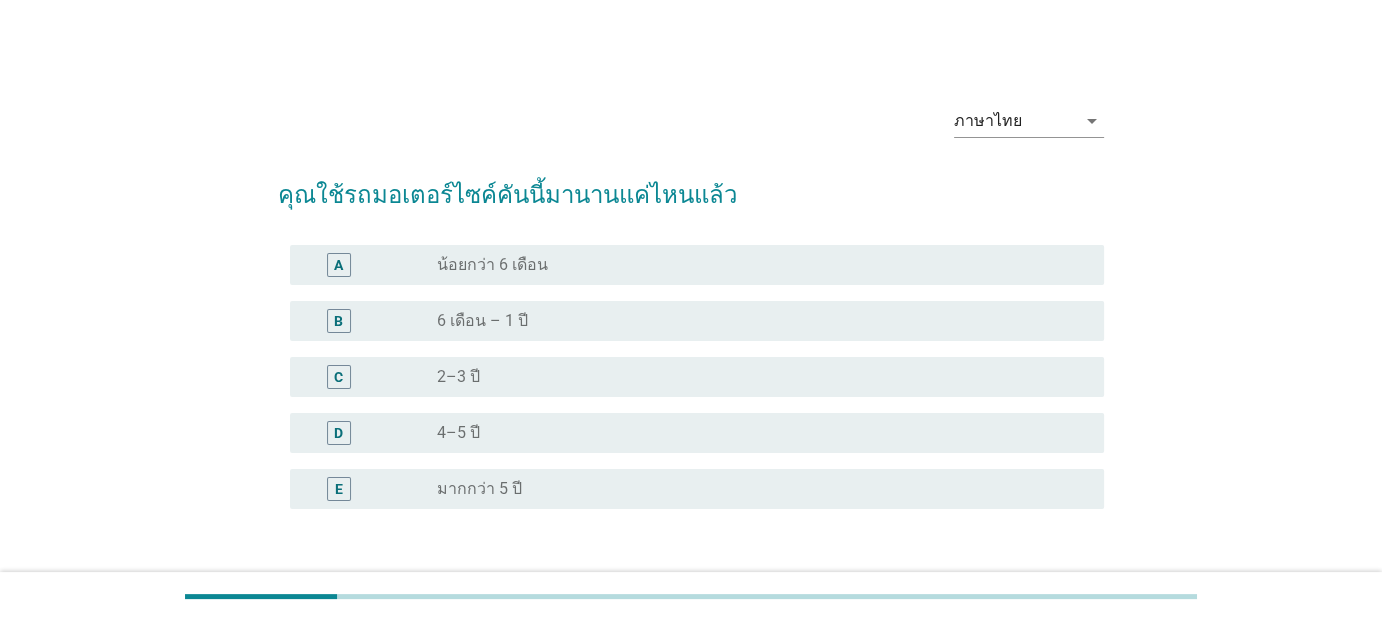 scroll, scrollTop: 100, scrollLeft: 0, axis: vertical 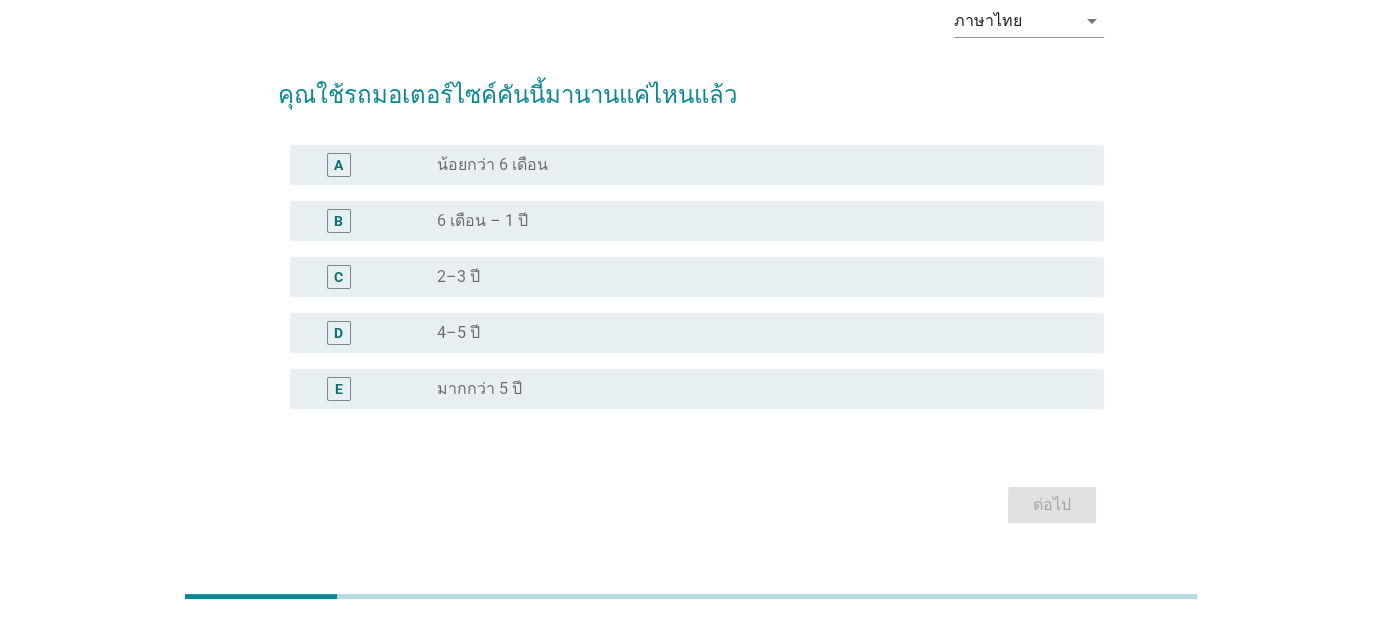 click on "radio_button_unchecked 2–3 ปี" at bounding box center (754, 277) 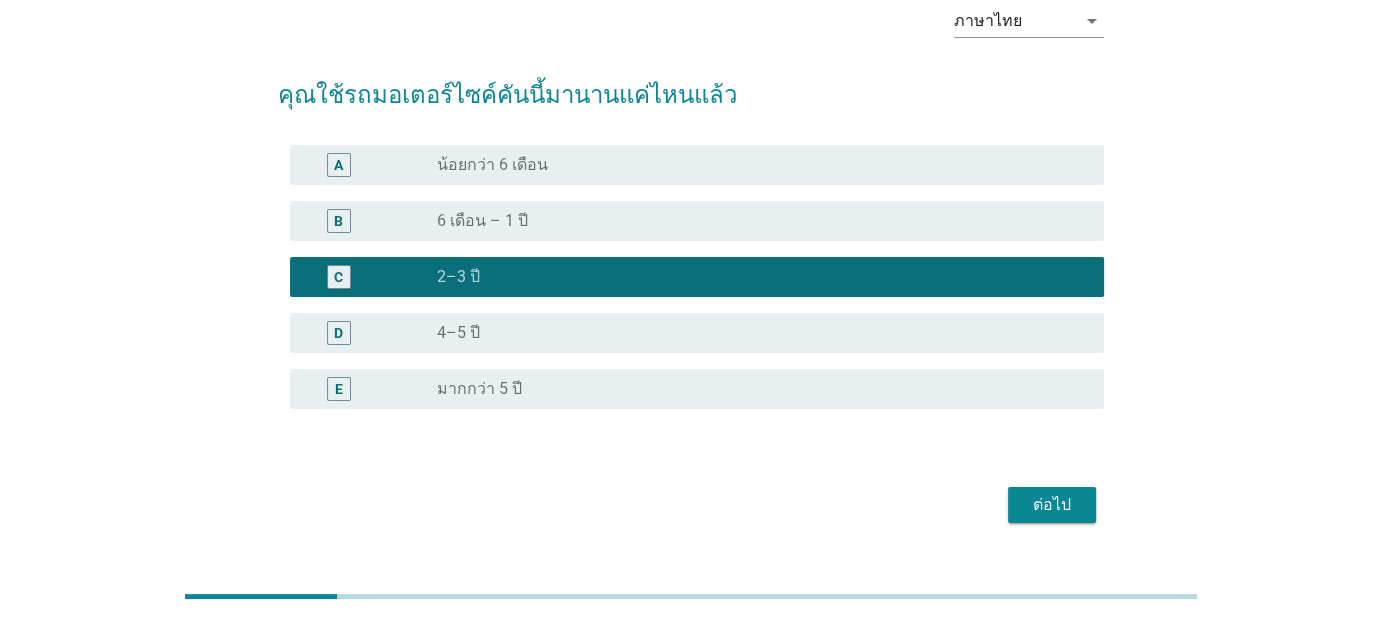 click on "ต่อไป" at bounding box center (1052, 505) 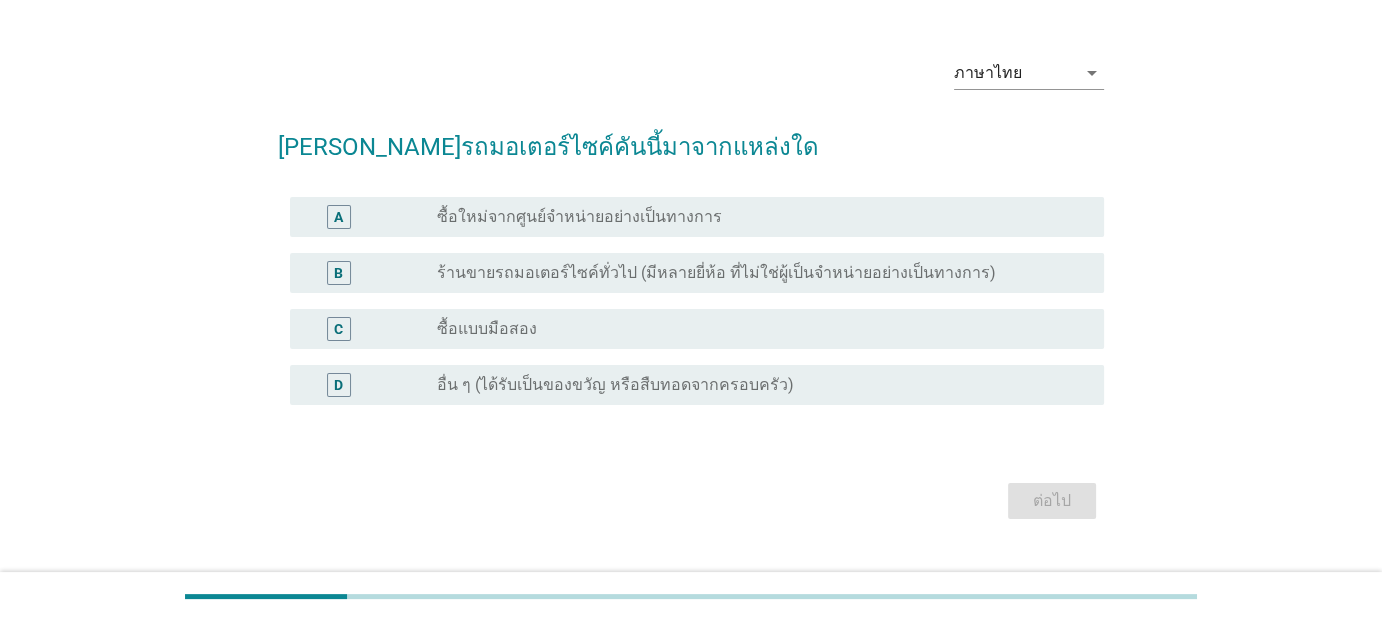 scroll, scrollTop: 88, scrollLeft: 0, axis: vertical 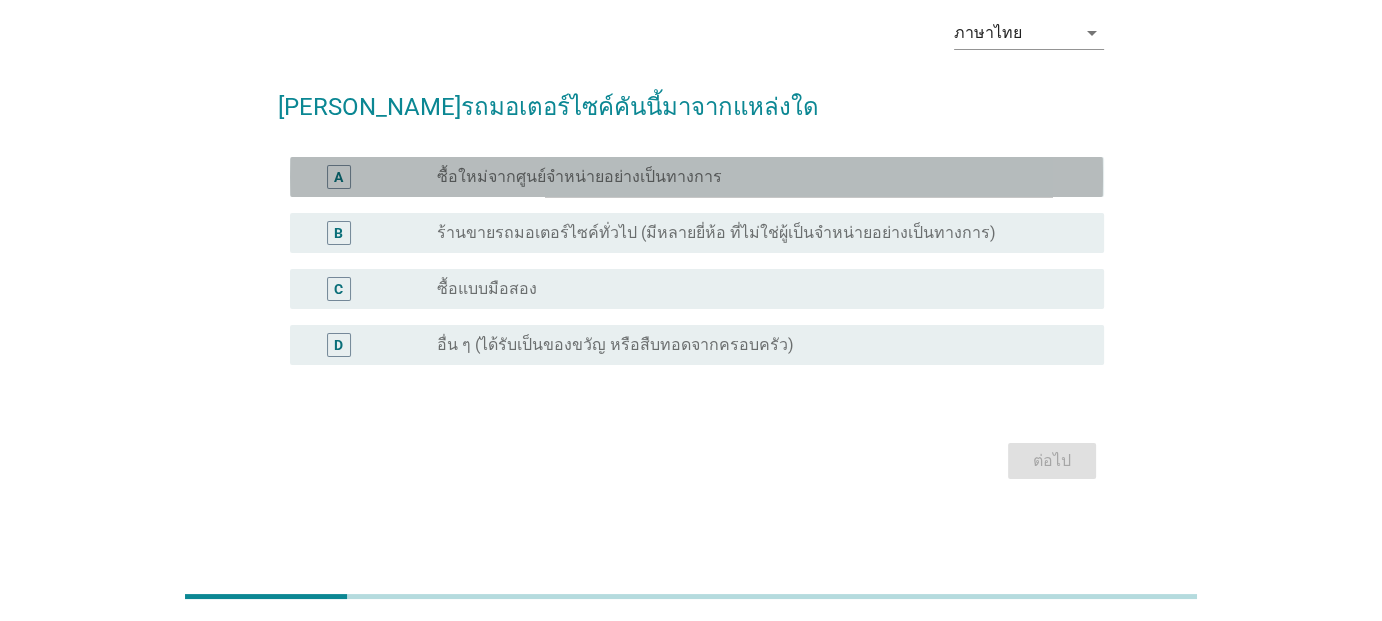 click on "ซื้อใหม่จากศูนย์จำหน่ายอย่างเป็นทางการ" at bounding box center [579, 177] 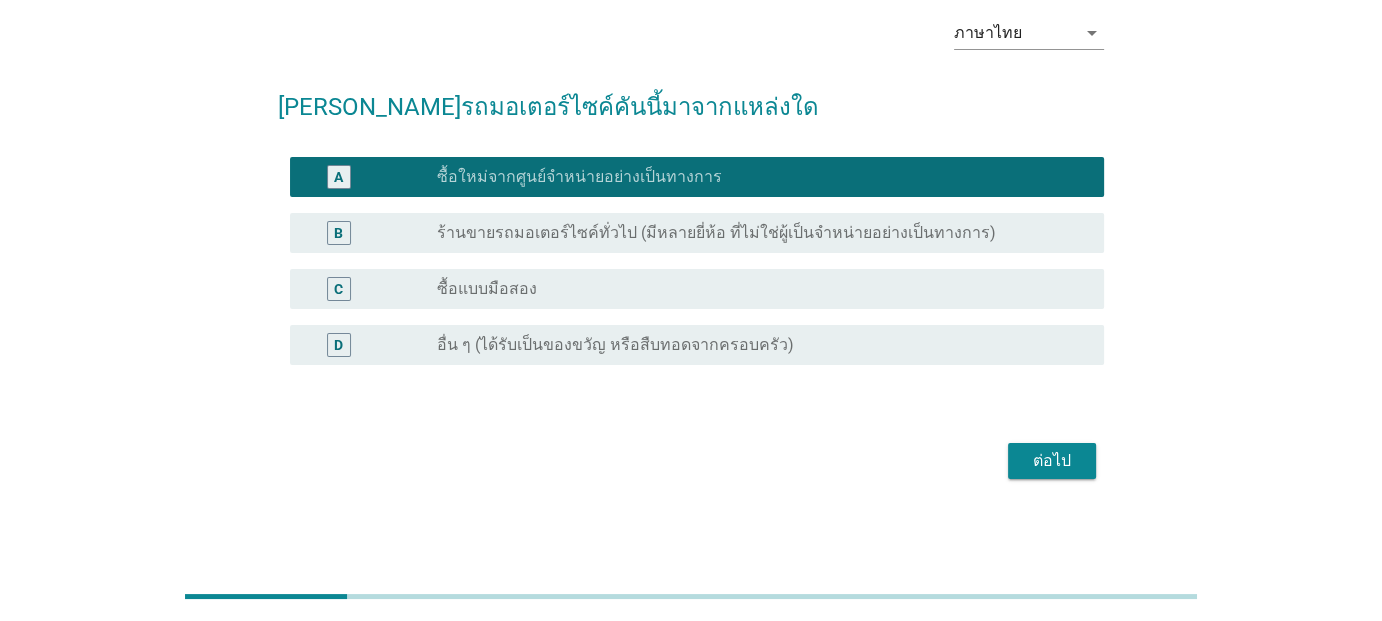 click on "ต่อไป" at bounding box center [1052, 461] 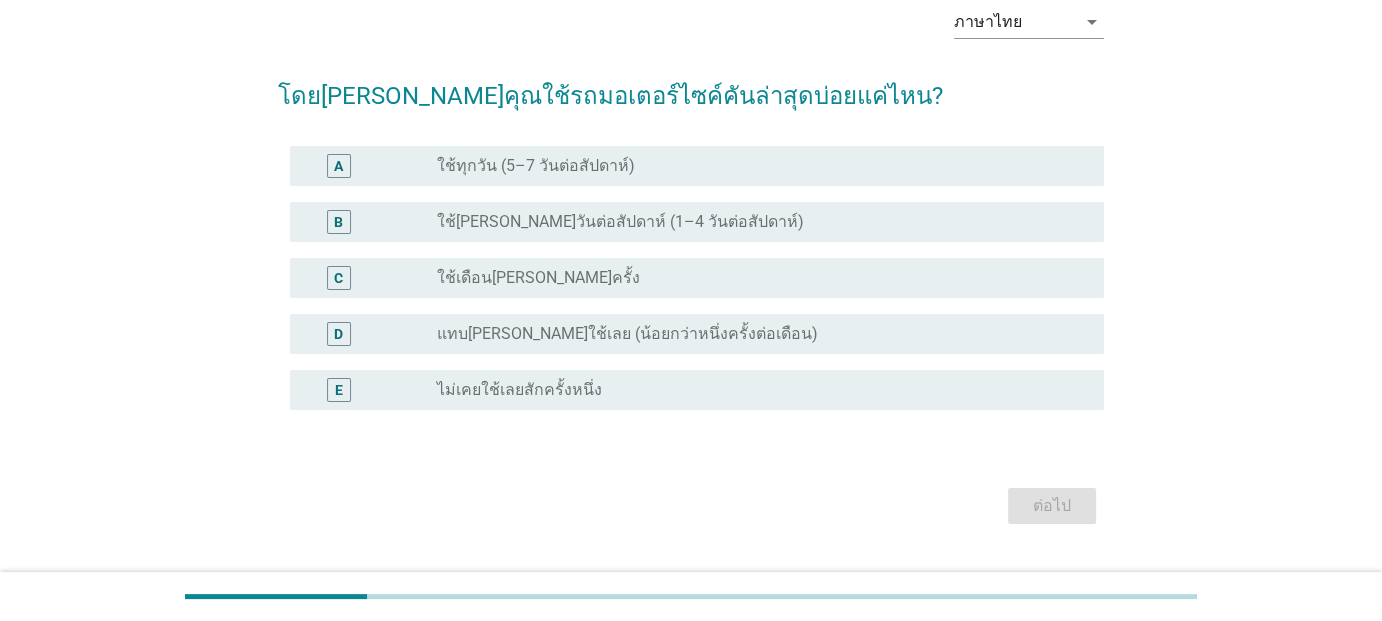 scroll, scrollTop: 100, scrollLeft: 0, axis: vertical 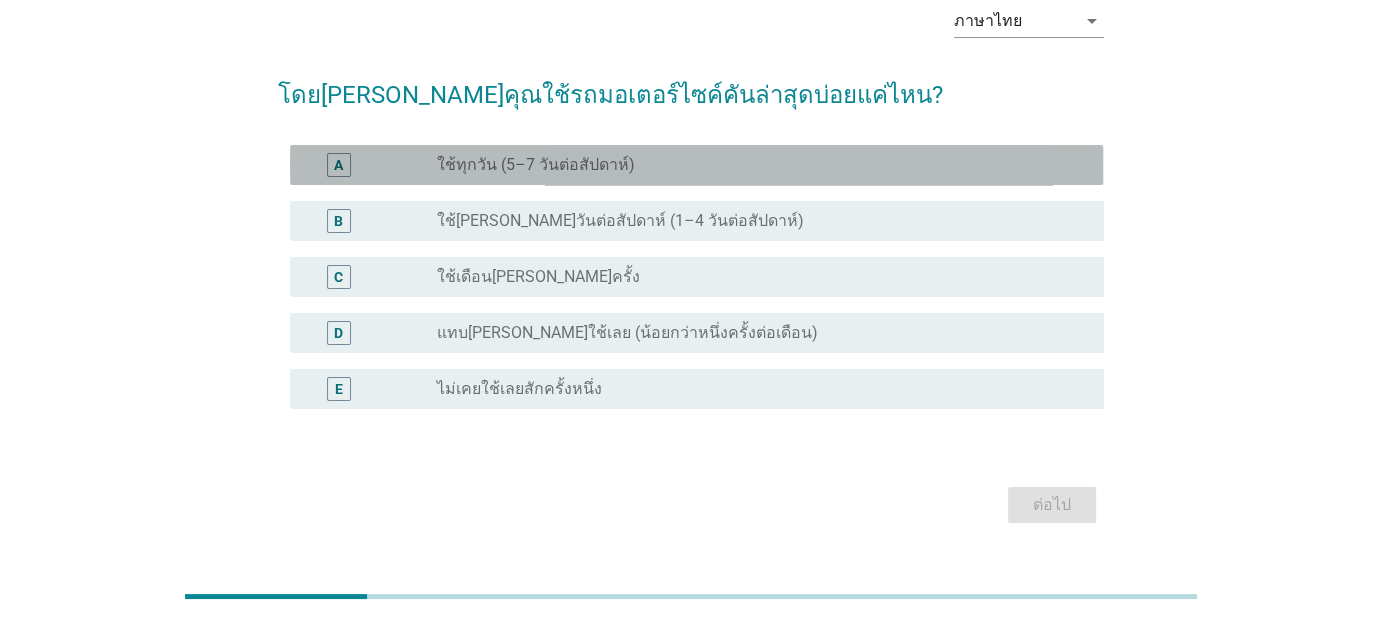 click on "ใช้ทุกวัน (5–7 วันต่อสัปดาห์)" at bounding box center [536, 165] 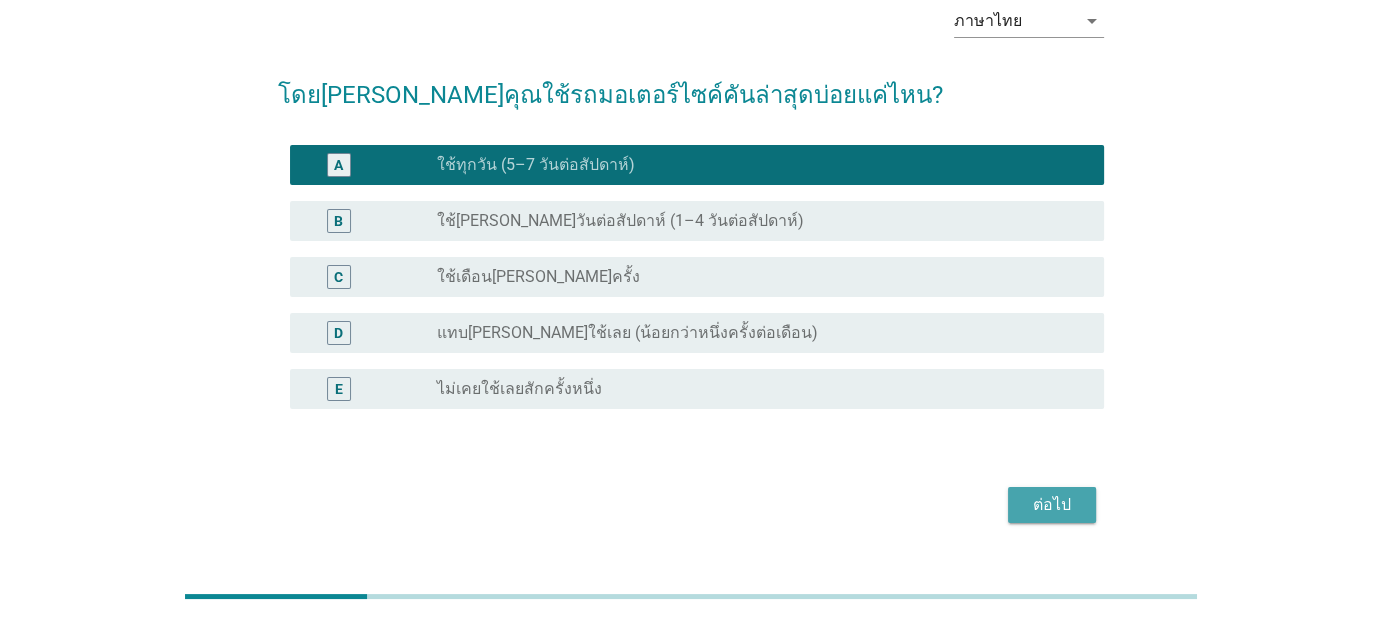 click on "ต่อไป" at bounding box center (1052, 505) 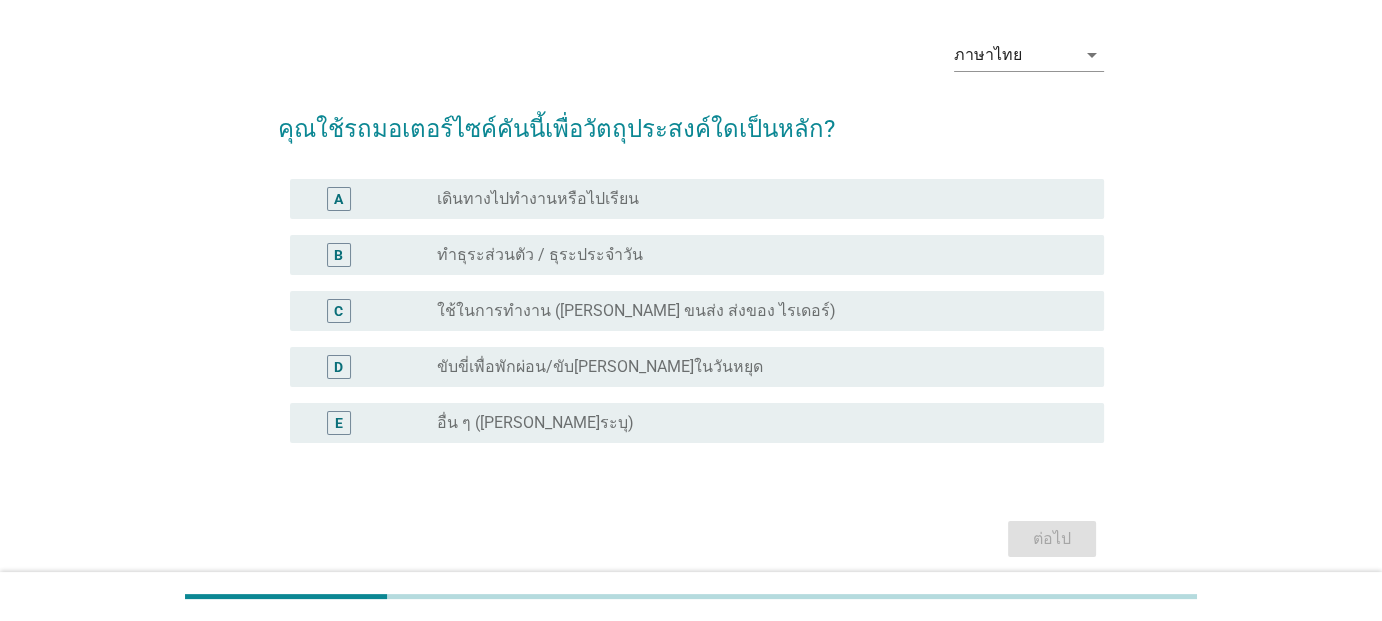 scroll, scrollTop: 100, scrollLeft: 0, axis: vertical 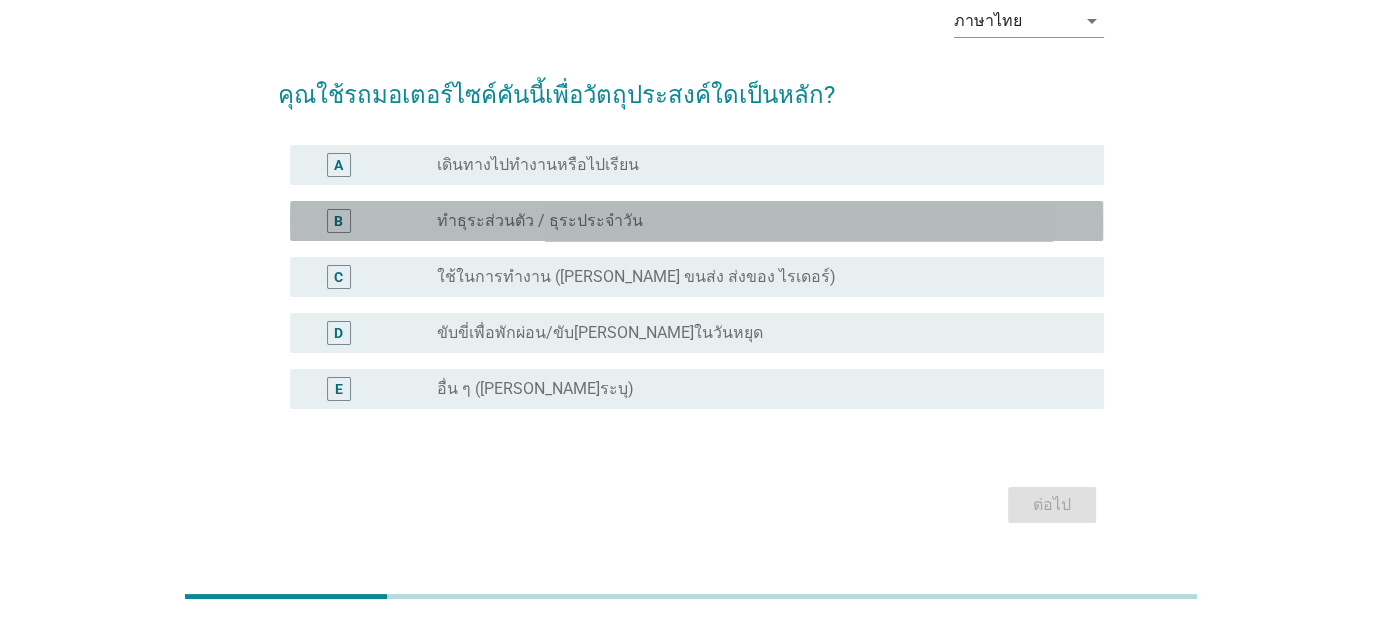 click on "radio_button_unchecked ทำธุระส่วนตัว / ธุระประจำวัน" at bounding box center (754, 221) 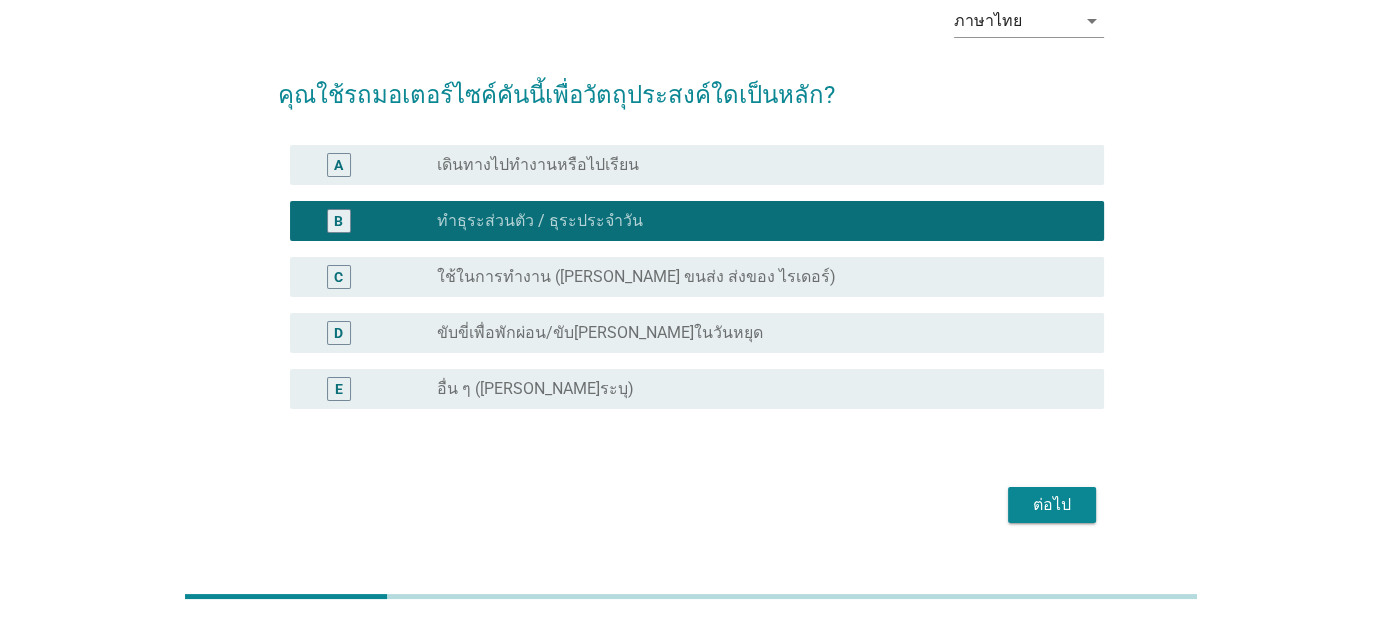 click on "ต่อไป" at bounding box center (1052, 505) 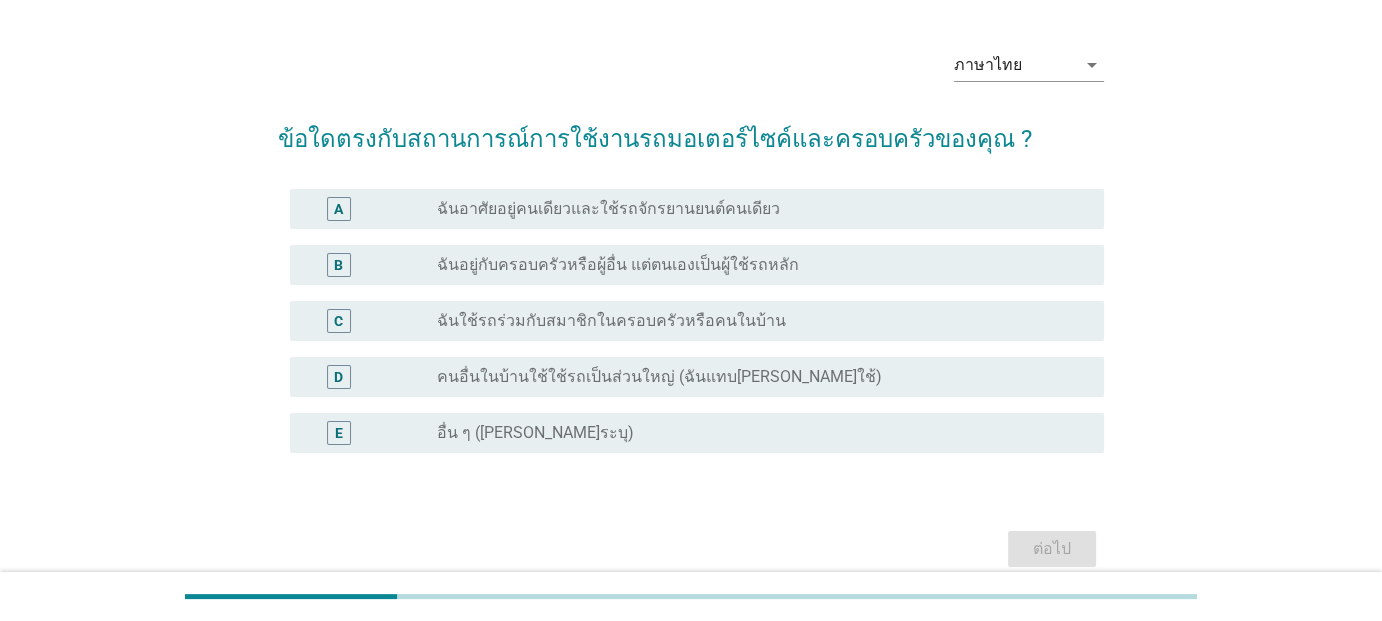 scroll, scrollTop: 100, scrollLeft: 0, axis: vertical 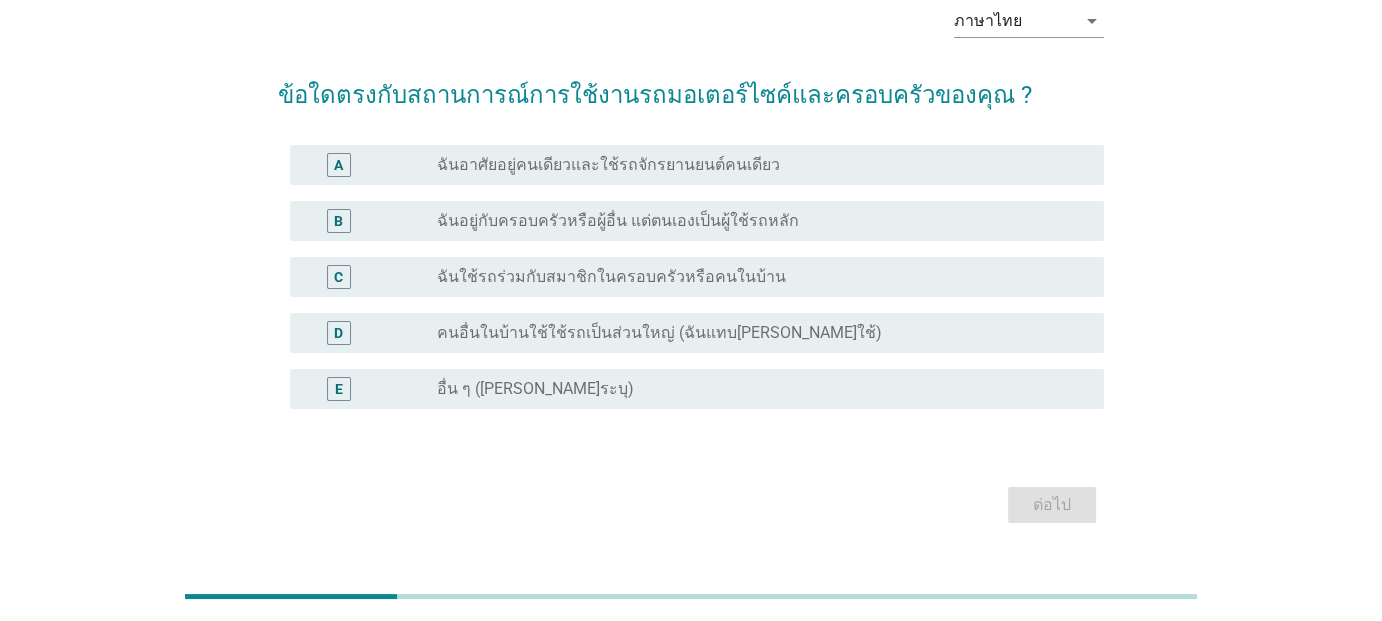 click on "ฉันอยู่กับครอบครัวหรือผู้อื่น แต่ตนเองเป็นผู้ใช้รถหลัก" at bounding box center (618, 221) 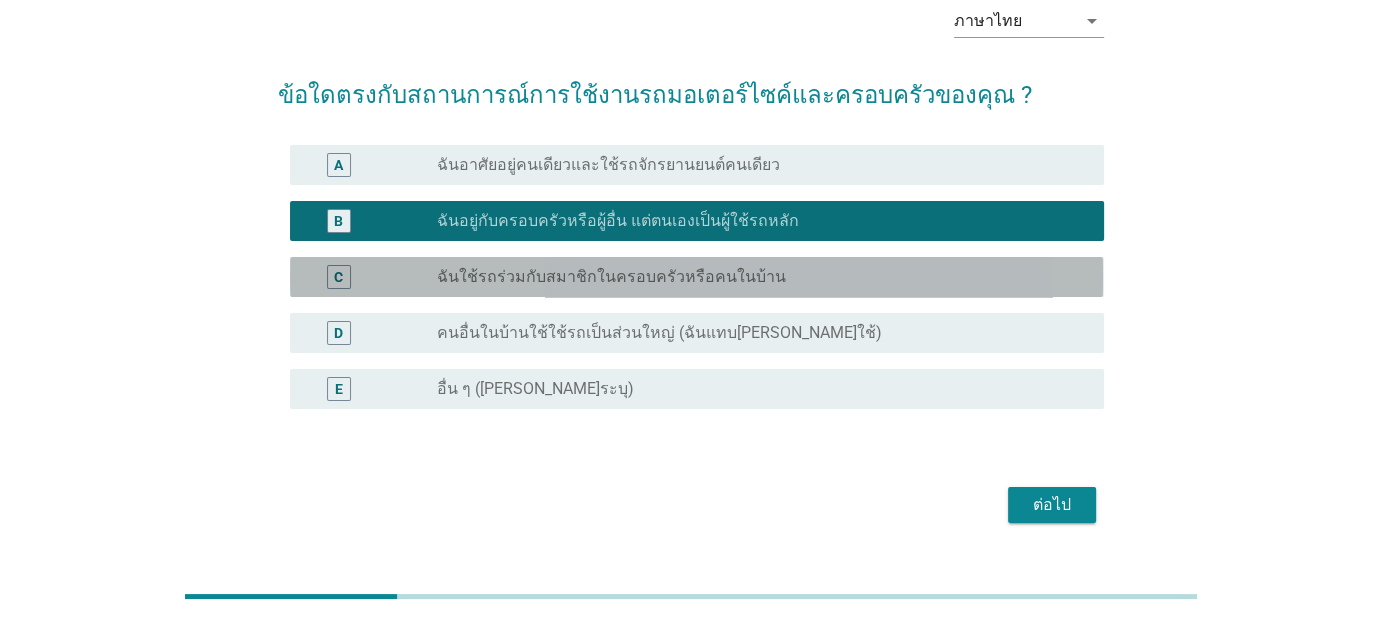 click on "radio_button_unchecked ฉันใช้รถร่วมกับสมาชิกในครอบครัวหรือคนในบ้าน" at bounding box center (754, 277) 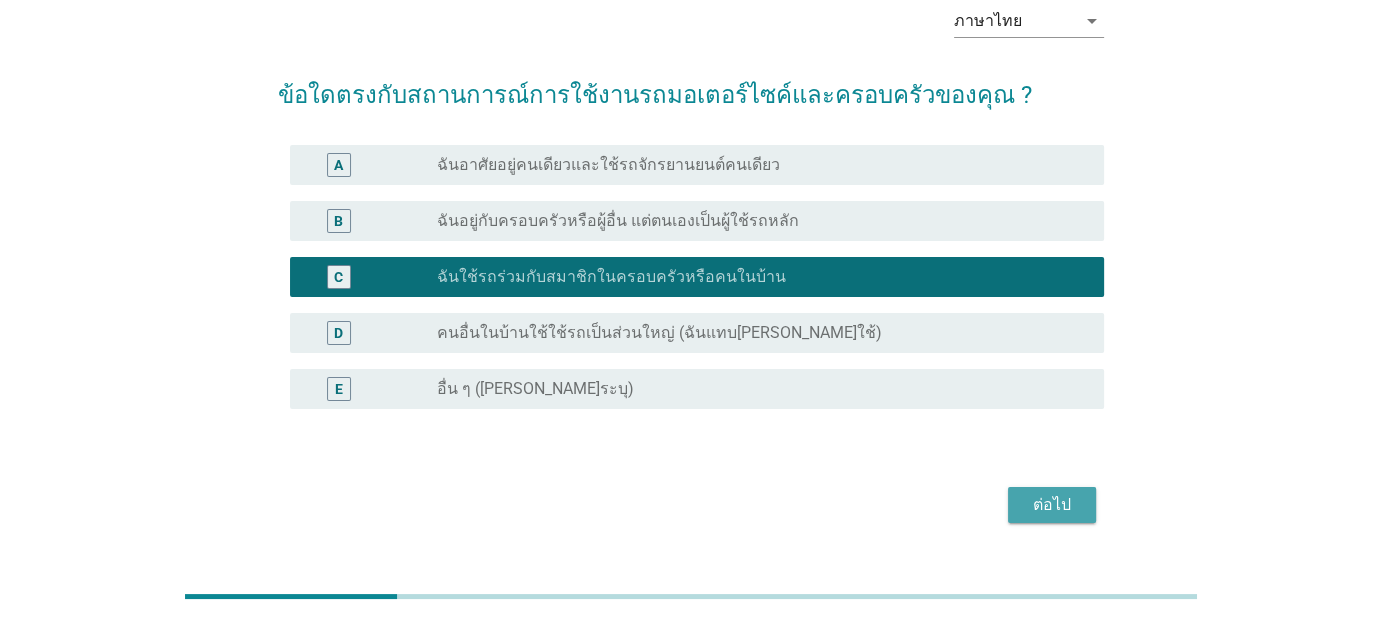 click on "ต่อไป" at bounding box center [1052, 505] 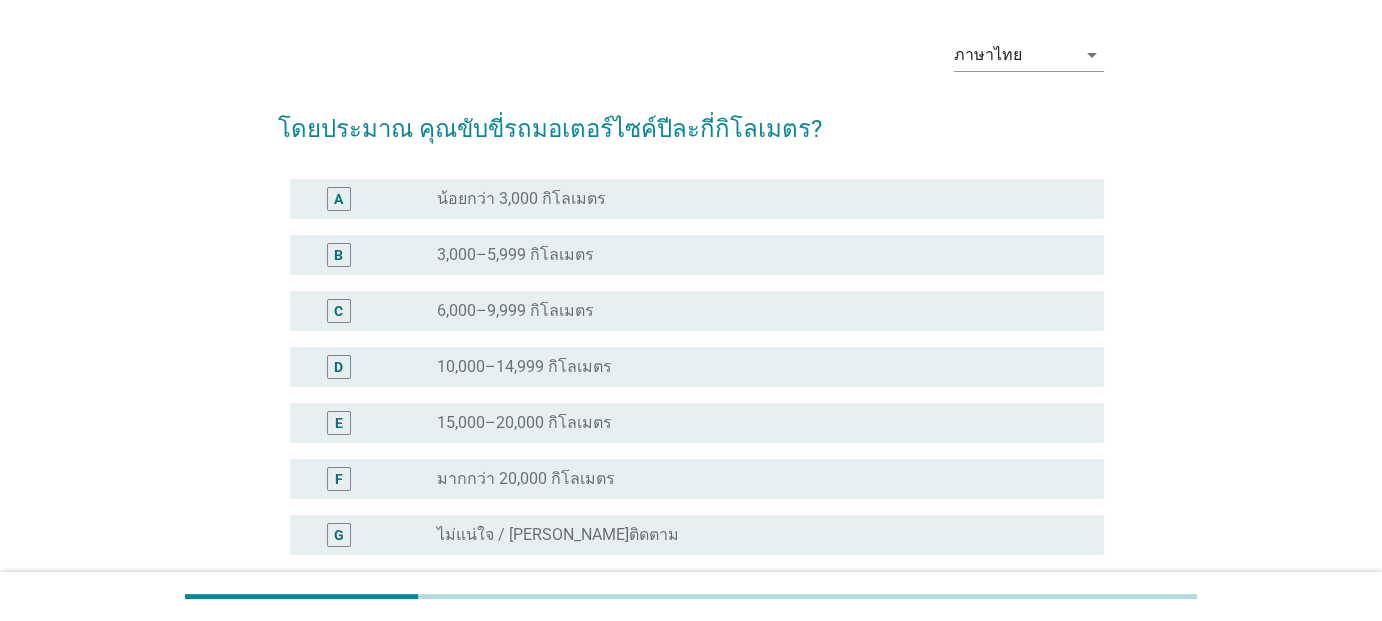 scroll, scrollTop: 100, scrollLeft: 0, axis: vertical 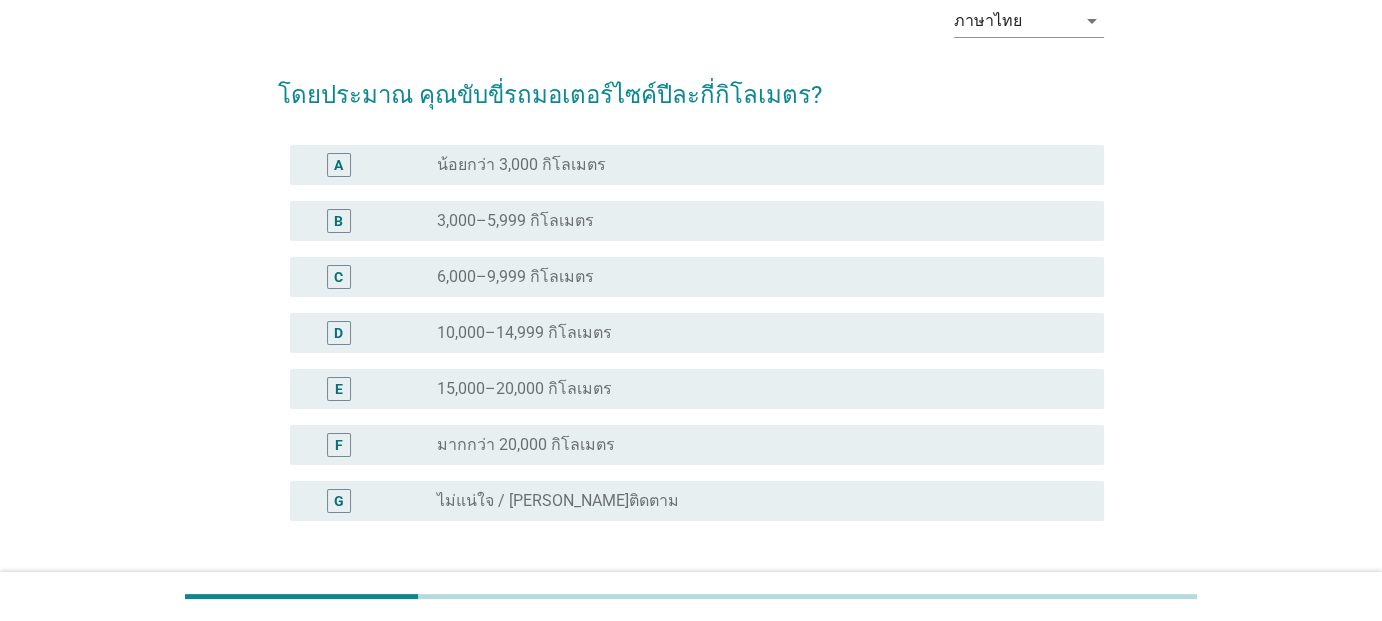 click on "radio_button_unchecked น้อยกว่า 3,000 กิโลเมตร" at bounding box center (754, 165) 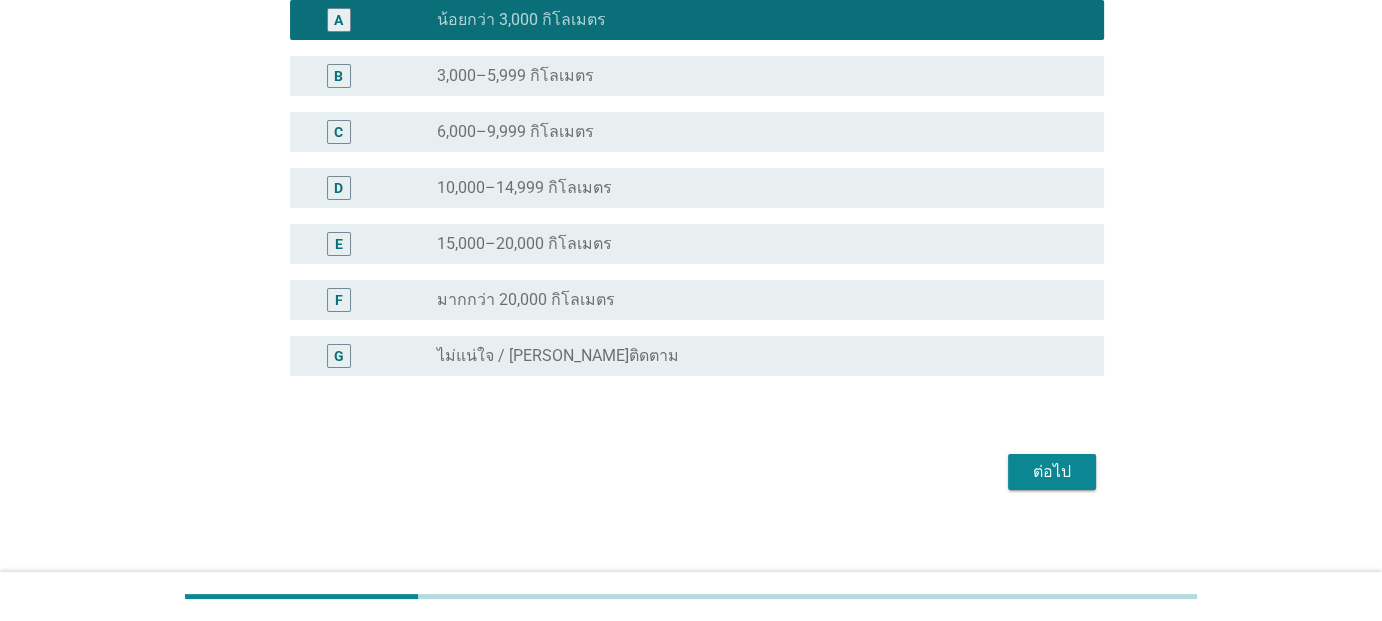 scroll, scrollTop: 256, scrollLeft: 0, axis: vertical 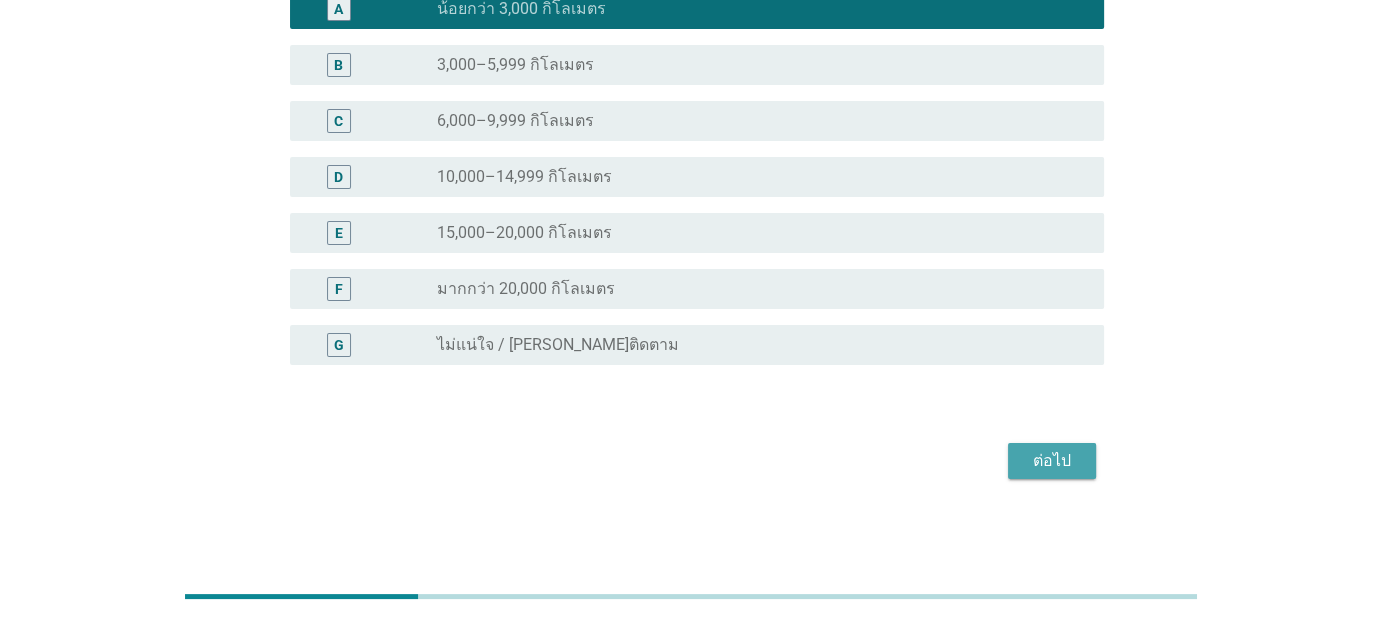 click on "ต่อไป" at bounding box center [1052, 461] 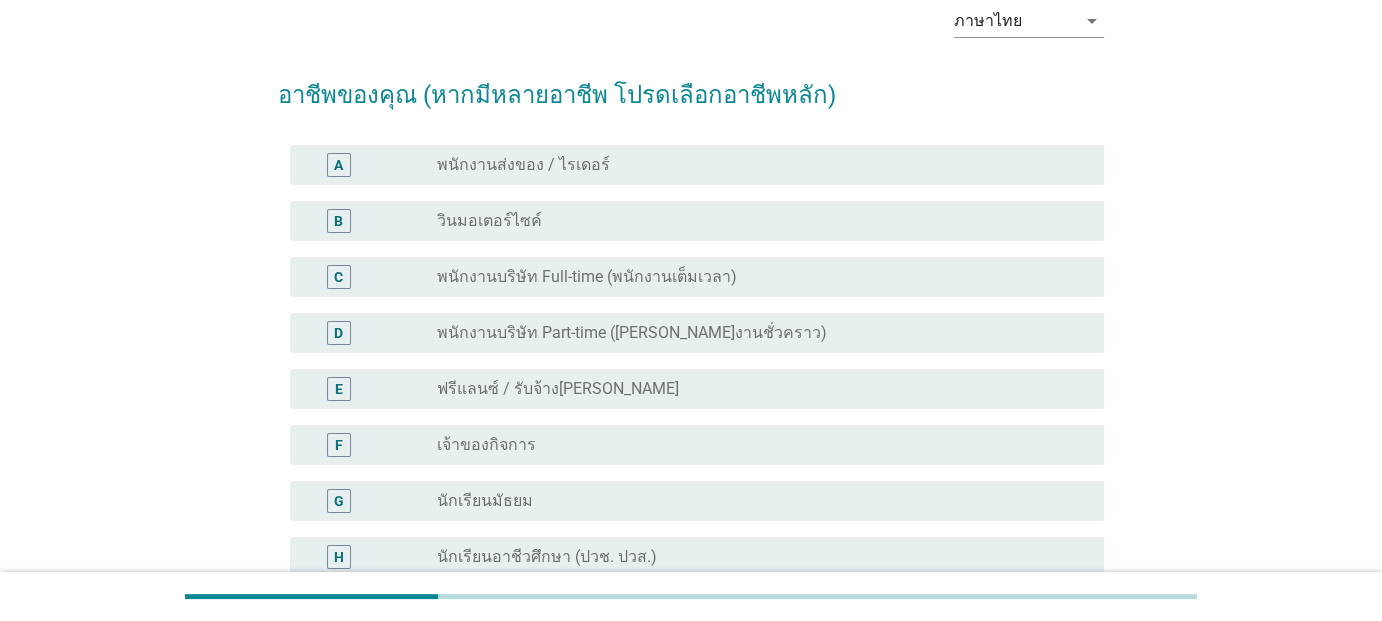 scroll, scrollTop: 200, scrollLeft: 0, axis: vertical 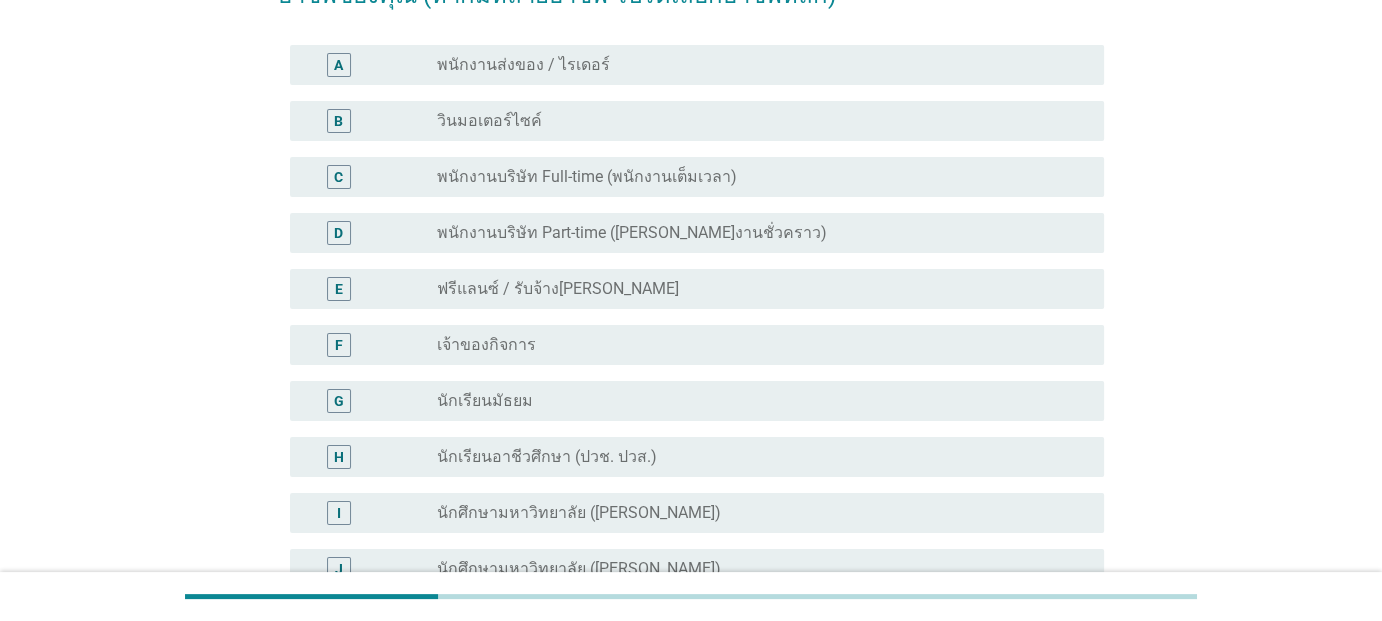 click on "radio_button_unchecked พนักงานบริษัท Full-time (พนักงานเต็มเวลา)" at bounding box center [754, 177] 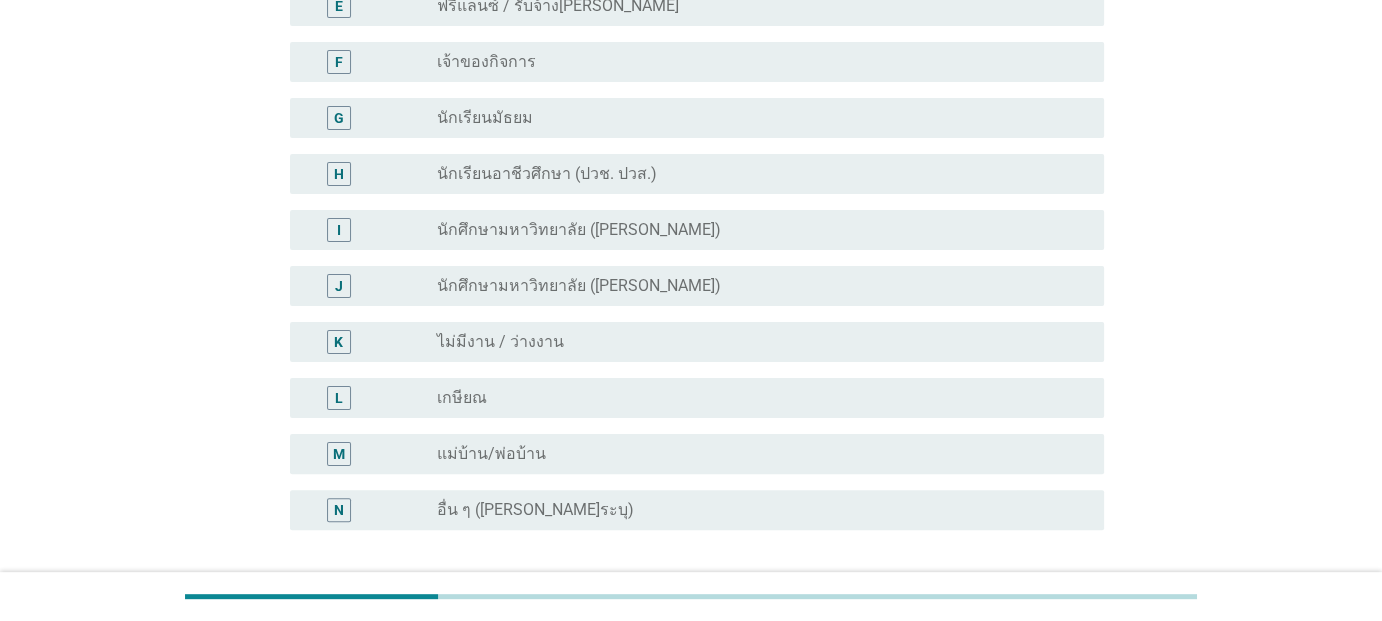 scroll, scrollTop: 600, scrollLeft: 0, axis: vertical 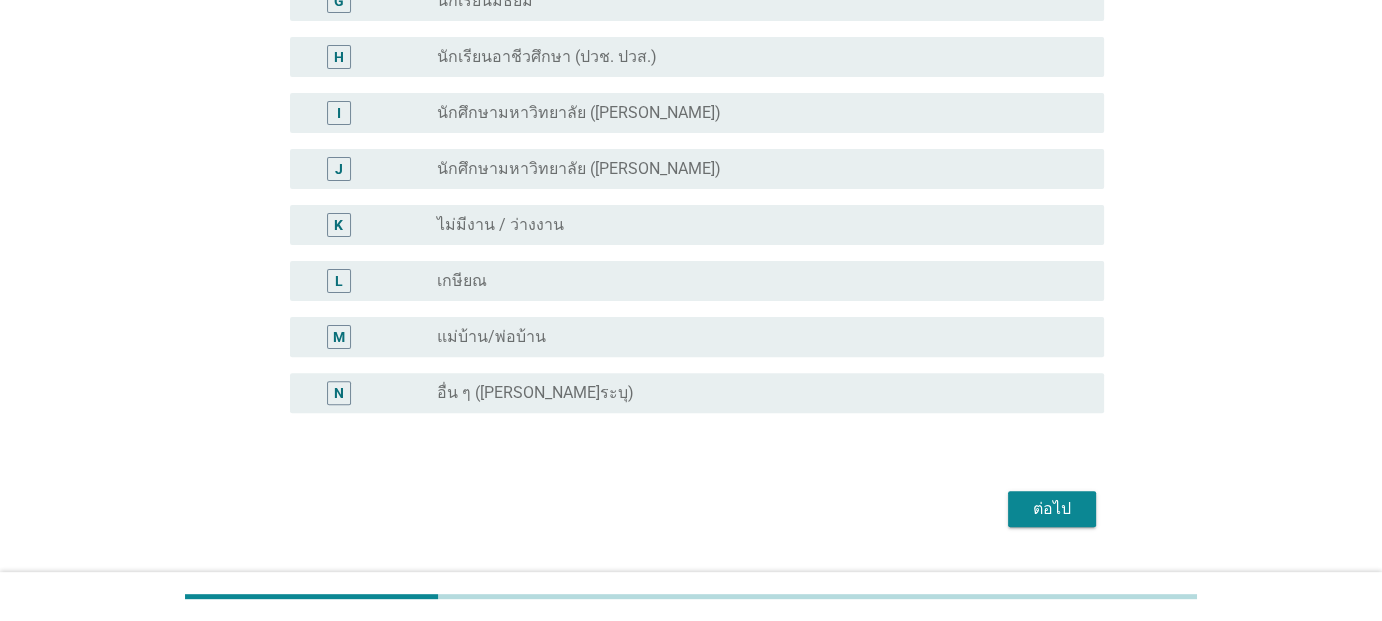 click on "ต่อไป" at bounding box center [1052, 509] 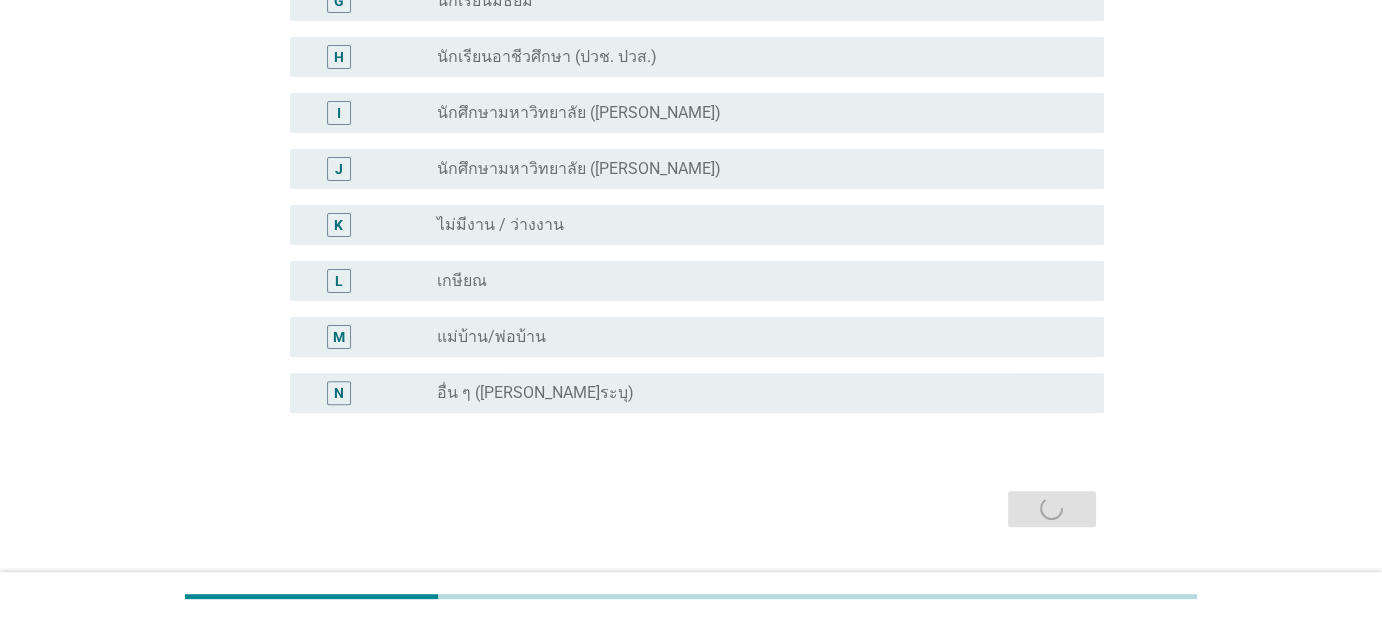 scroll, scrollTop: 0, scrollLeft: 0, axis: both 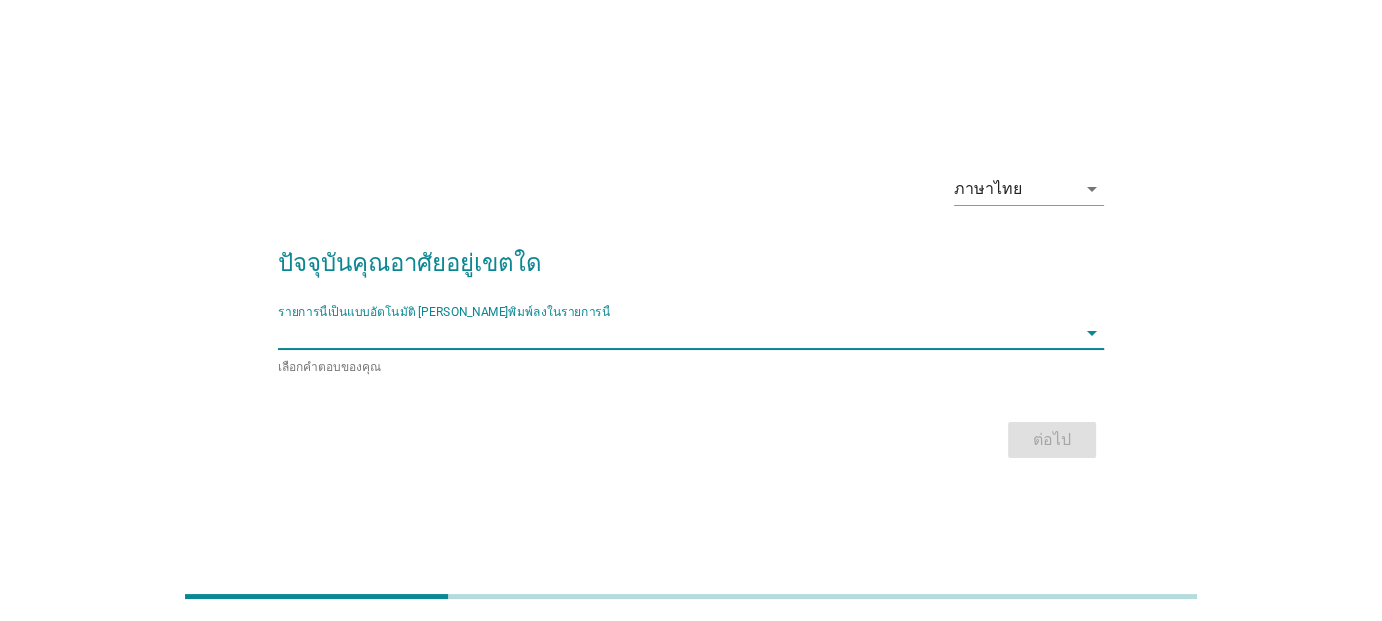 click at bounding box center [676, 333] 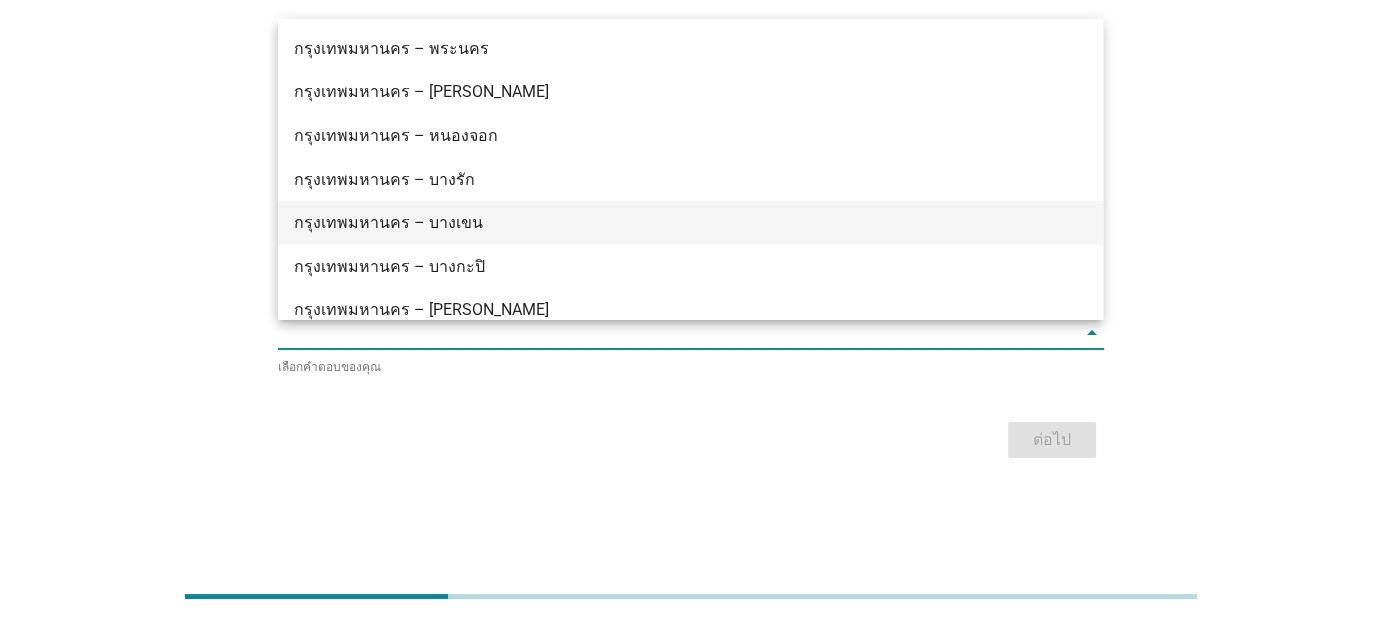 click on "กรุงเทพมหานคร – บางเขน" at bounding box center [690, 223] 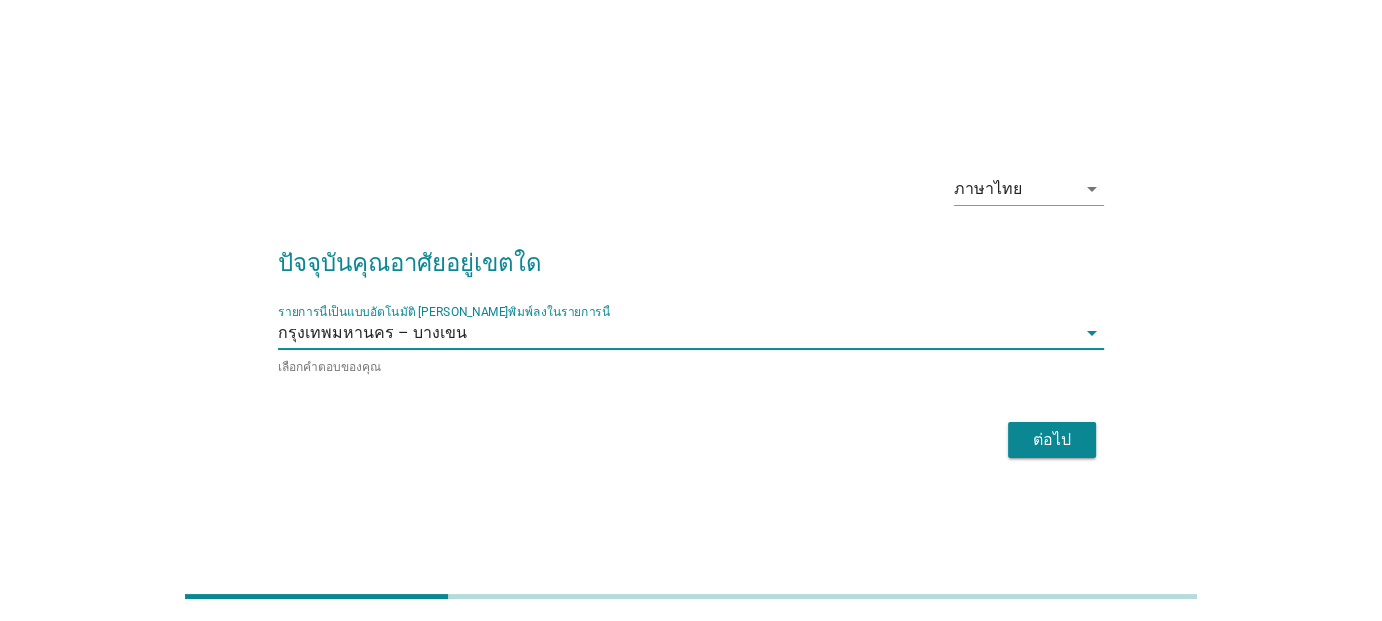 click on "ต่อไป" at bounding box center [1052, 440] 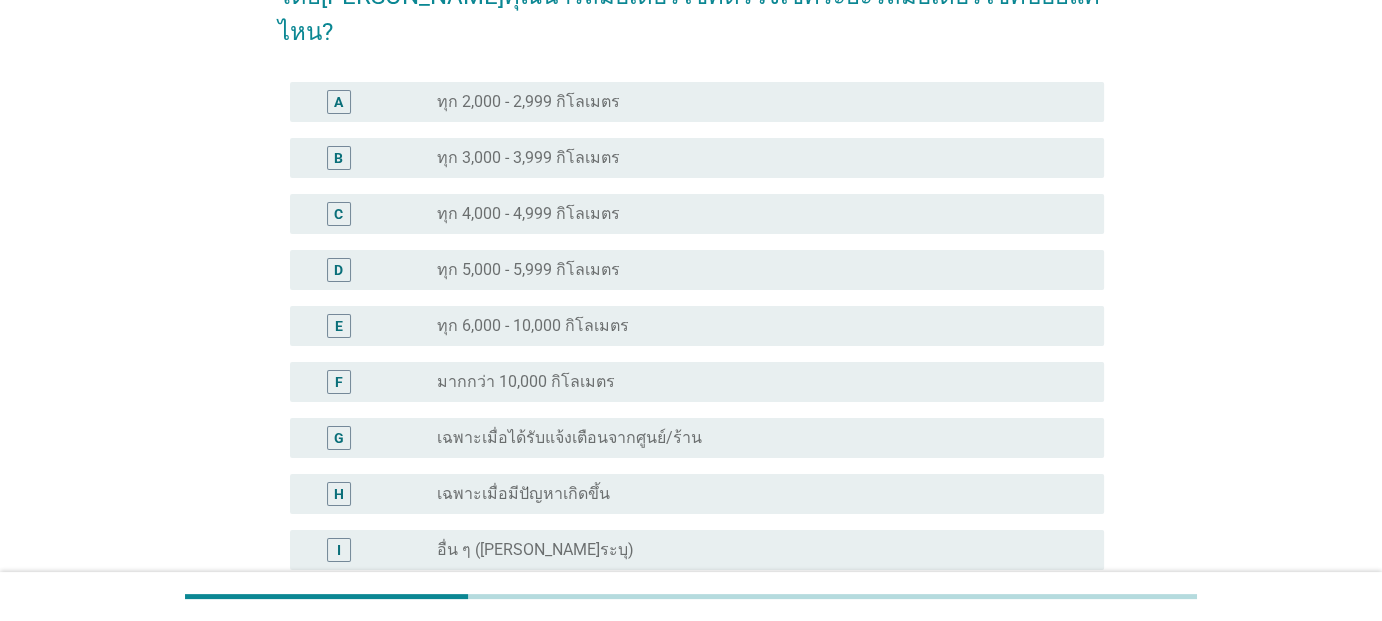 scroll, scrollTop: 200, scrollLeft: 0, axis: vertical 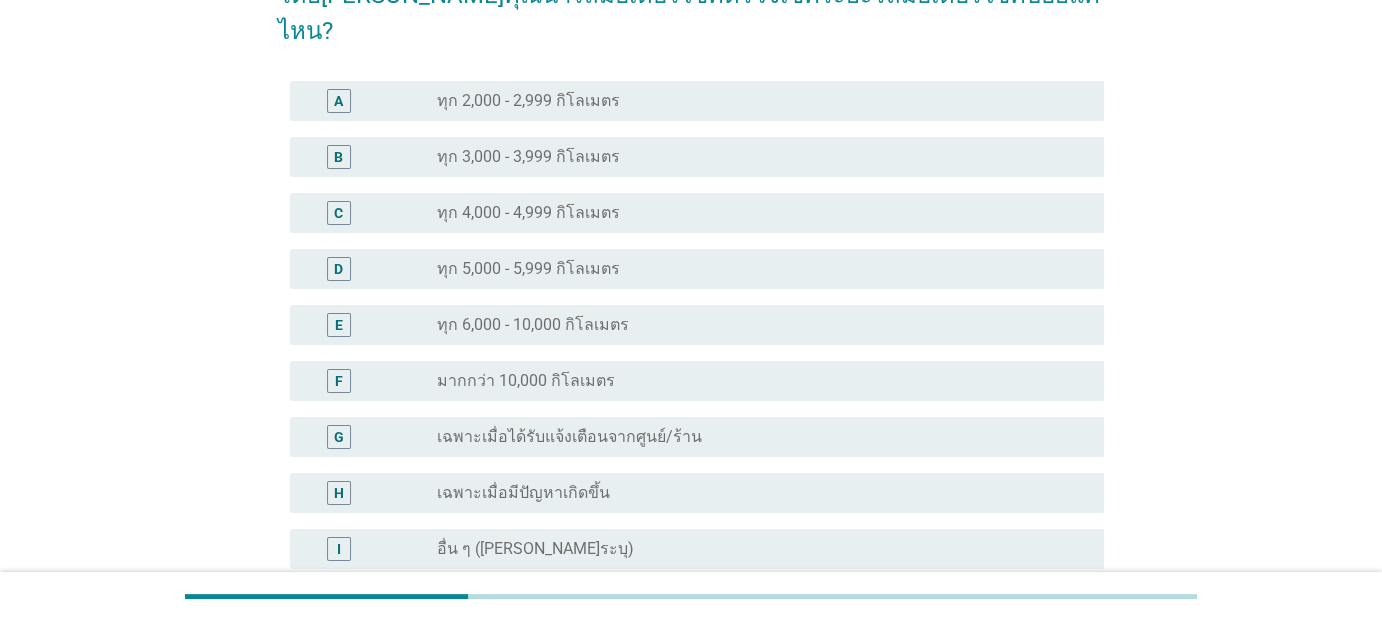 click on "D" at bounding box center [338, 268] 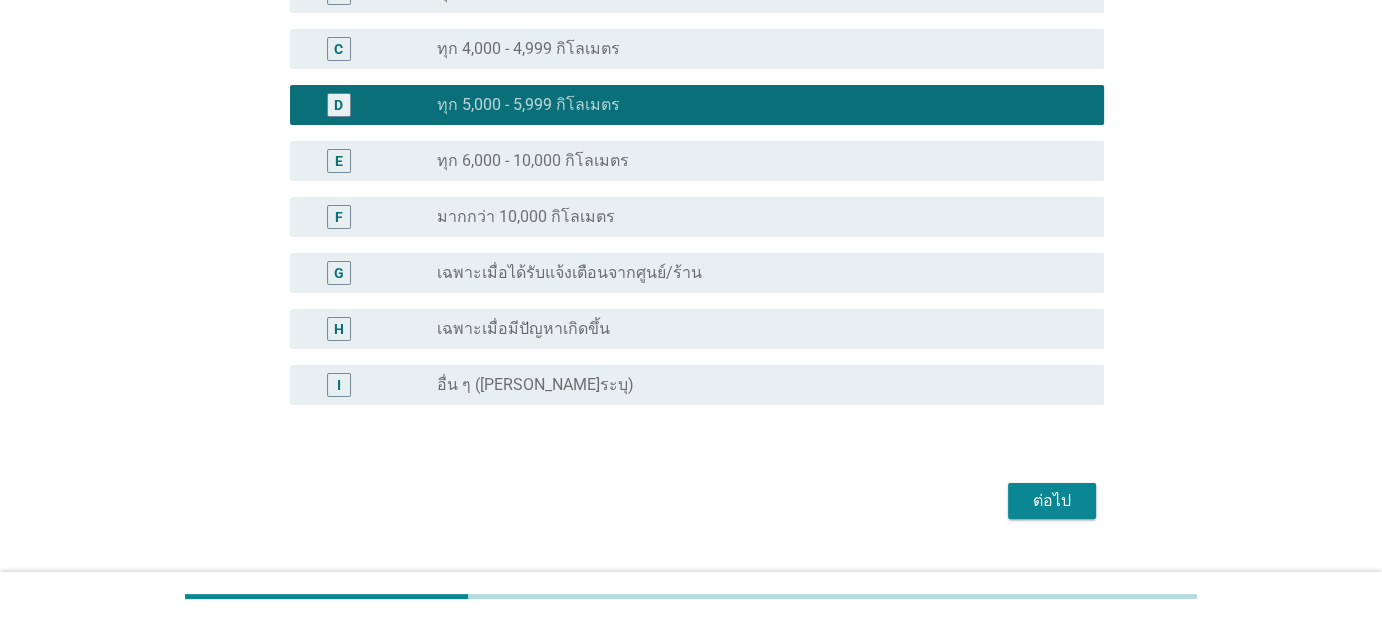 scroll, scrollTop: 368, scrollLeft: 0, axis: vertical 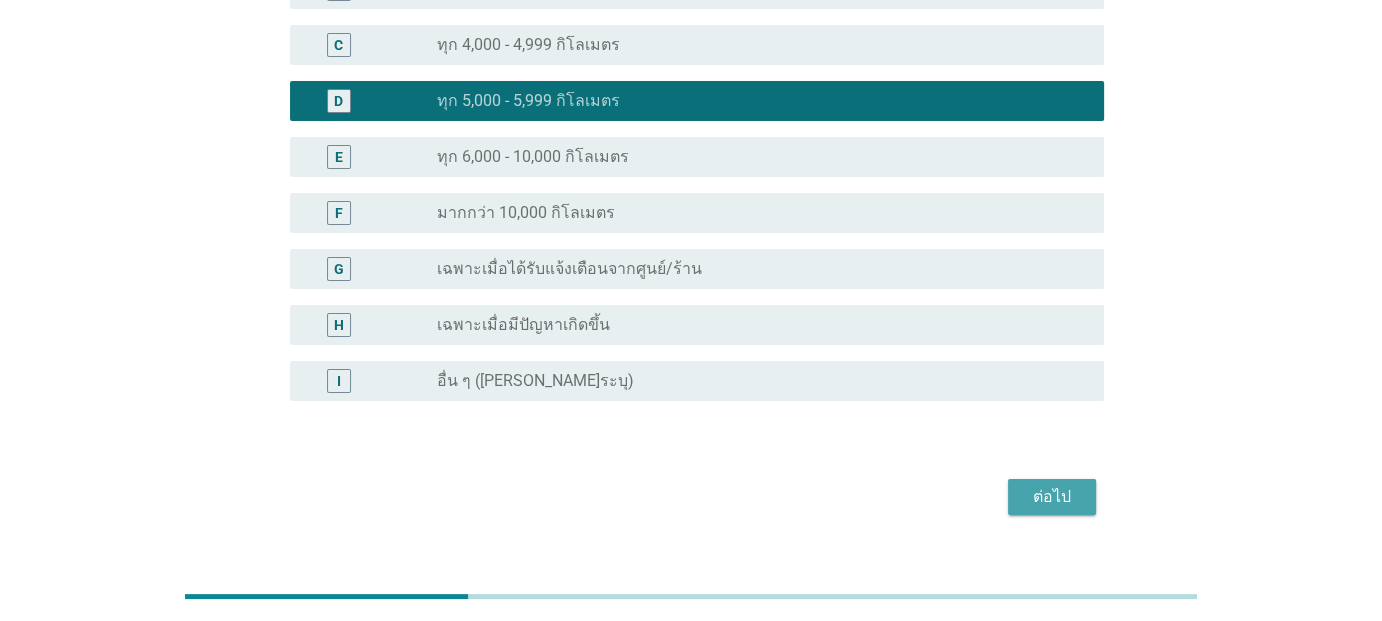 click on "ต่อไป" at bounding box center [1052, 497] 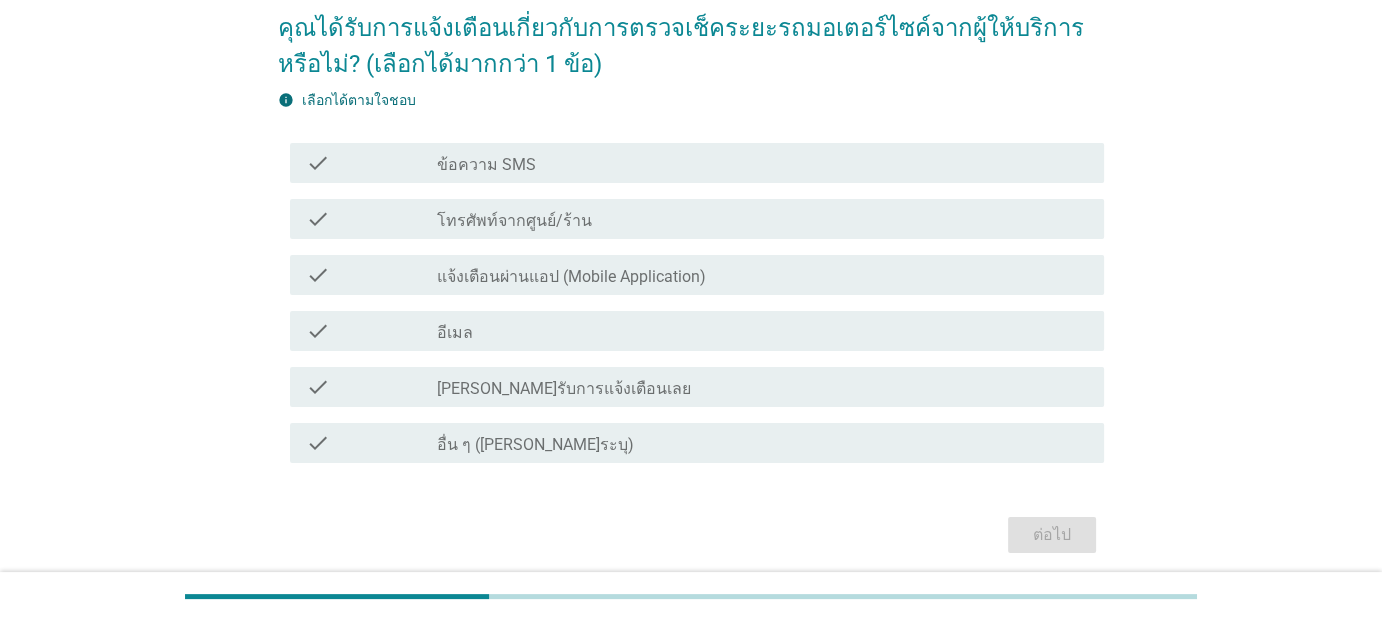 scroll, scrollTop: 200, scrollLeft: 0, axis: vertical 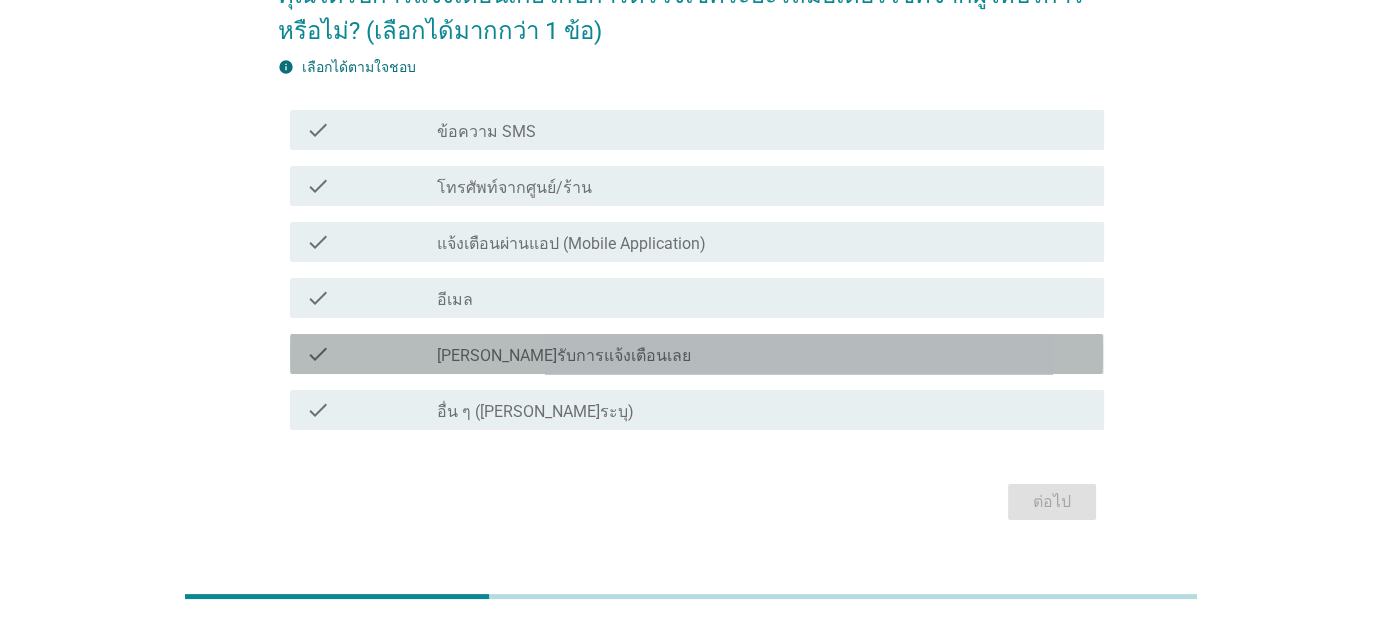 click on "check     check_box_outline_blank [PERSON_NAME]รับการแจ้งเตือนเลย" at bounding box center [696, 354] 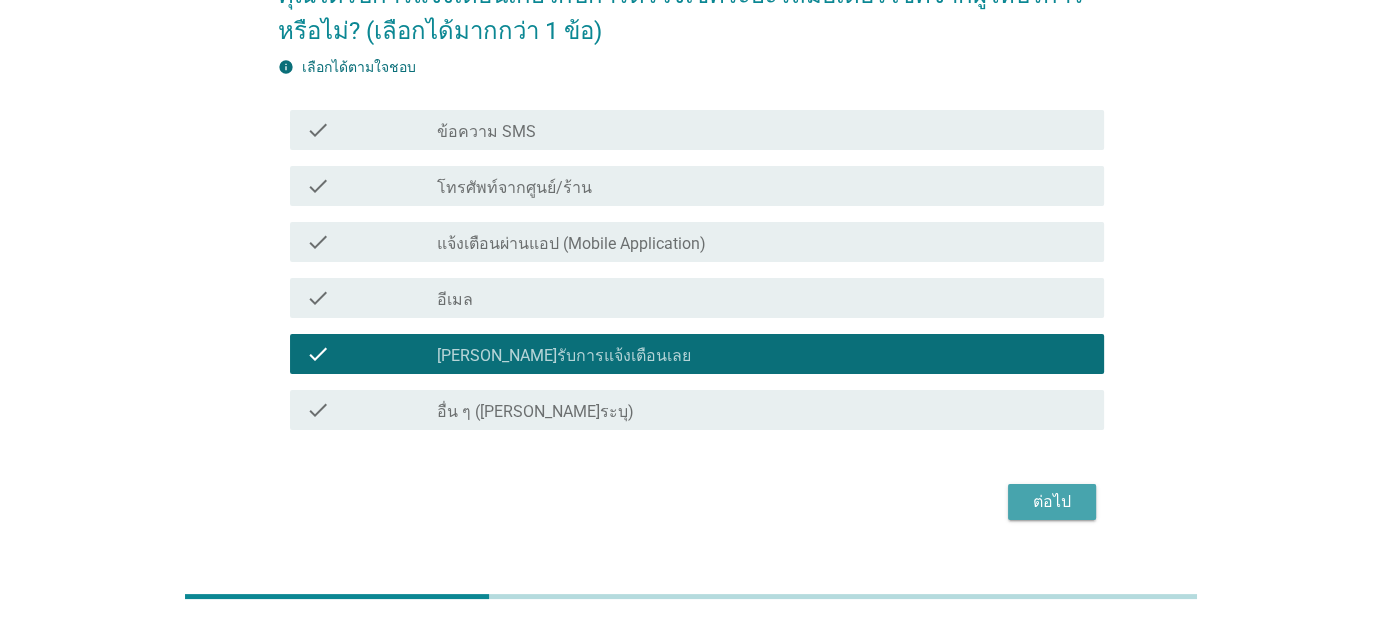 click on "ต่อไป" at bounding box center [1052, 502] 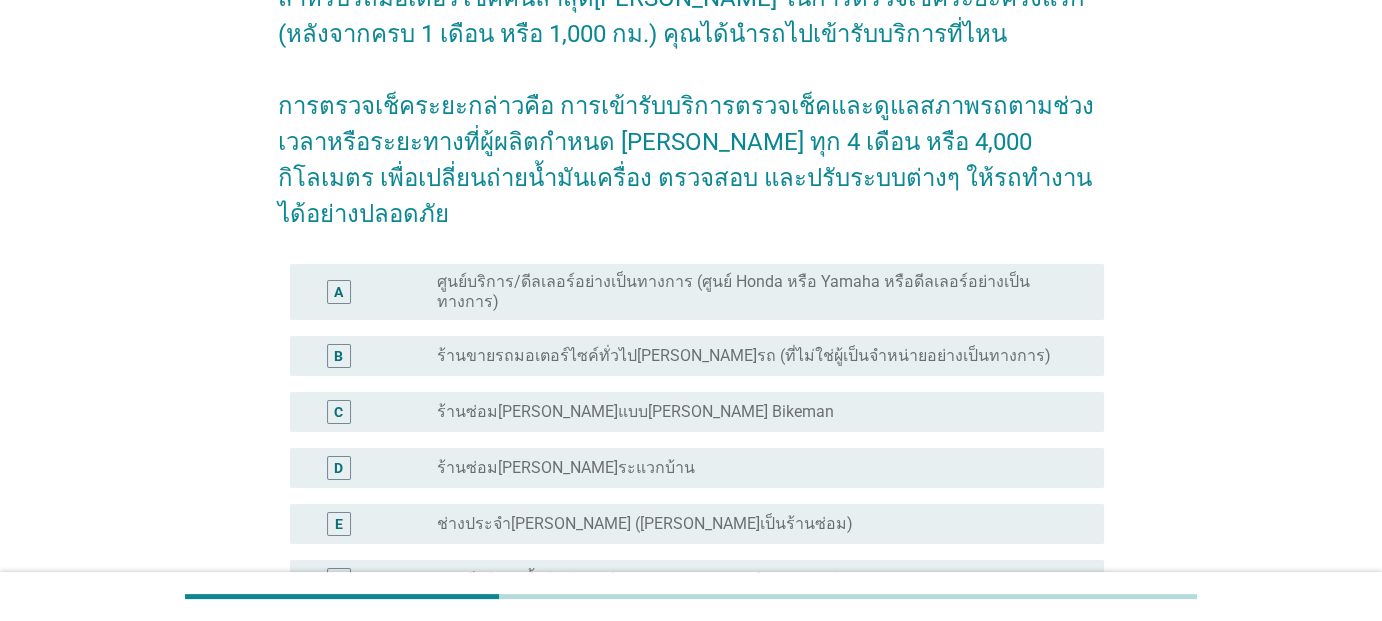 scroll, scrollTop: 200, scrollLeft: 0, axis: vertical 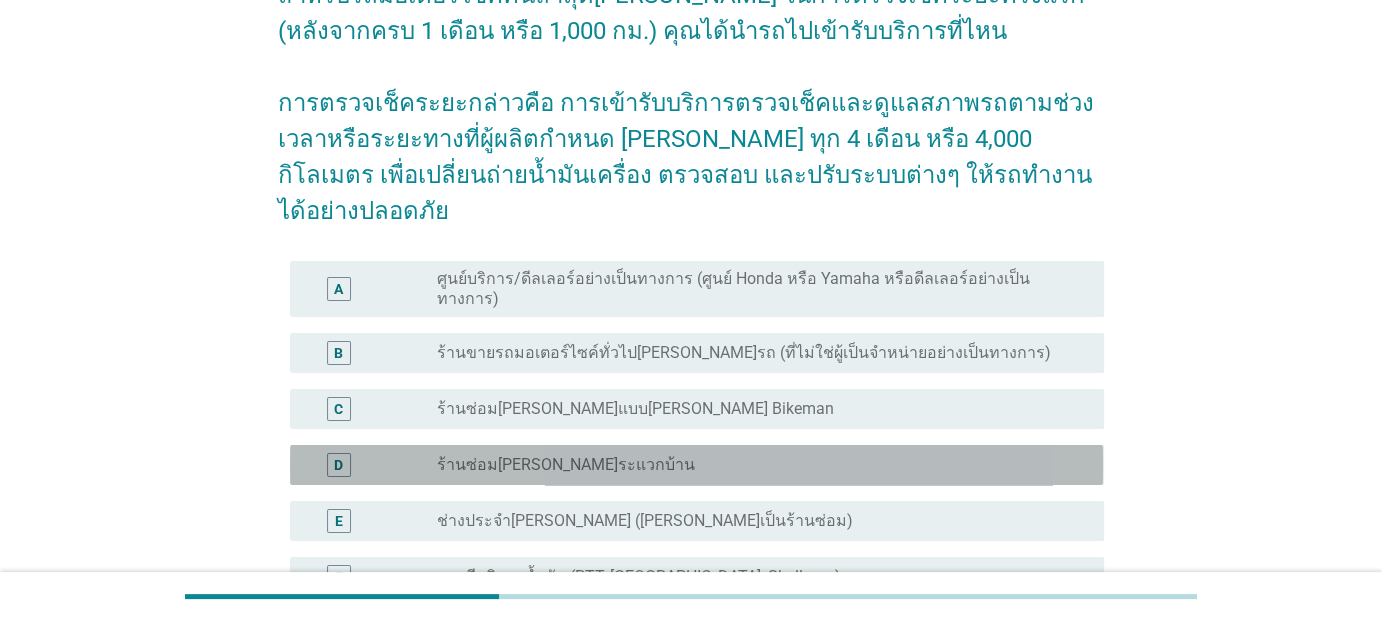 click on "radio_button_unchecked ร้านซ่อม[PERSON_NAME]ระแวกบ้าน" at bounding box center (754, 465) 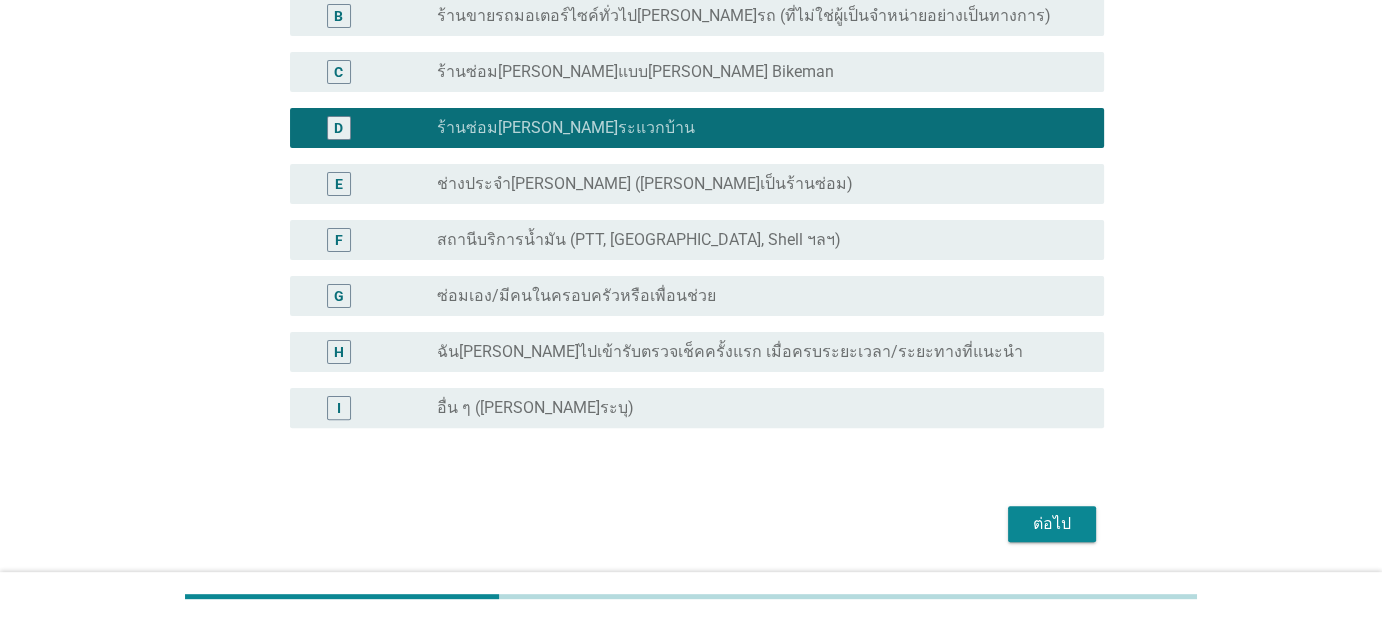 scroll, scrollTop: 549, scrollLeft: 0, axis: vertical 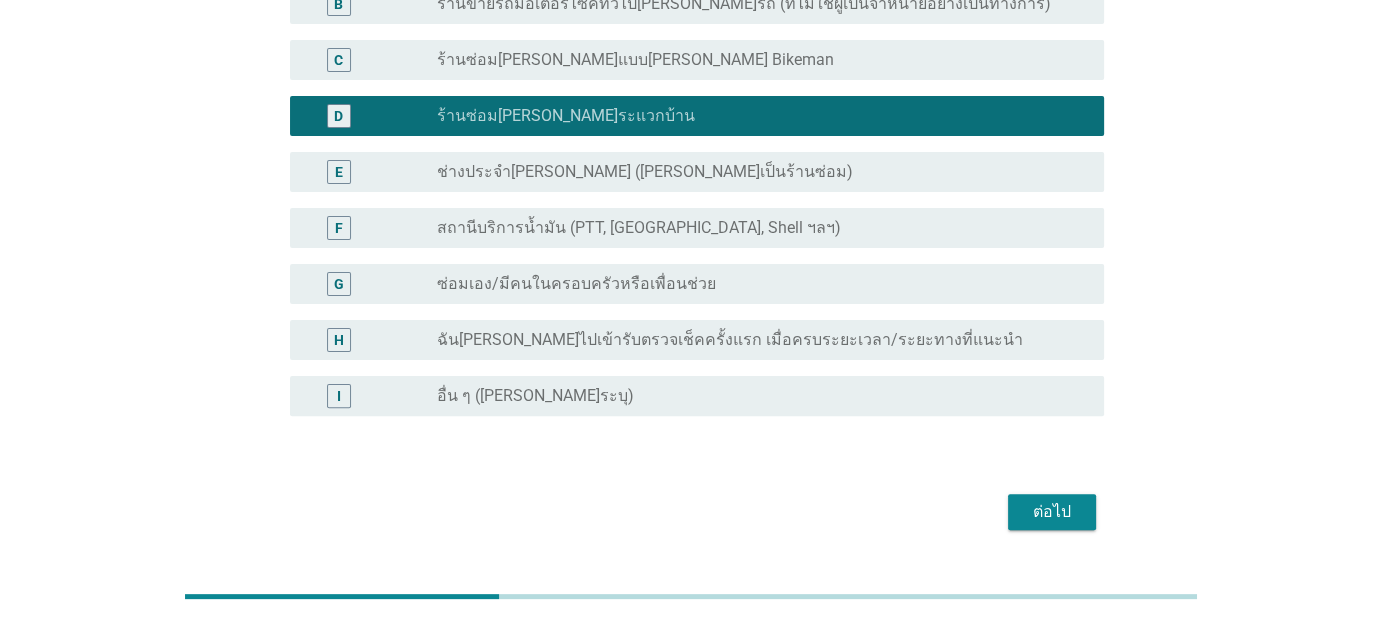click on "ต่อไป" at bounding box center [1052, 512] 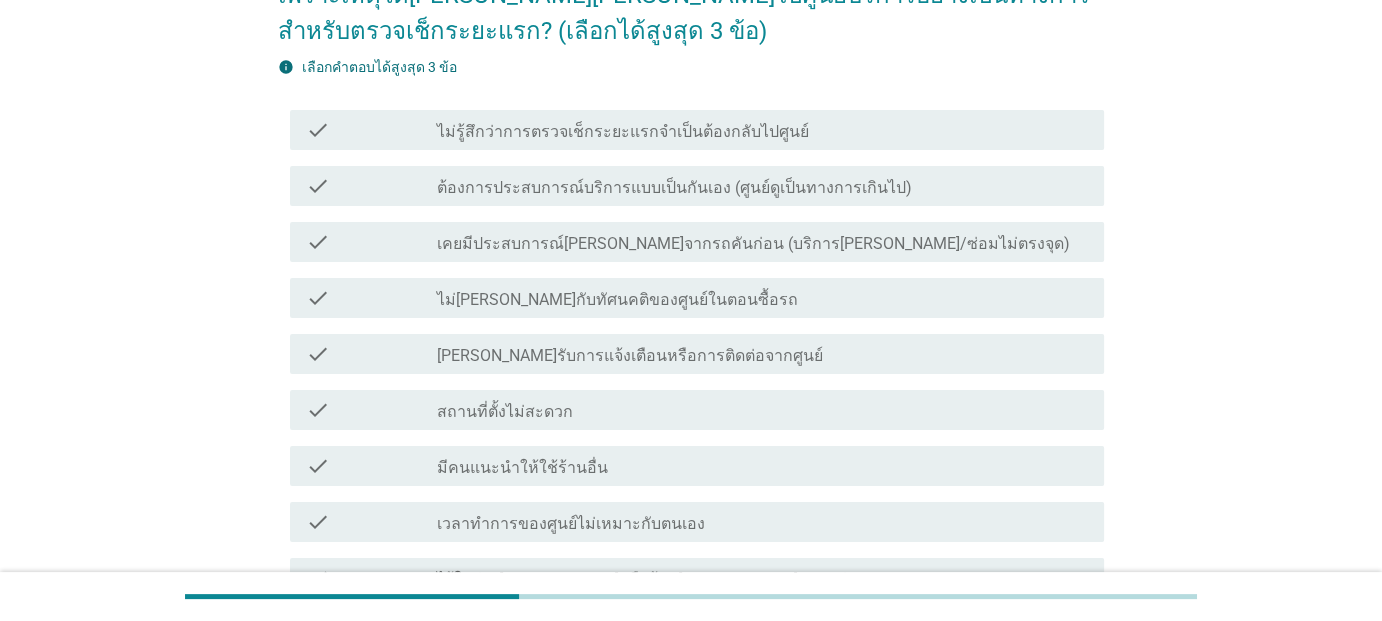 scroll, scrollTop: 300, scrollLeft: 0, axis: vertical 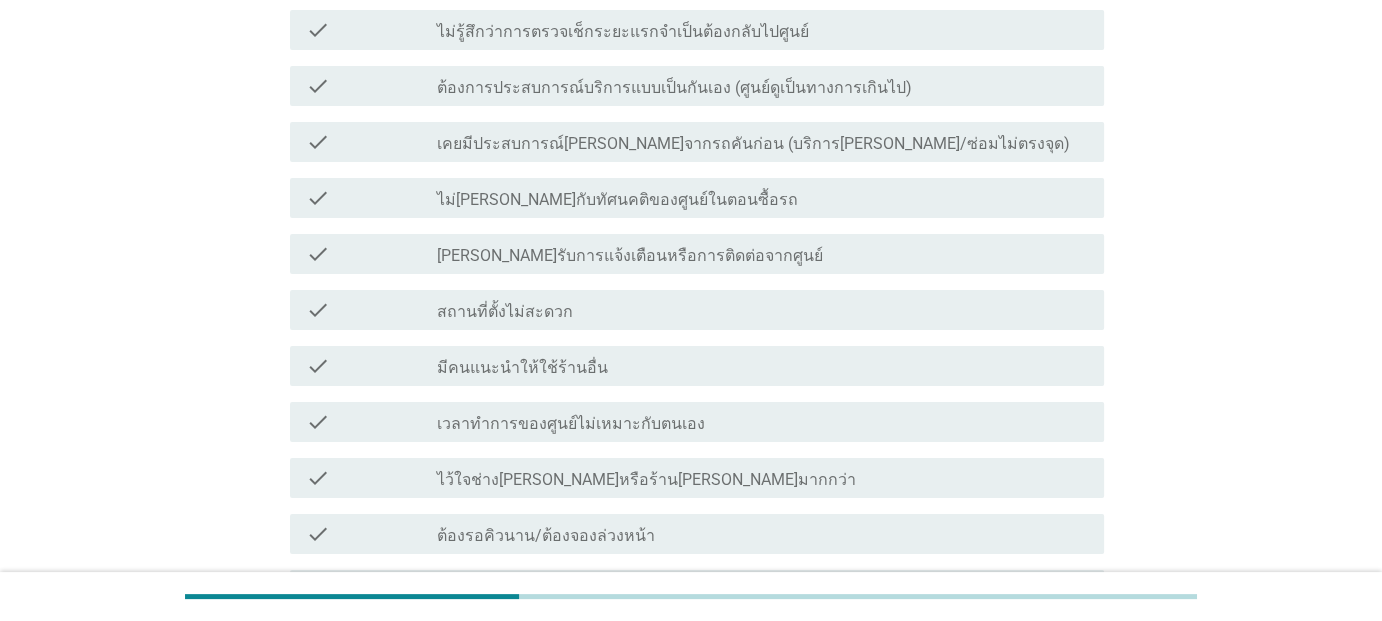 click on "check_box_outline_blank สถานที่ตั้งไม่สะดวก" at bounding box center [762, 310] 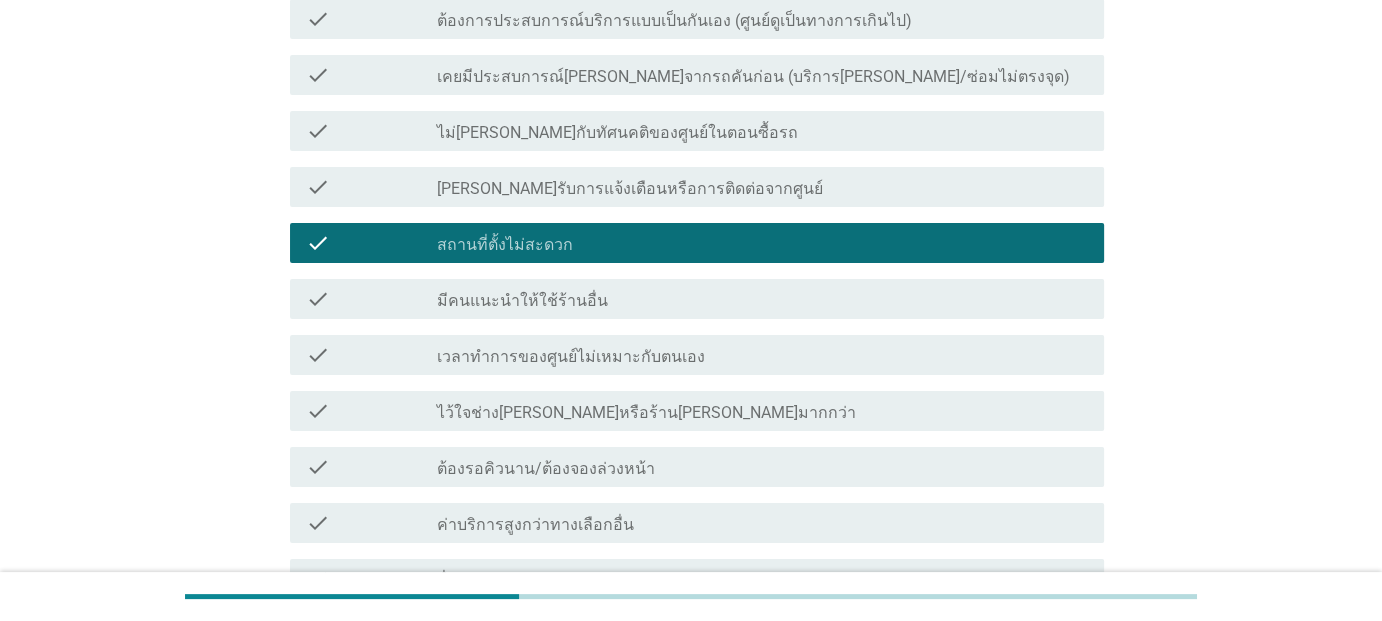 scroll, scrollTop: 400, scrollLeft: 0, axis: vertical 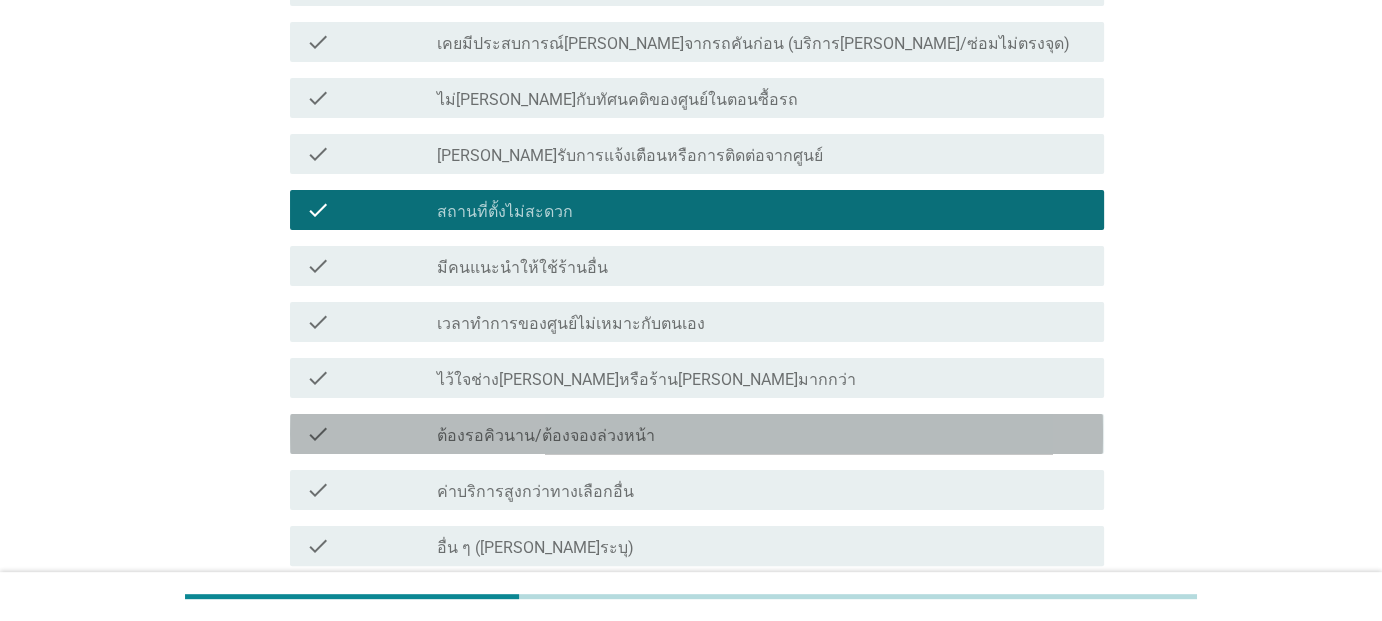 click on "check_box_outline_blank ต้องรอคิวนาน/ต้องจองล่วงหน้า" at bounding box center (762, 434) 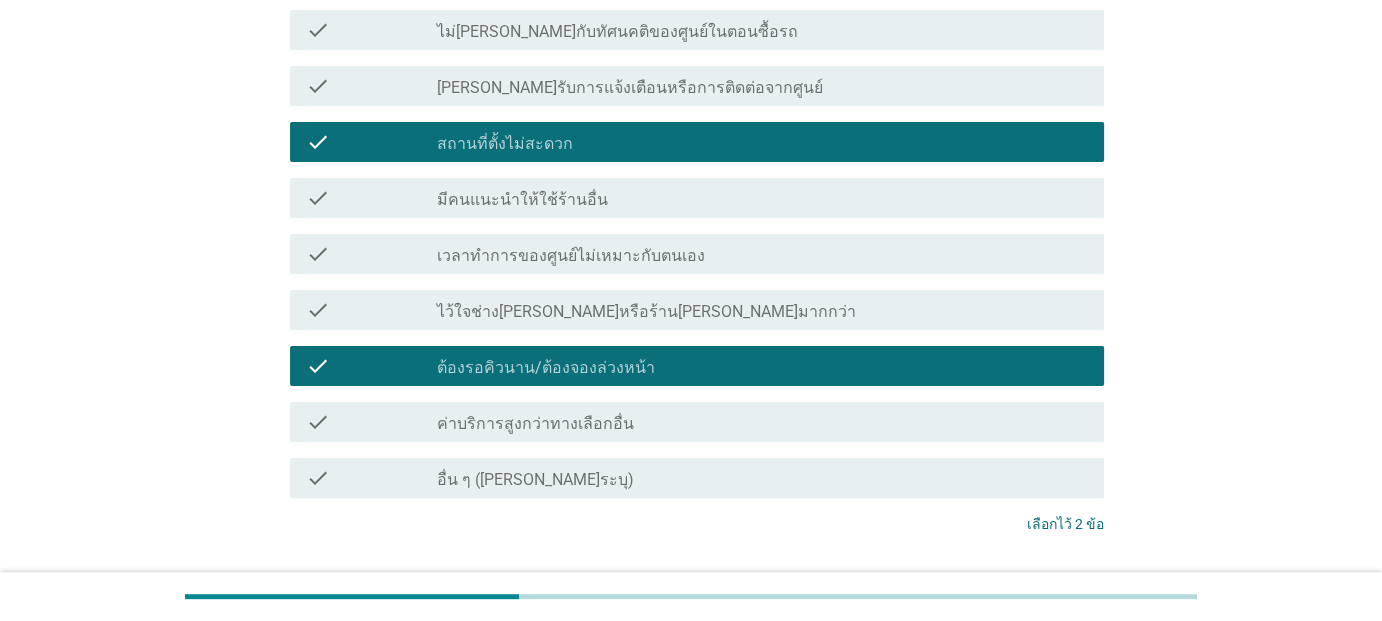 scroll, scrollTop: 600, scrollLeft: 0, axis: vertical 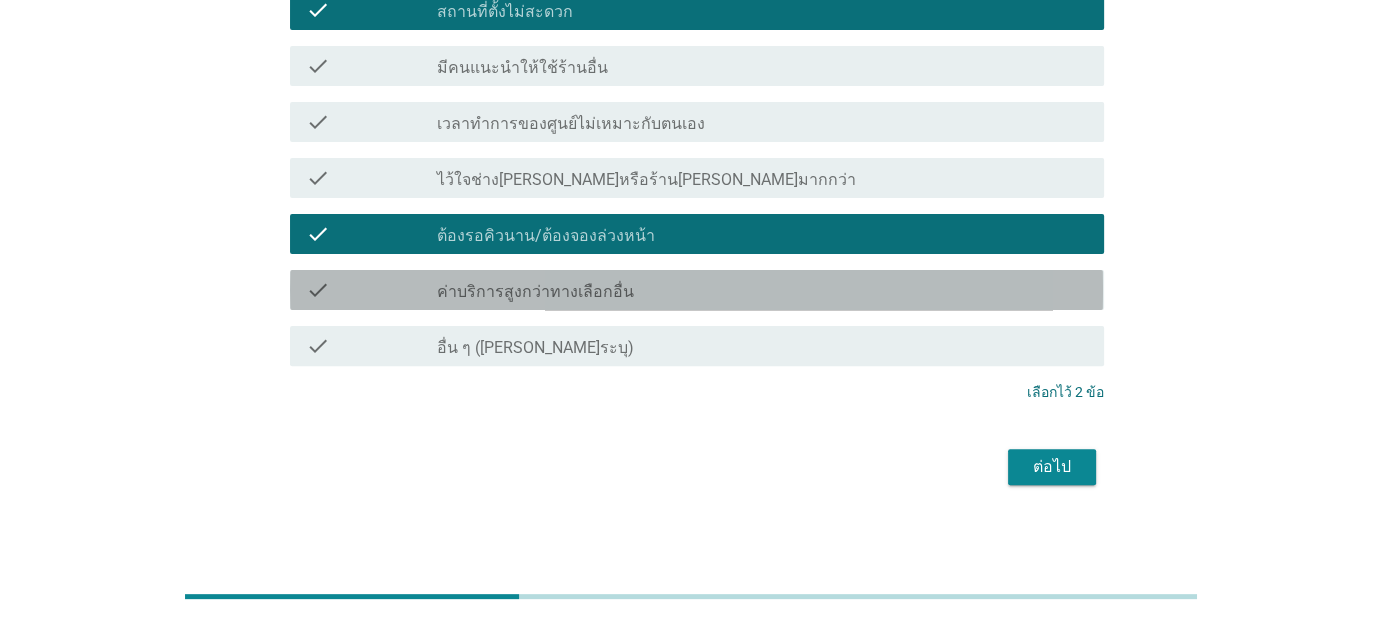 drag, startPoint x: 741, startPoint y: 296, endPoint x: 901, endPoint y: 377, distance: 179.33488 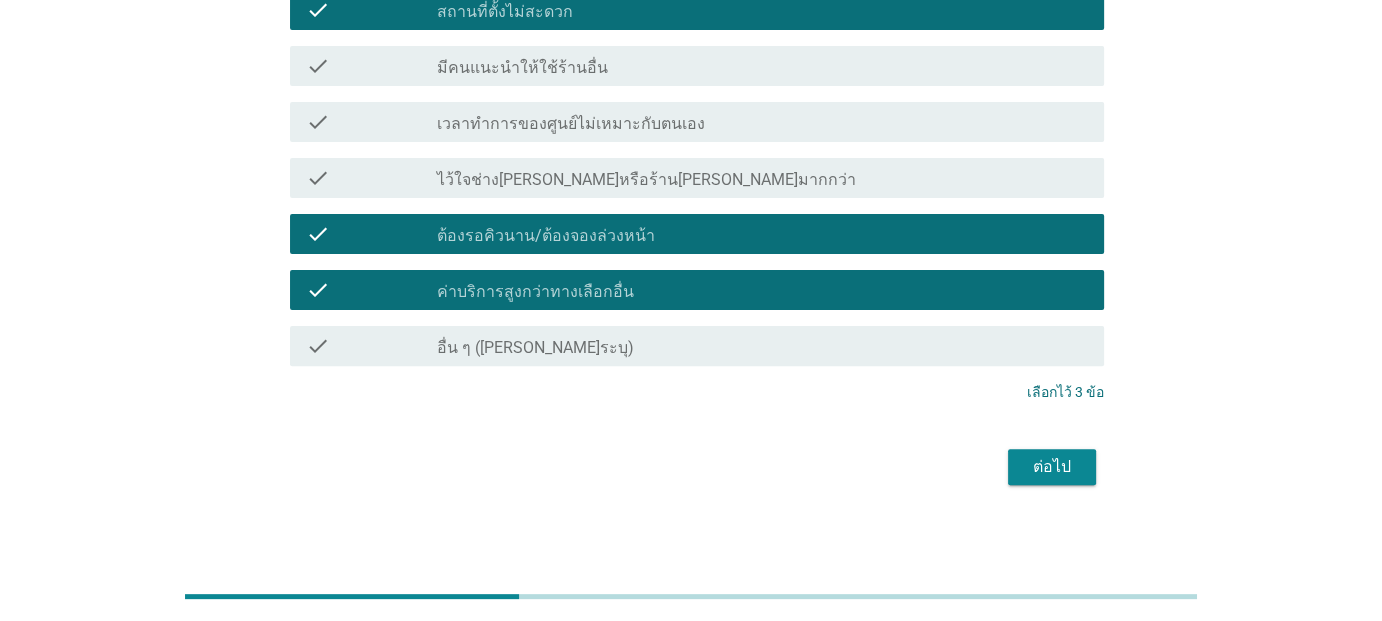click on "ต่อไป" at bounding box center [1052, 467] 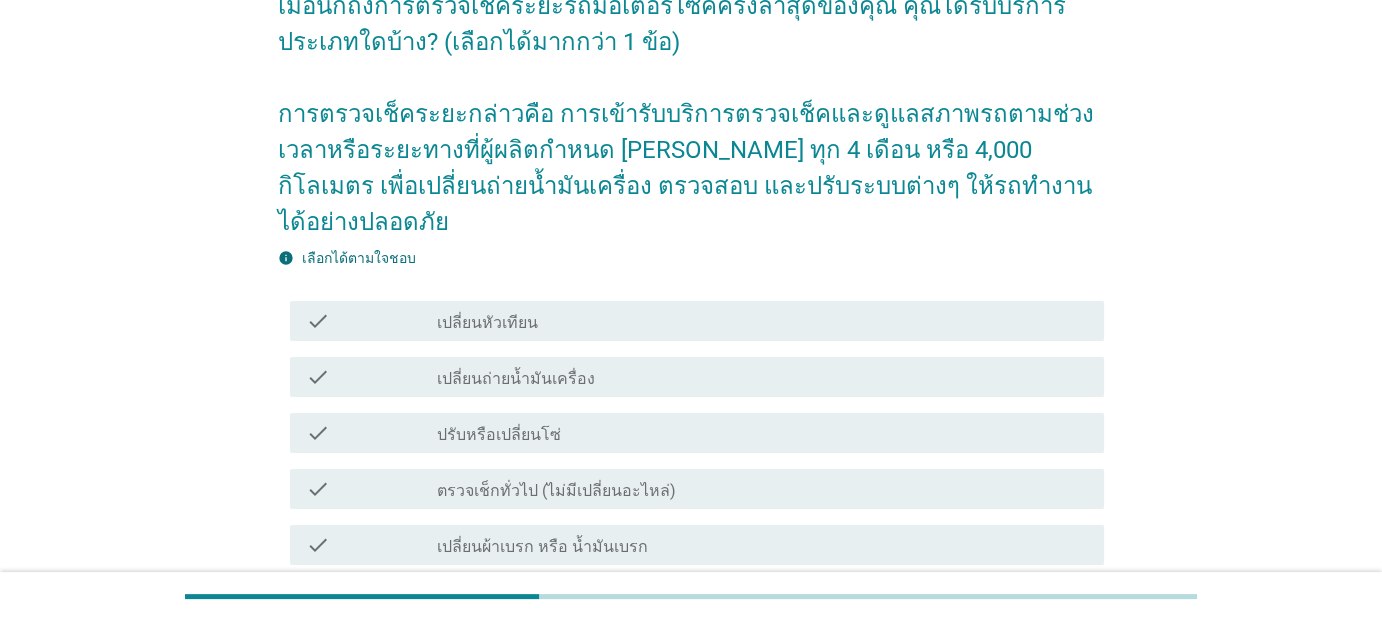 scroll, scrollTop: 200, scrollLeft: 0, axis: vertical 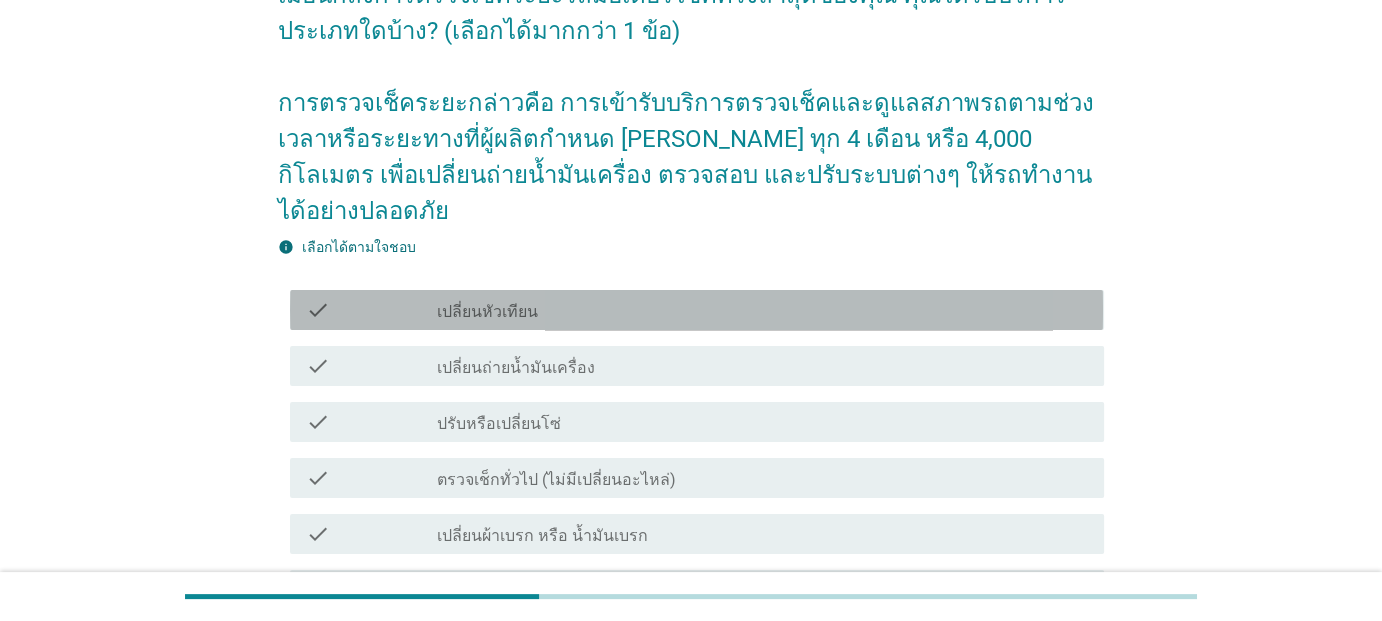 click on "check_box_outline_blank เปลี่ยนหัวเทียน" at bounding box center (762, 310) 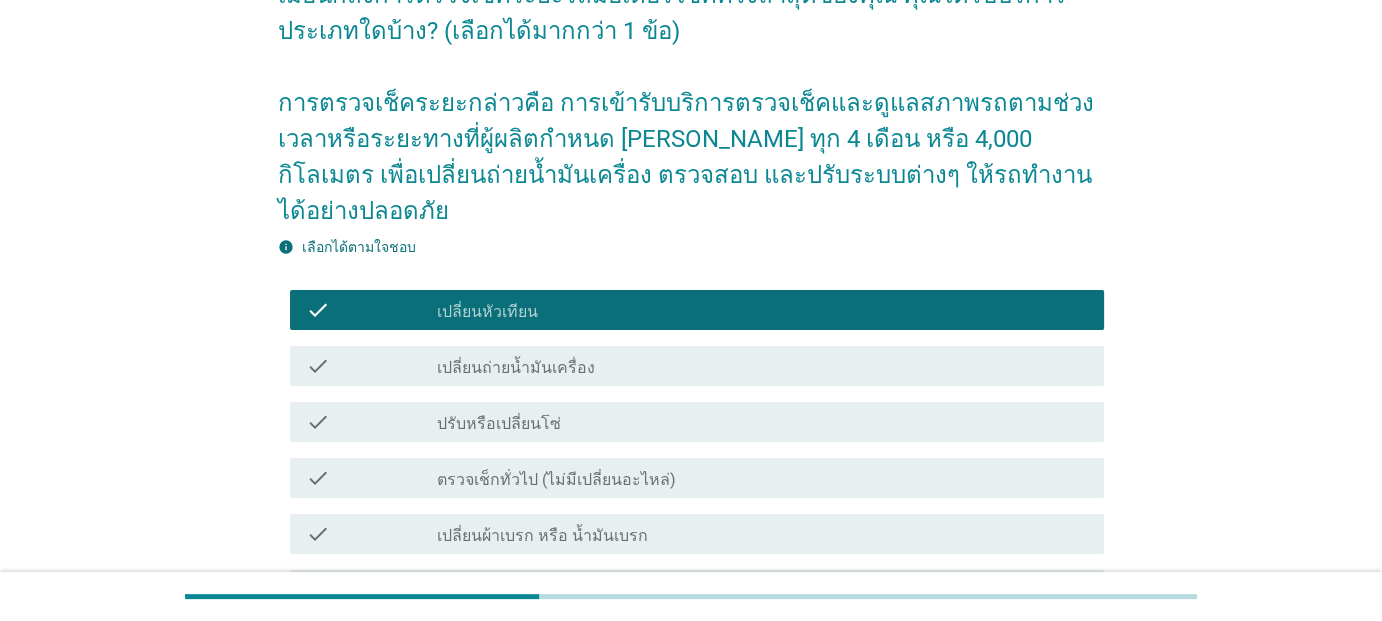 click on "check_box_outline_blank เปลี่ยนถ่ายน้ำมันเครื่อง" at bounding box center (762, 366) 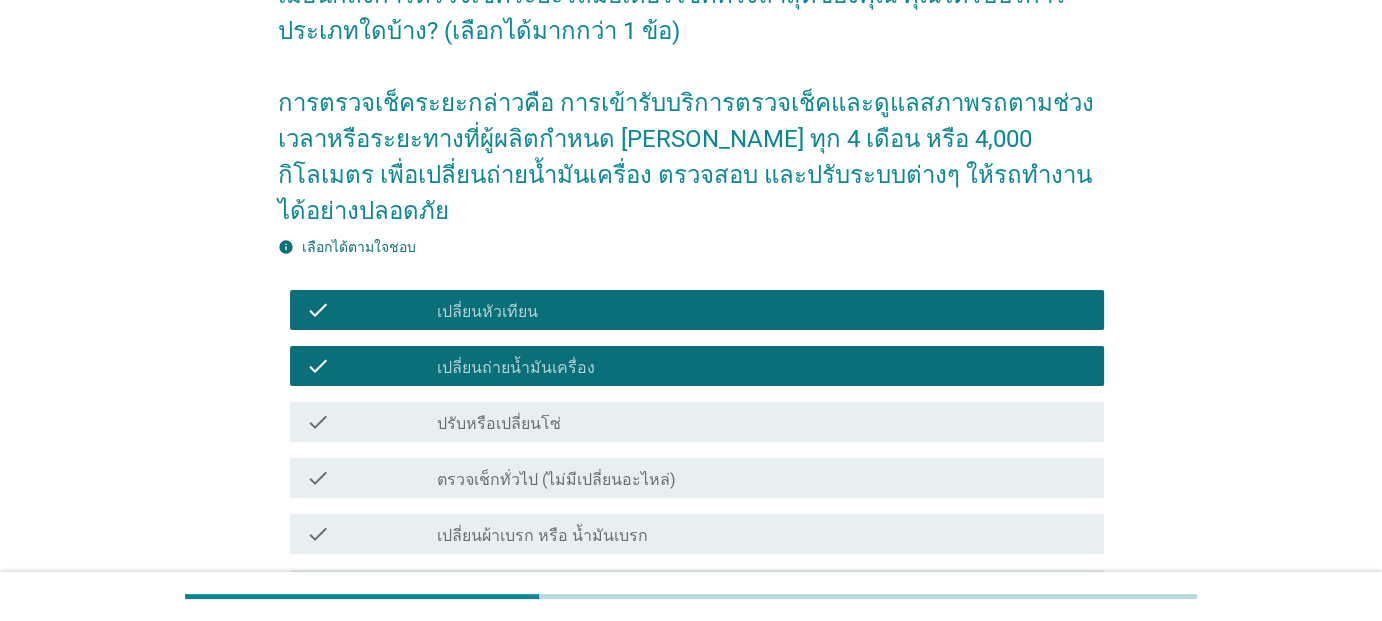 click on "check_box_outline_blank เปลี่ยนหัวเทียน" at bounding box center [762, 310] 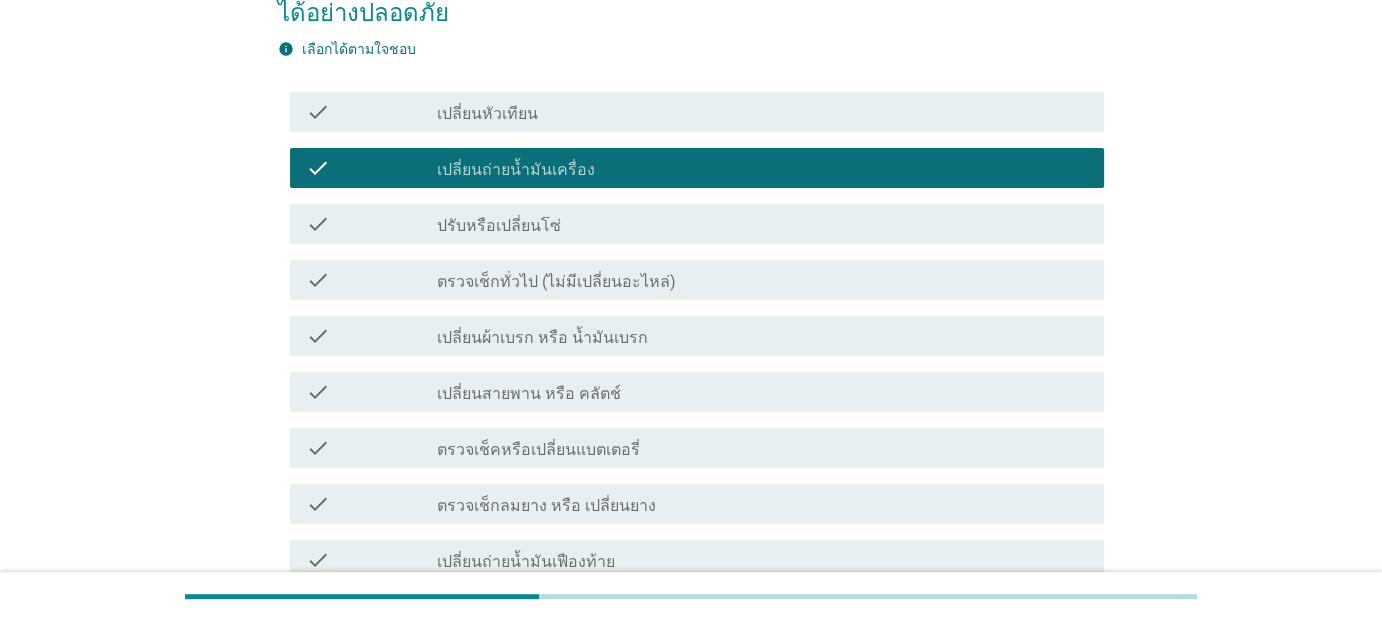 scroll, scrollTop: 400, scrollLeft: 0, axis: vertical 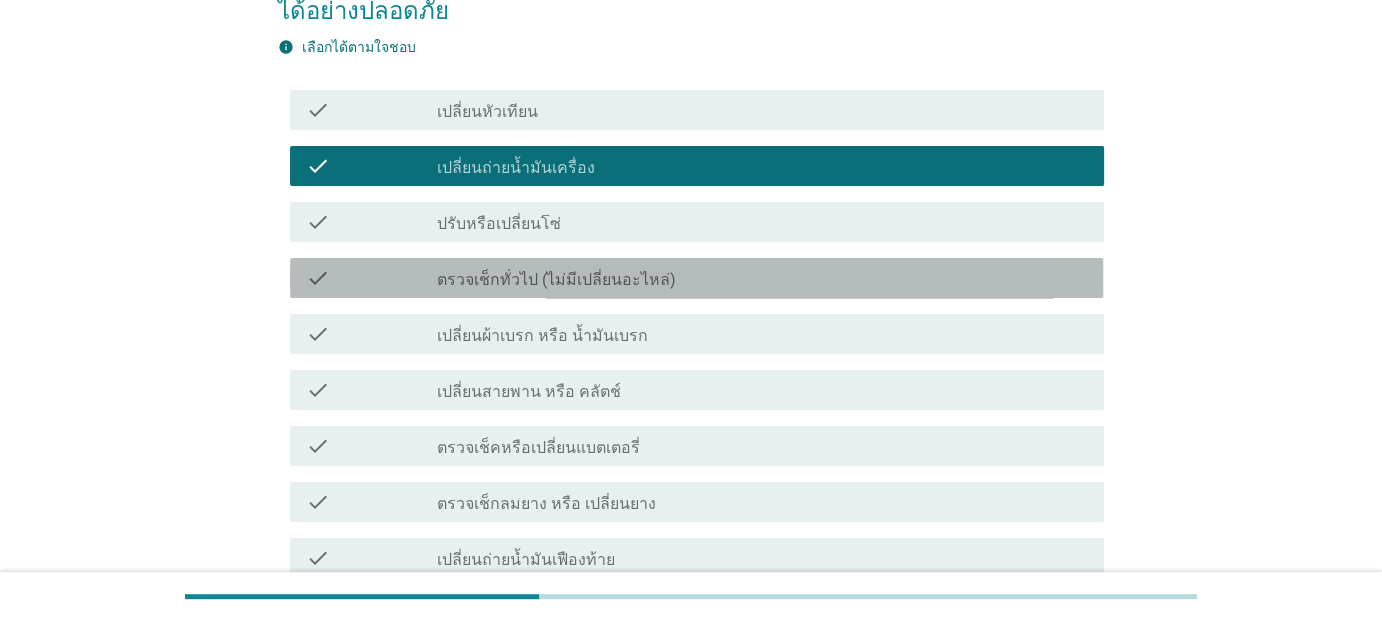 click on "ตรวจเช็กทั่วไป (ไม่มีเปลี่ยนอะไหล่)" at bounding box center [556, 280] 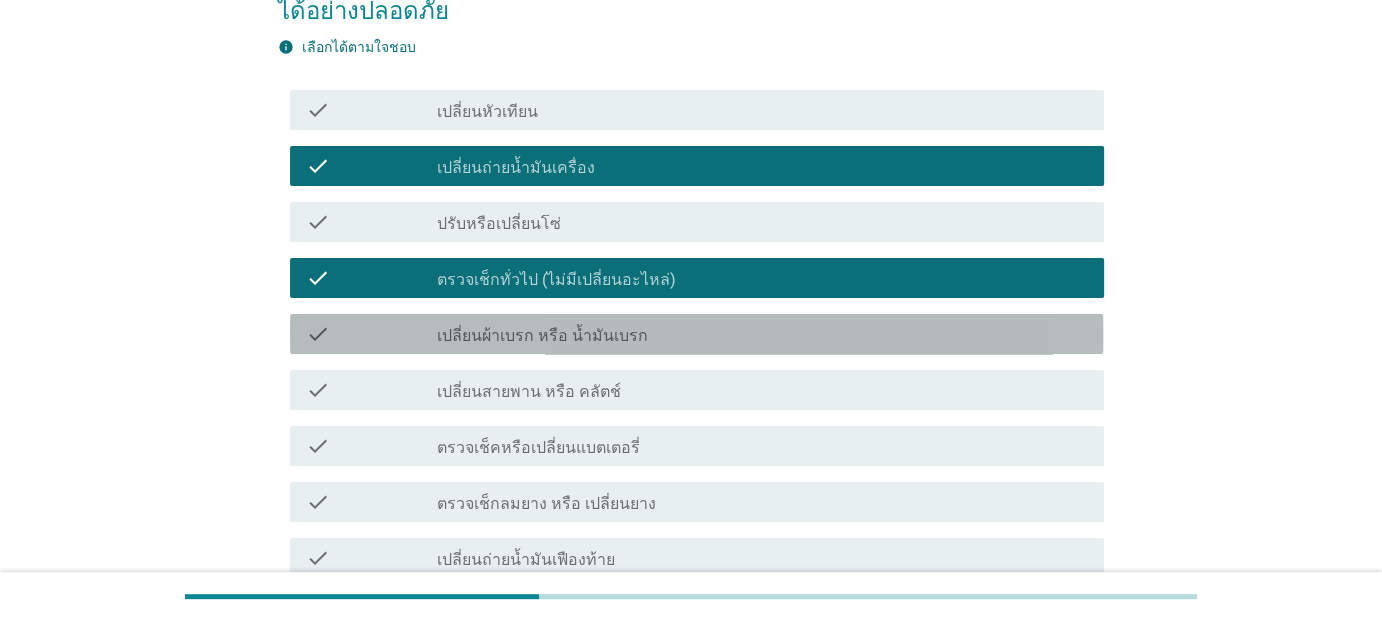 click on "check_box_outline_blank เปลี่ยนผ้าเบรก หรือ น้ำมันเบรก" at bounding box center (762, 334) 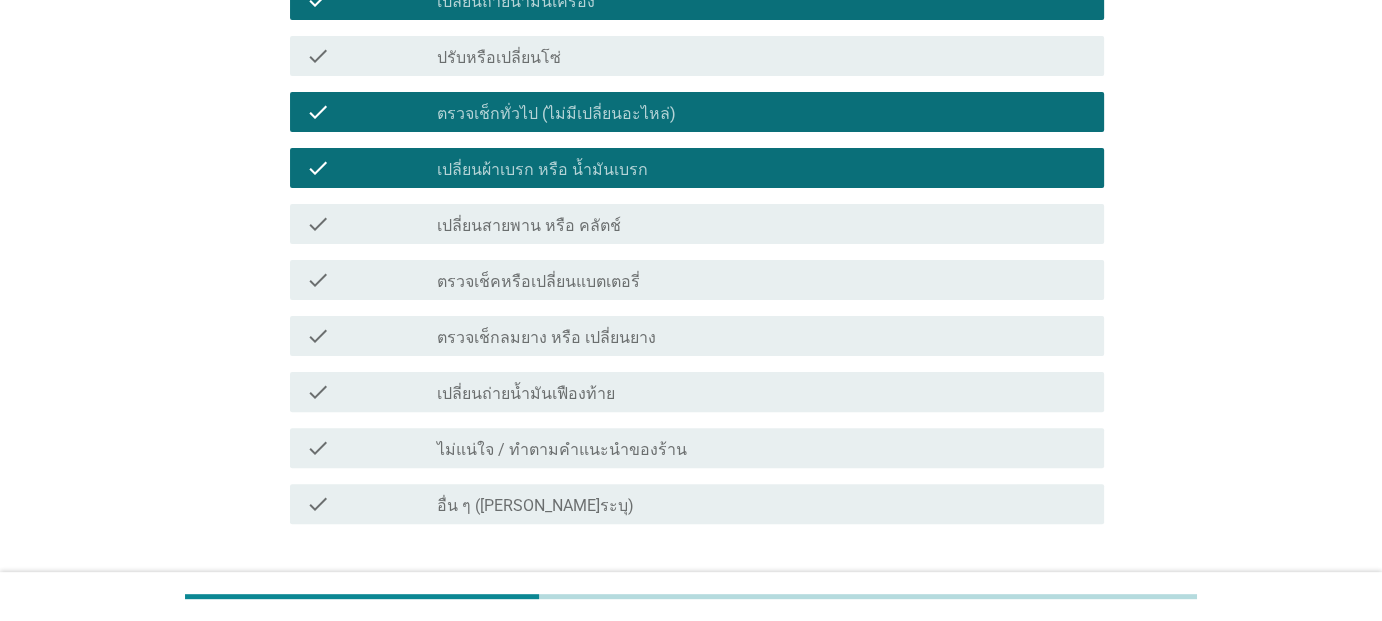 scroll, scrollTop: 600, scrollLeft: 0, axis: vertical 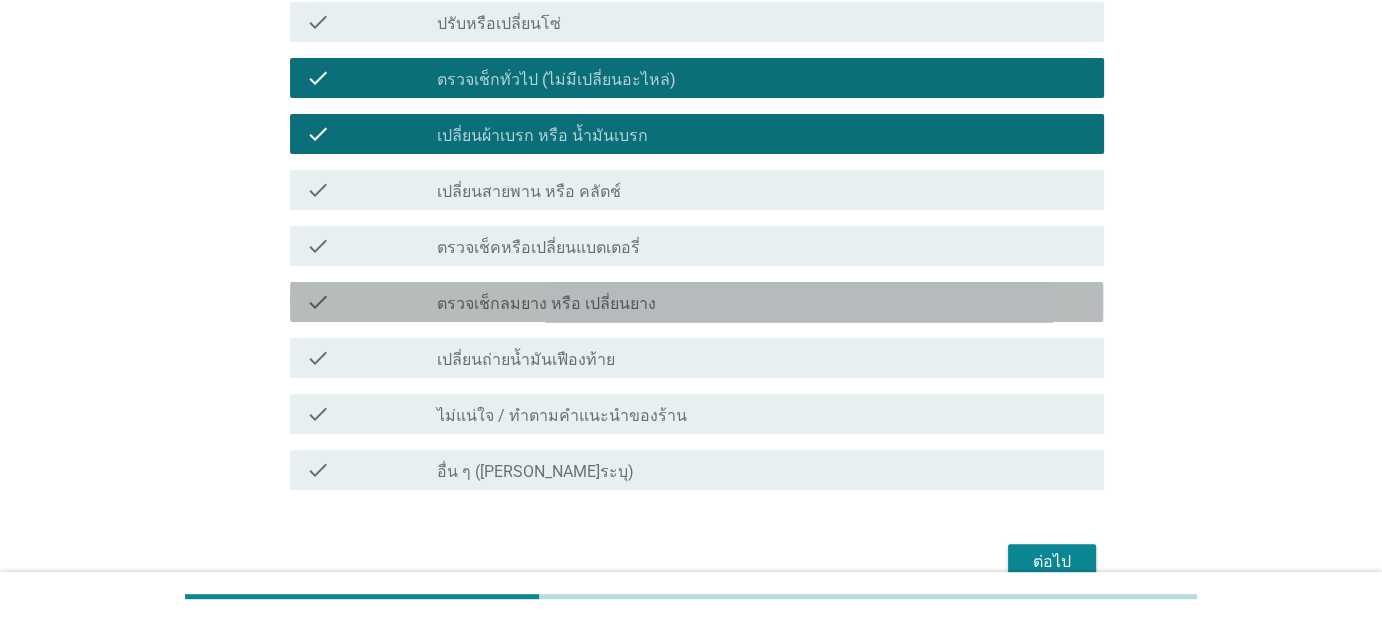 click on "check_box_outline_blank ตรวจเช็กลมยาง หรือ เปลี่ยนยาง" at bounding box center [762, 302] 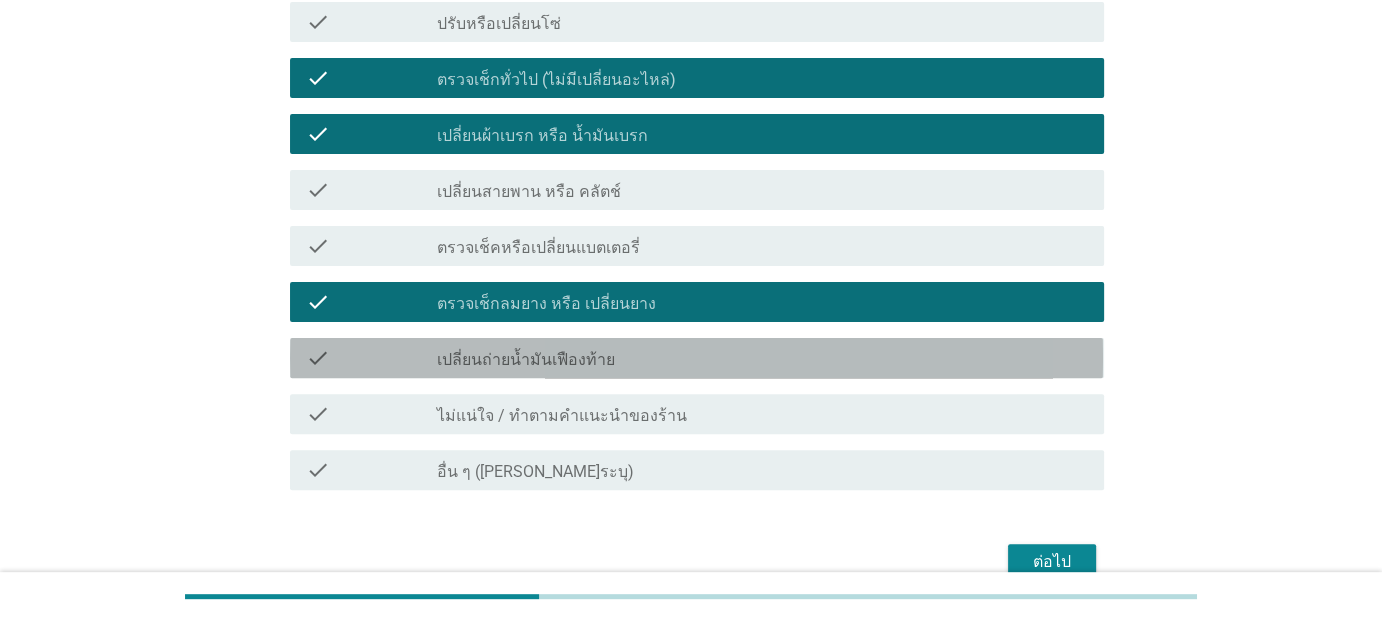click on "check_box_outline_blank เปลี่ยนถ่ายน้ำมันเฟืองท้าย" at bounding box center [762, 358] 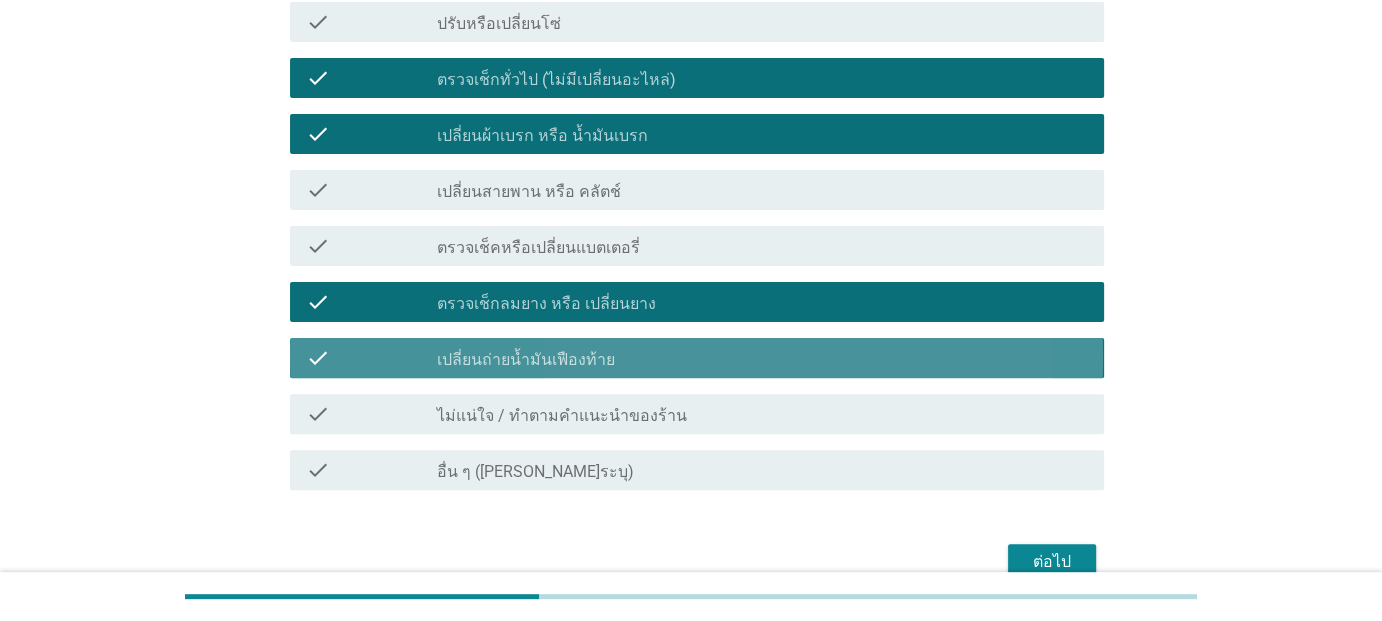 click on "check_box_outline_blank เปลี่ยนถ่ายน้ำมันเฟืองท้าย" at bounding box center [762, 358] 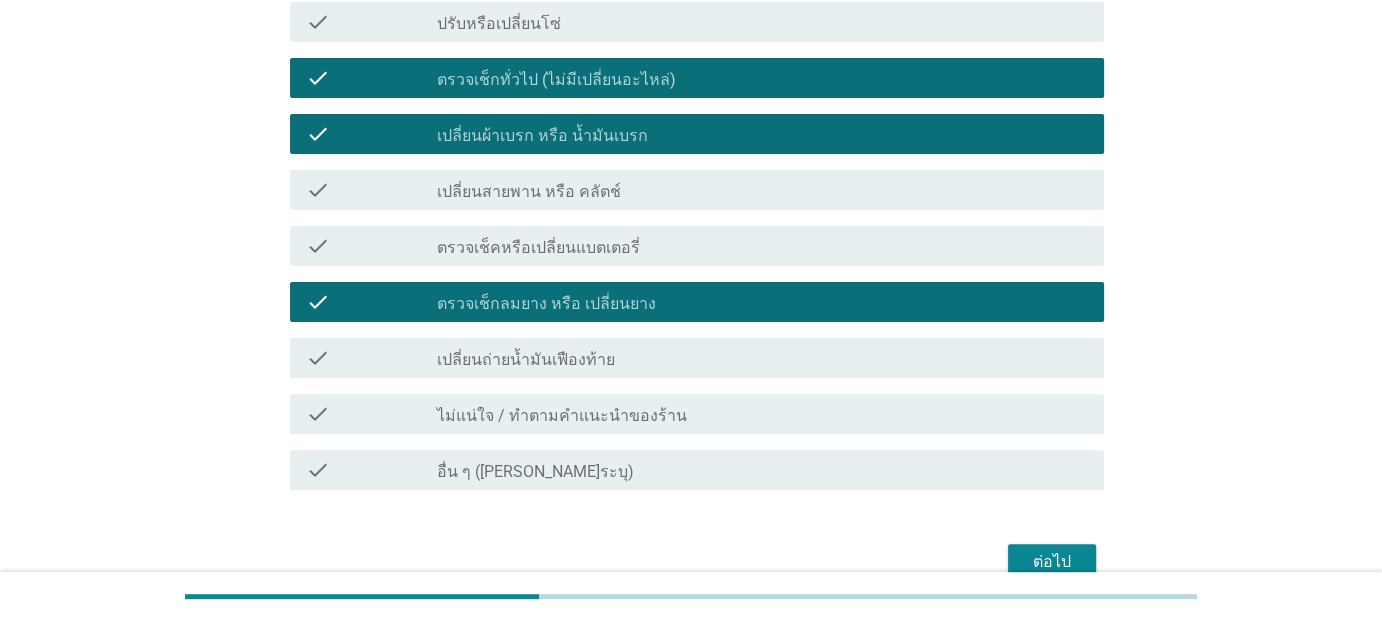 click on "ต่อไป" at bounding box center (1052, 562) 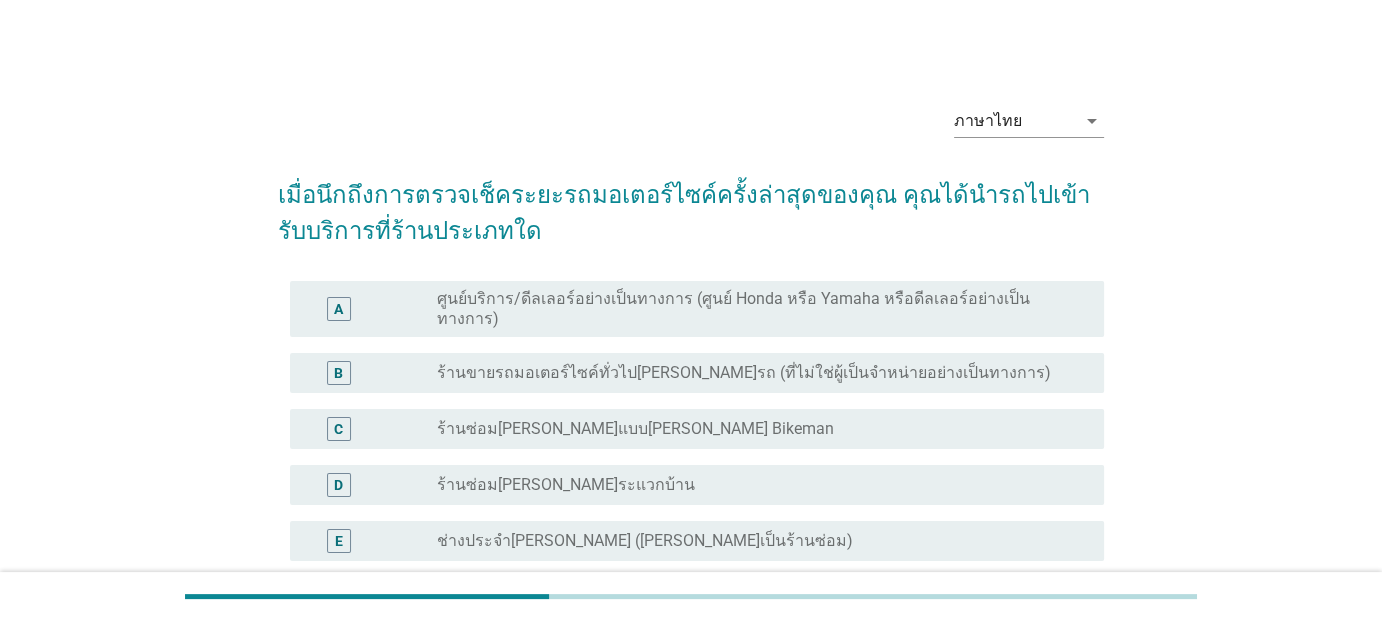 scroll, scrollTop: 100, scrollLeft: 0, axis: vertical 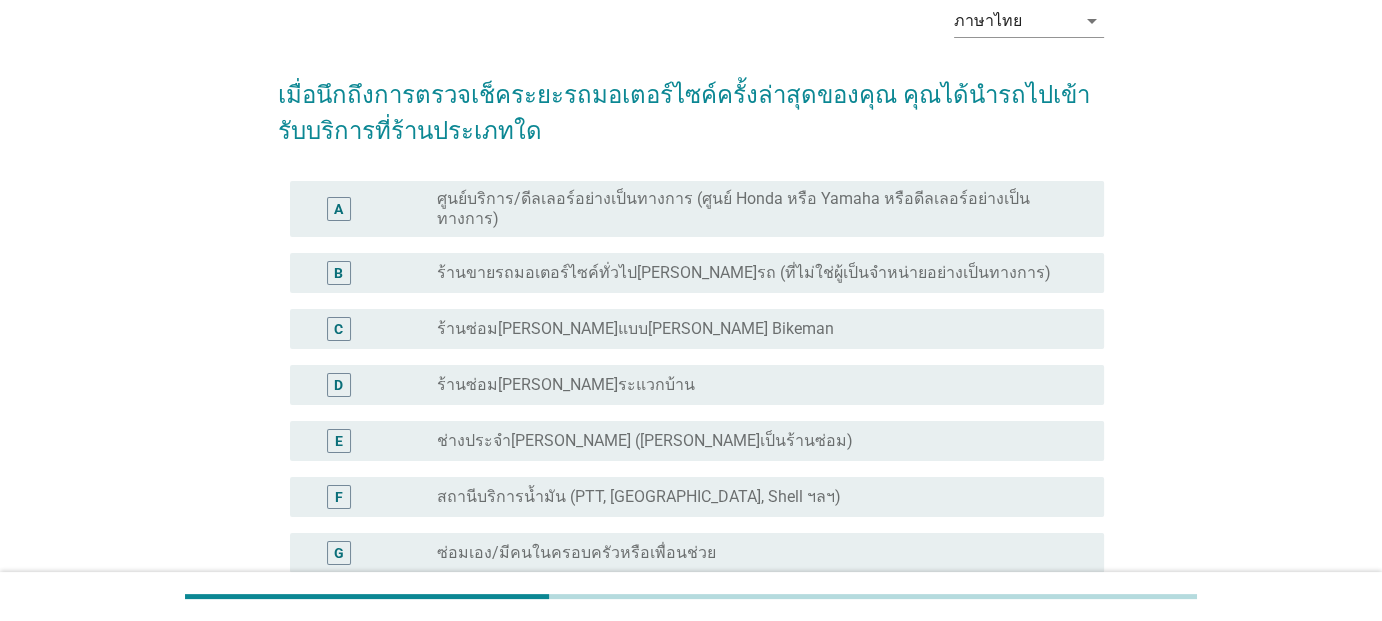 click on "radio_button_unchecked ร้านซ่อม[PERSON_NAME]ระแวกบ้าน" at bounding box center [762, 385] 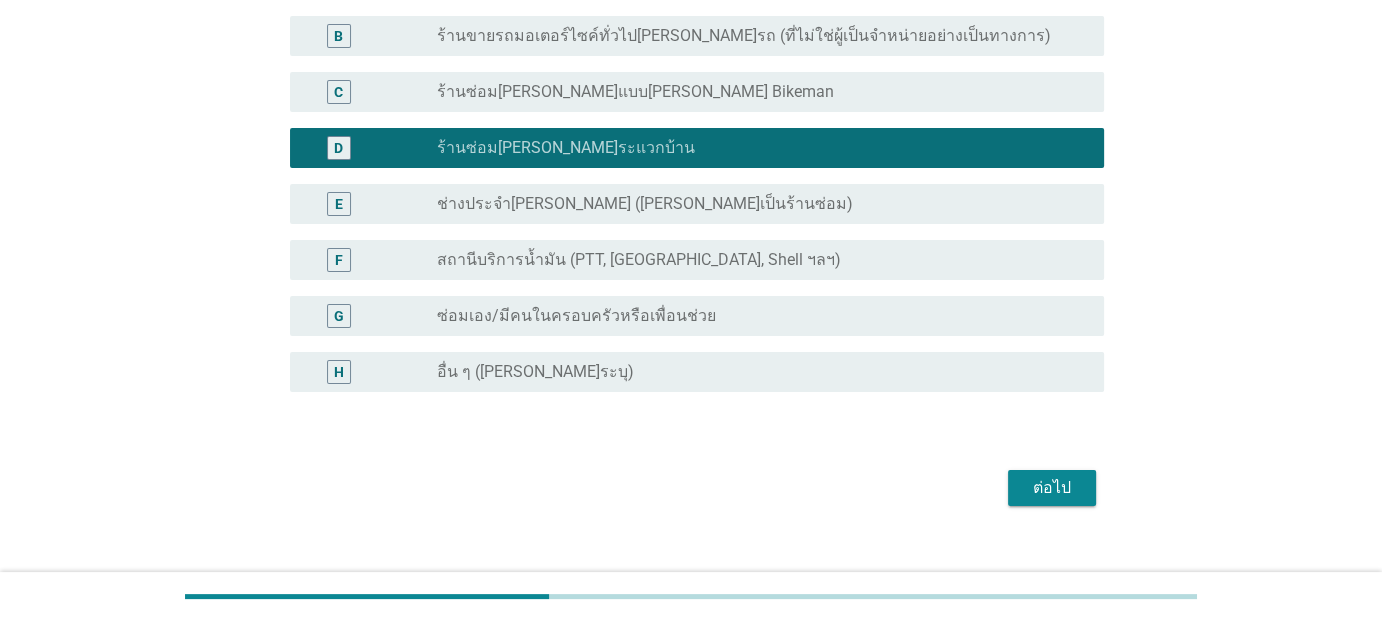 scroll, scrollTop: 349, scrollLeft: 0, axis: vertical 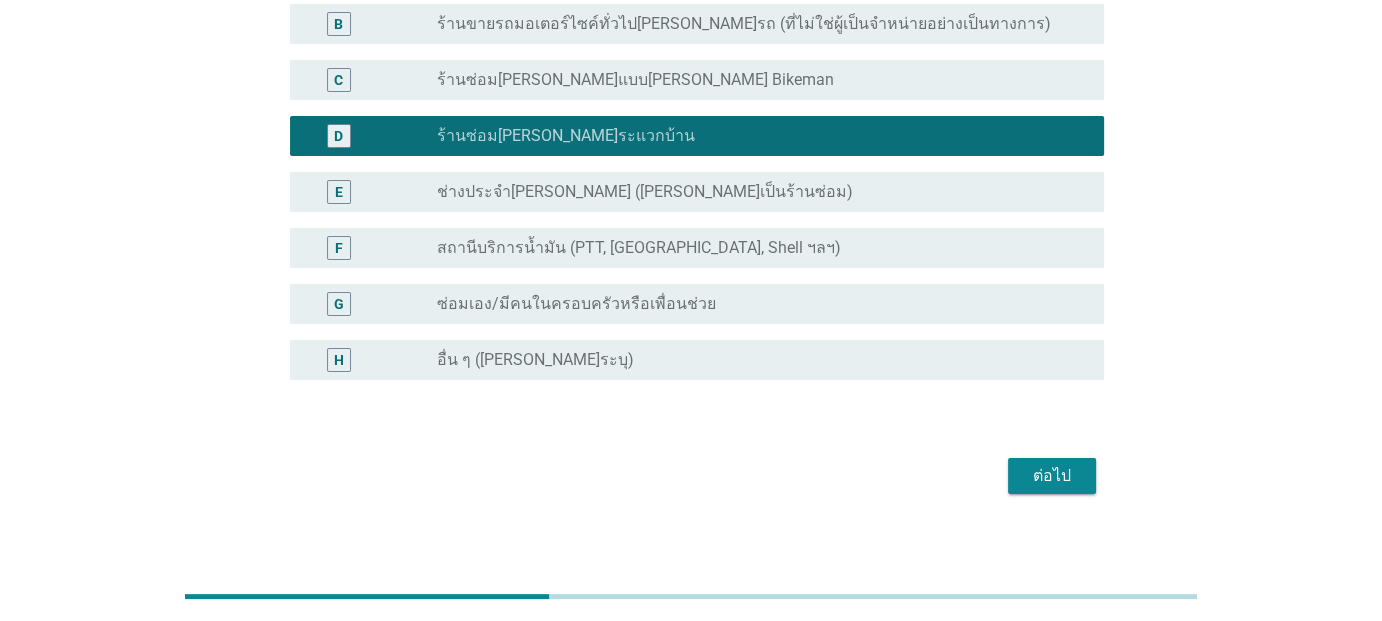 click on "ต่อไป" at bounding box center [690, 476] 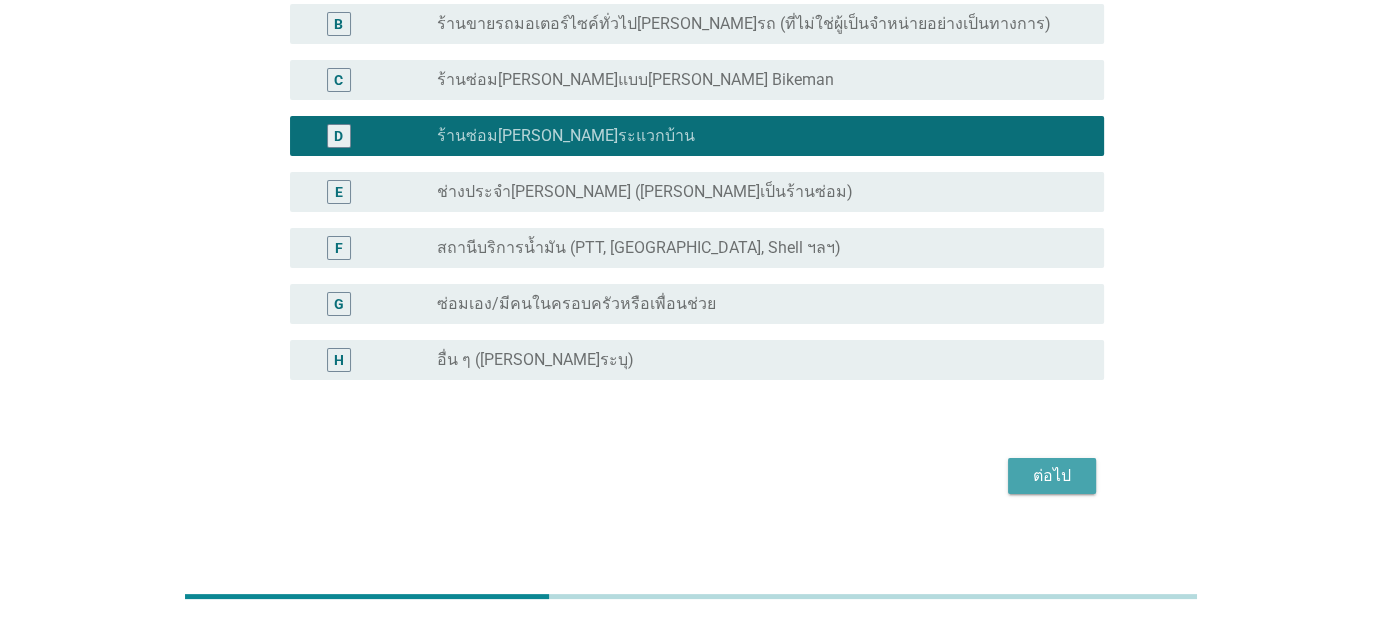click on "ต่อไป" at bounding box center (1052, 476) 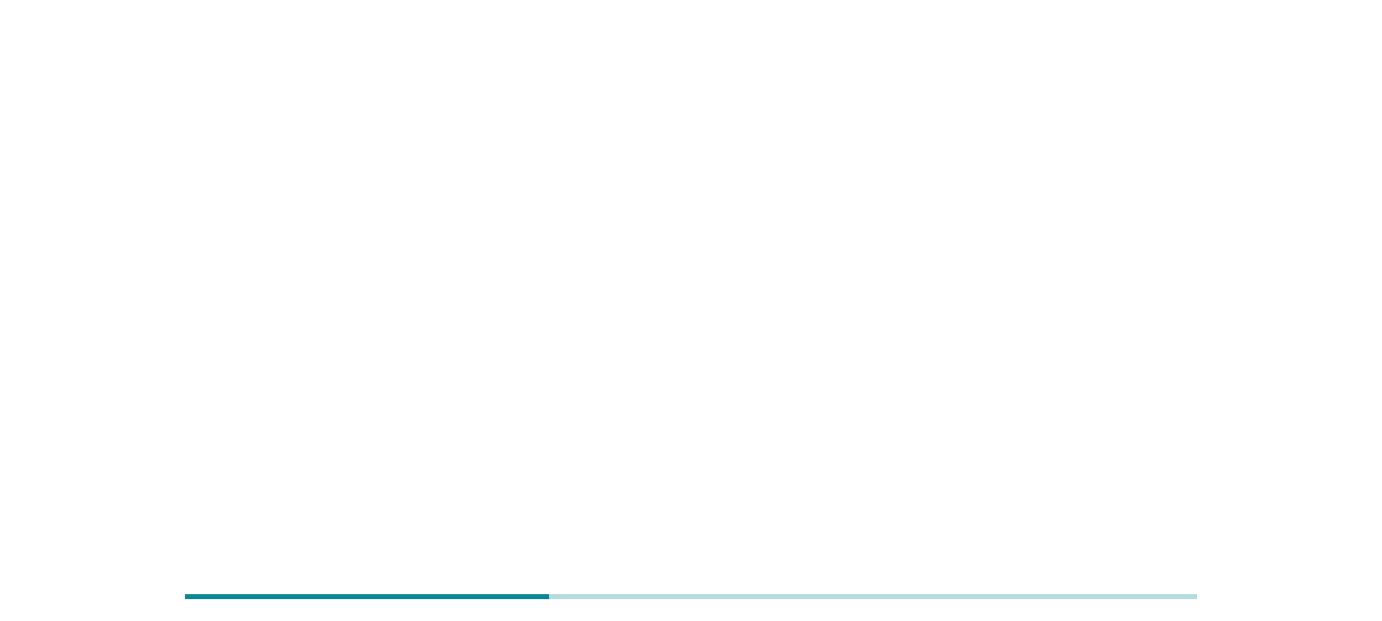 scroll, scrollTop: 0, scrollLeft: 0, axis: both 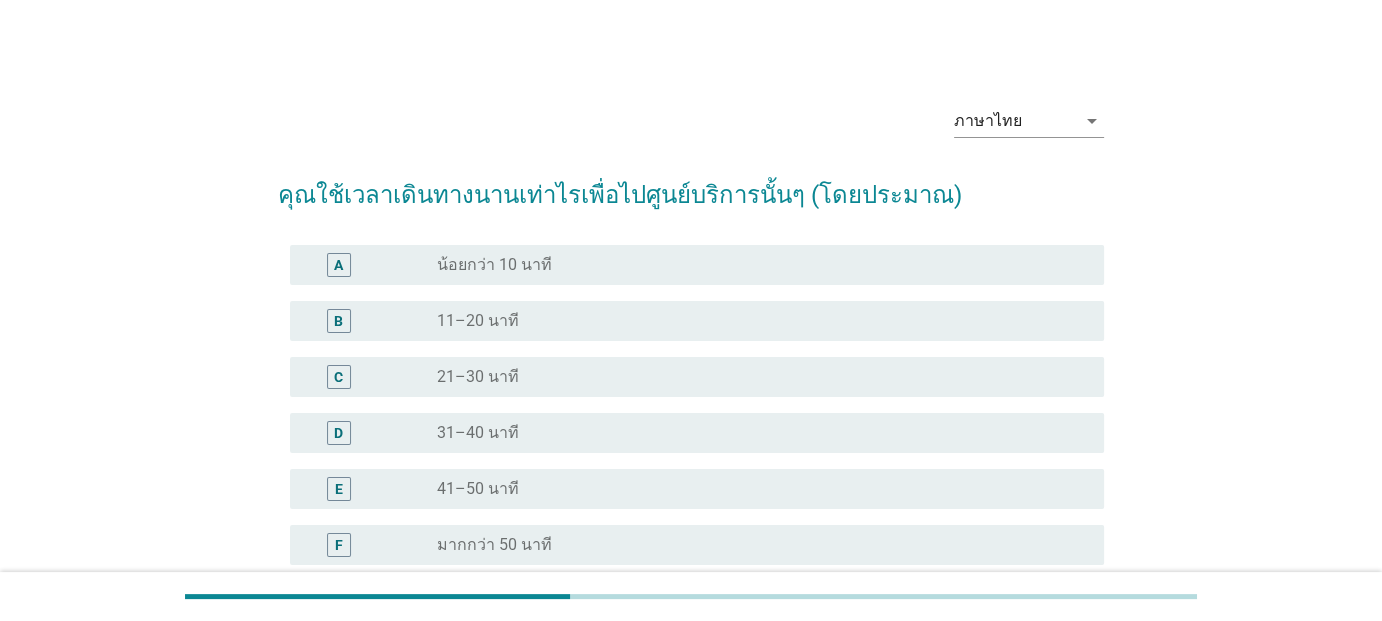 click on "radio_button_unchecked น้อยกว่า 10 นาที" at bounding box center [754, 265] 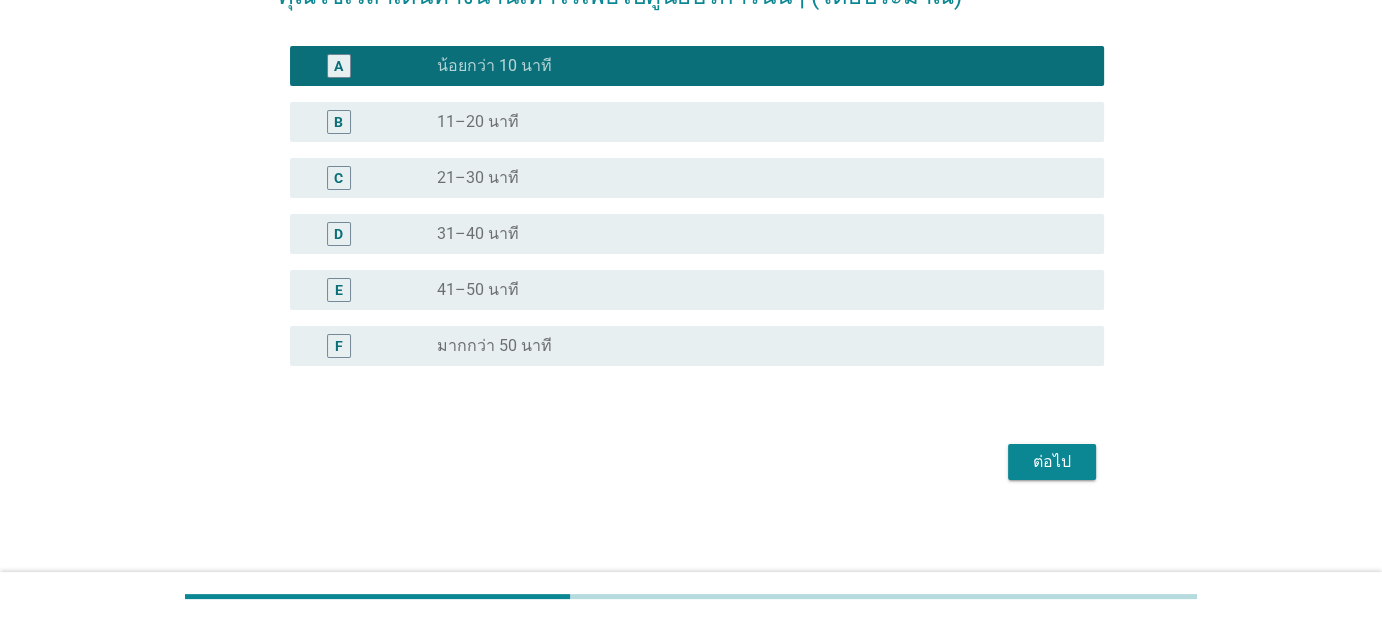scroll, scrollTop: 200, scrollLeft: 0, axis: vertical 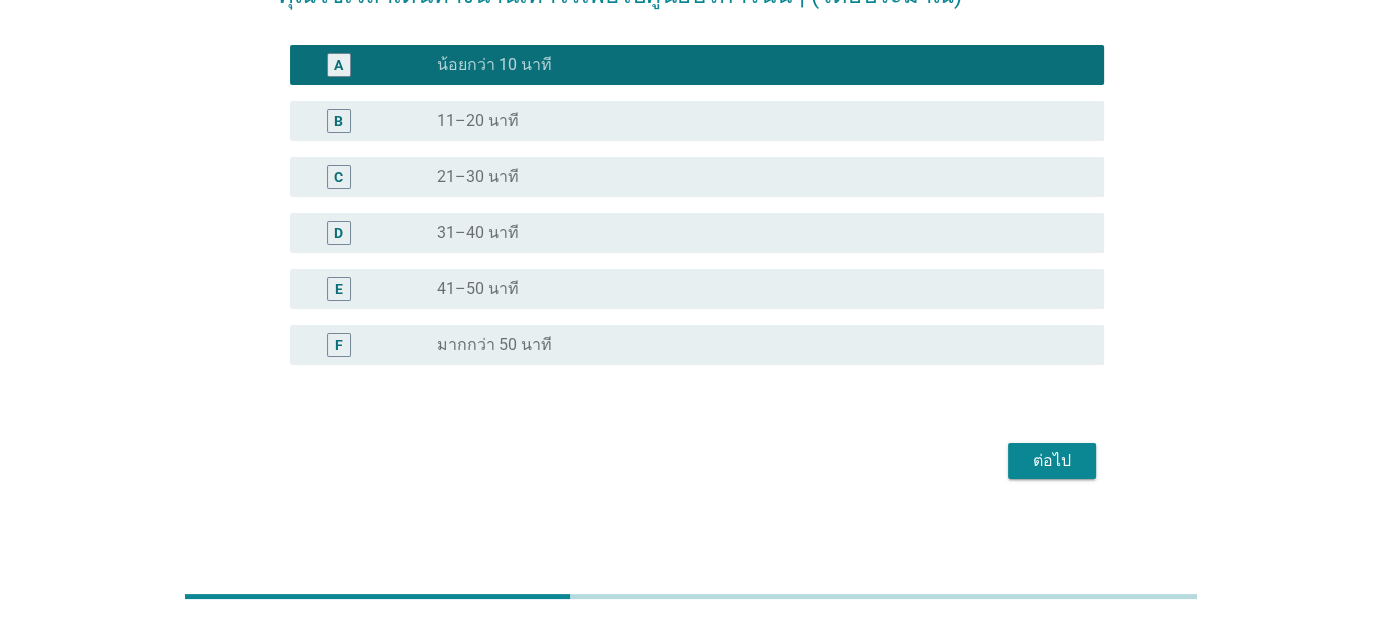 click on "ต่อไป" at bounding box center (1052, 461) 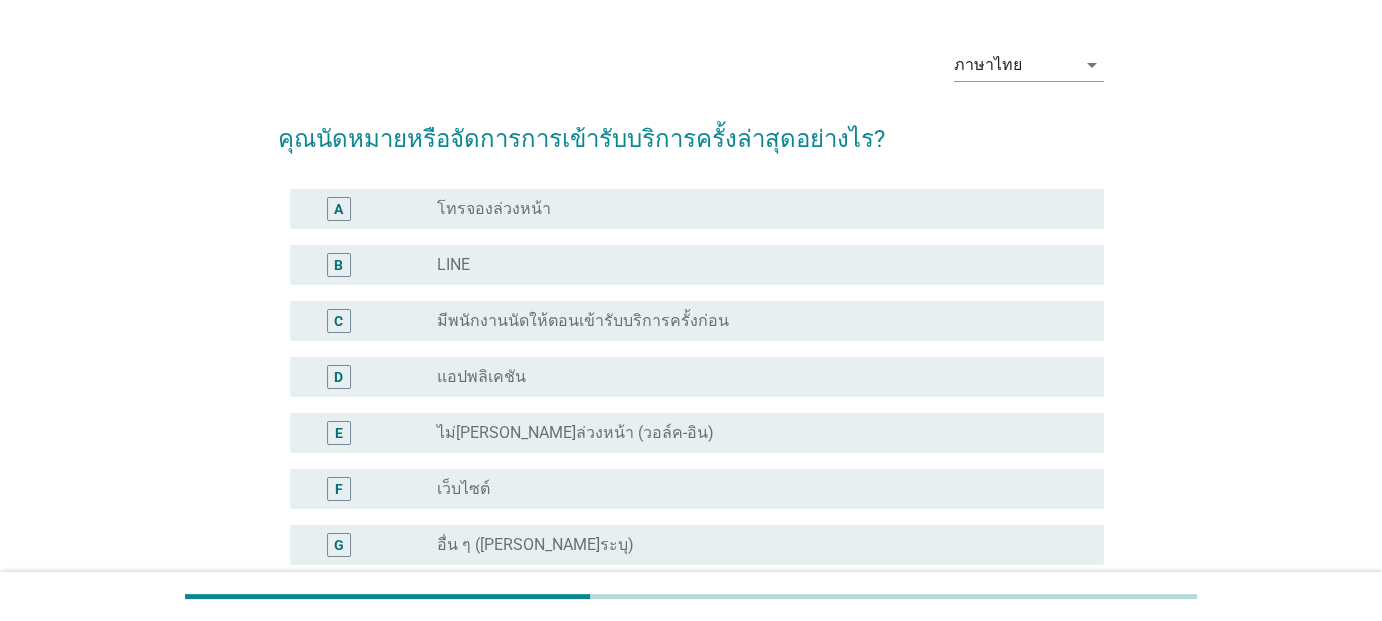 scroll, scrollTop: 100, scrollLeft: 0, axis: vertical 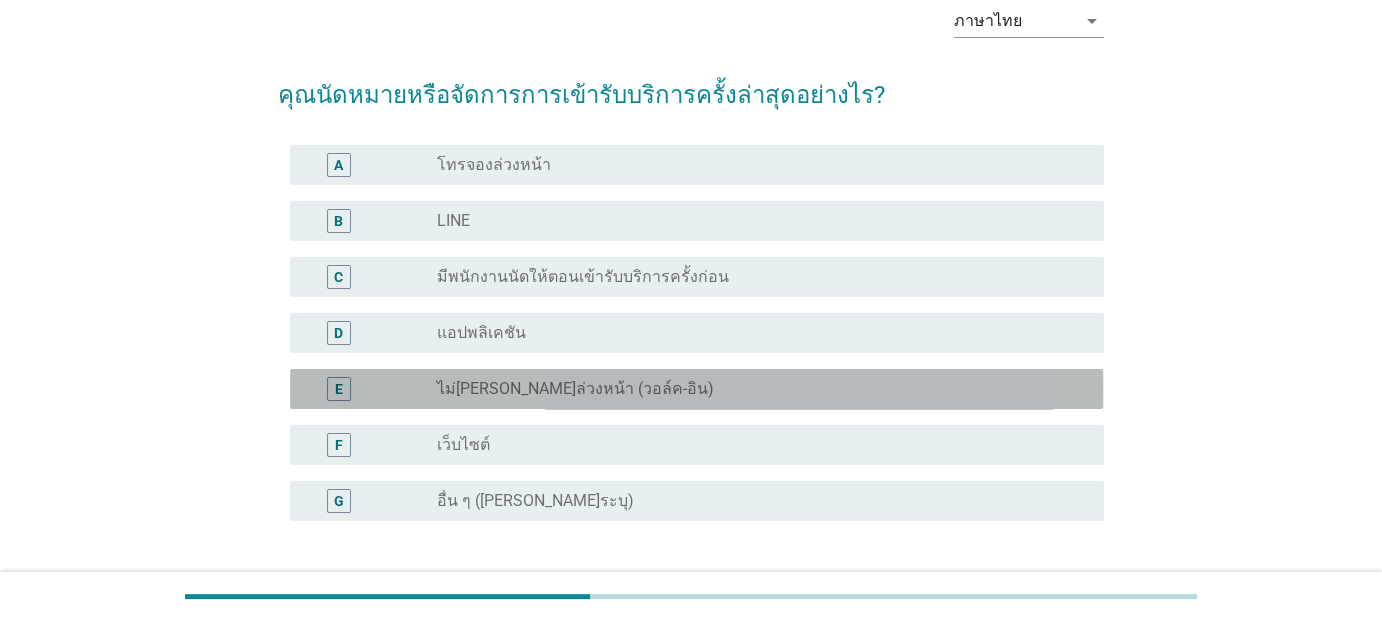 click on "radio_button_unchecked ไม่[PERSON_NAME]ล่วงหน้า (วอล์ค-อิน)" at bounding box center (754, 389) 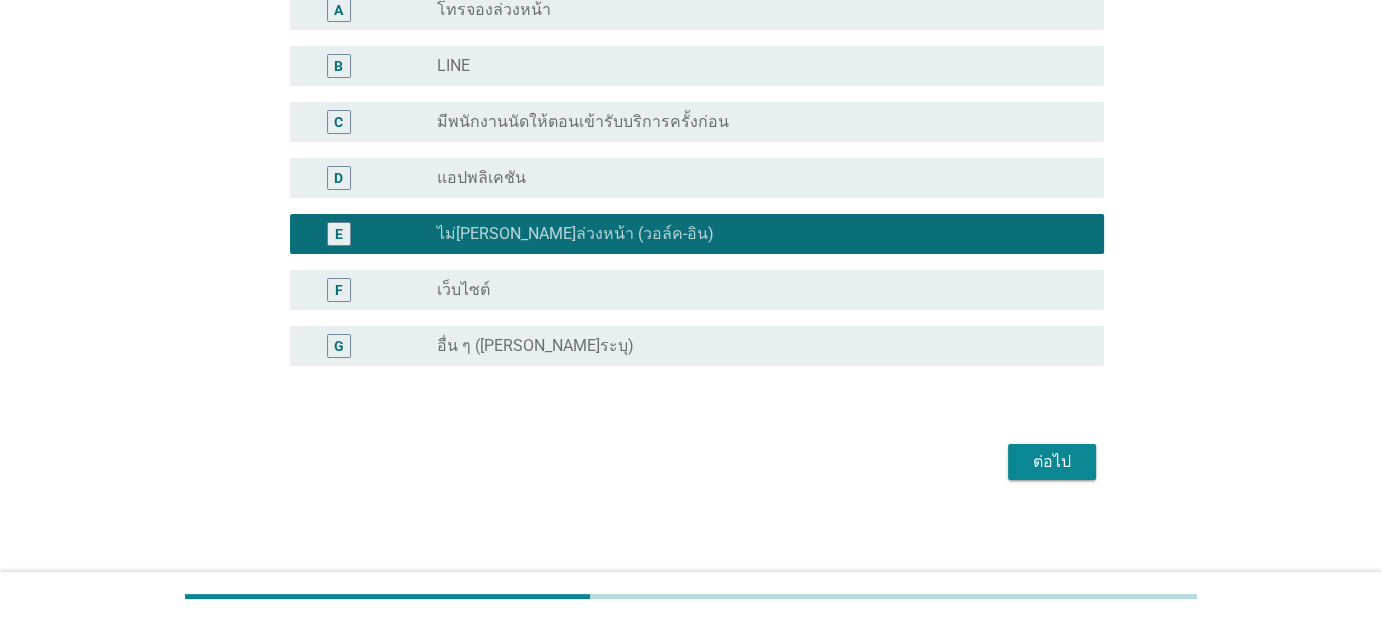 scroll, scrollTop: 256, scrollLeft: 0, axis: vertical 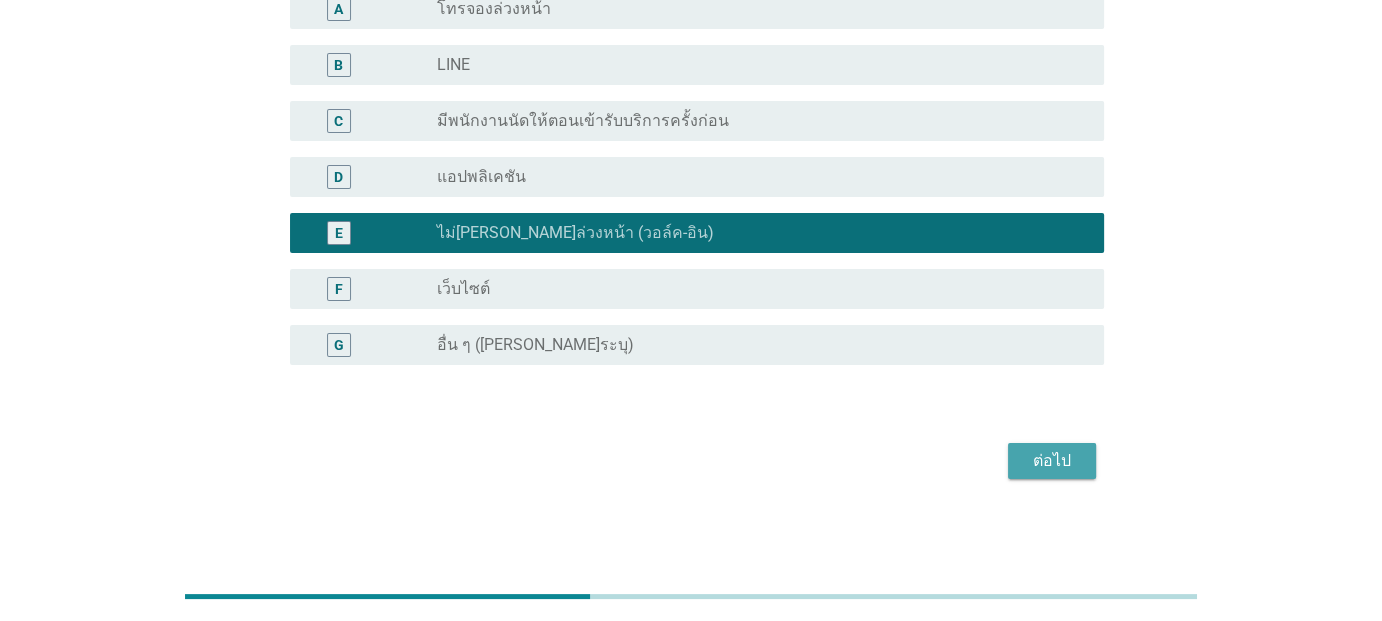 click on "ต่อไป" at bounding box center [1052, 461] 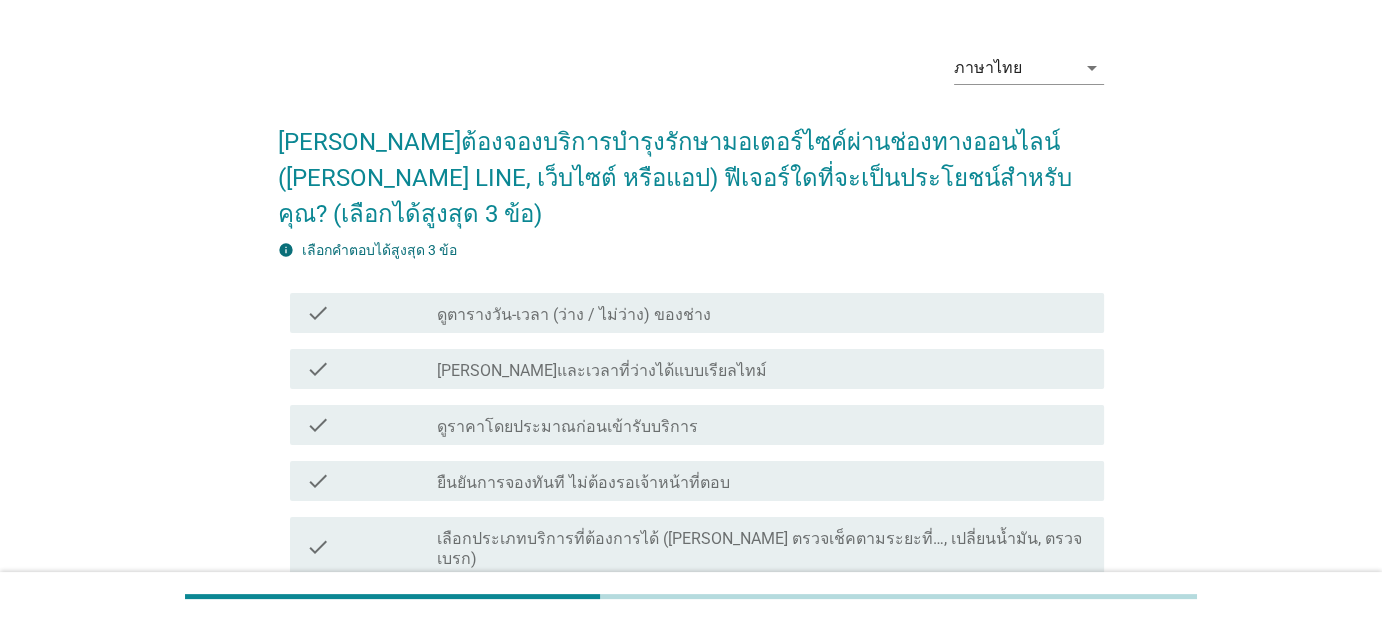 scroll, scrollTop: 100, scrollLeft: 0, axis: vertical 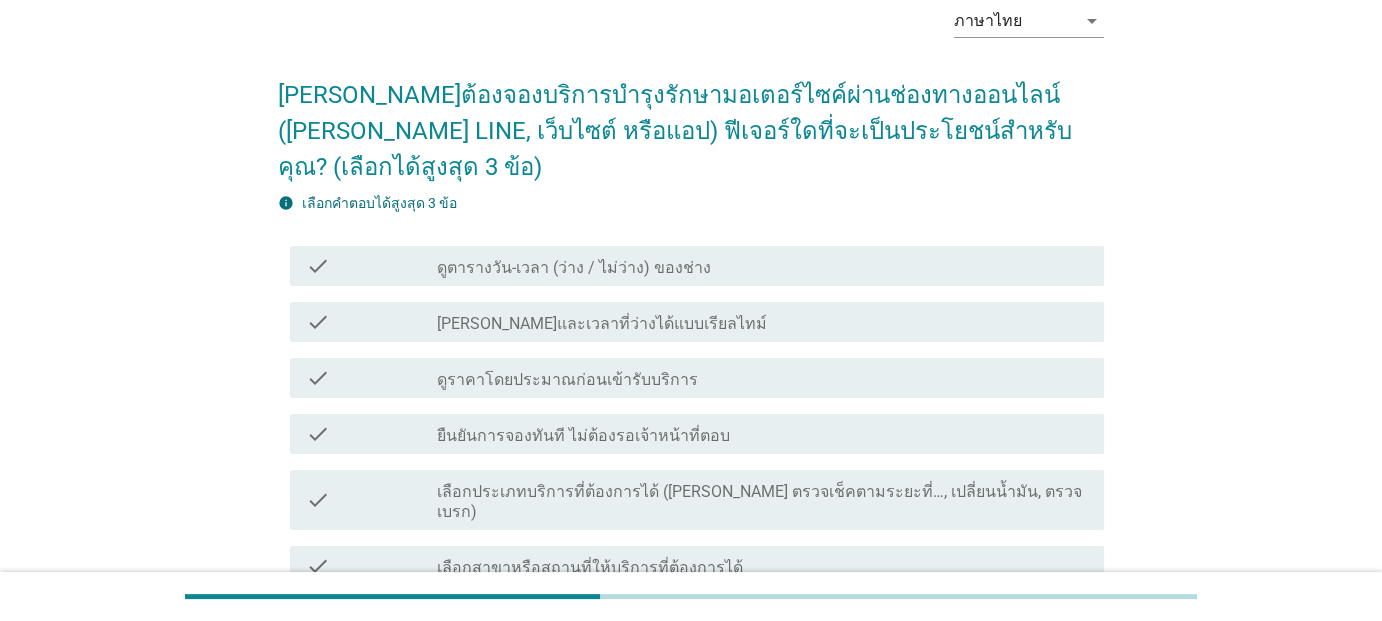 click on "check_box_outline_blank ดูราคาโดยประมาณก่อนเข้ารับบริการ" at bounding box center (762, 378) 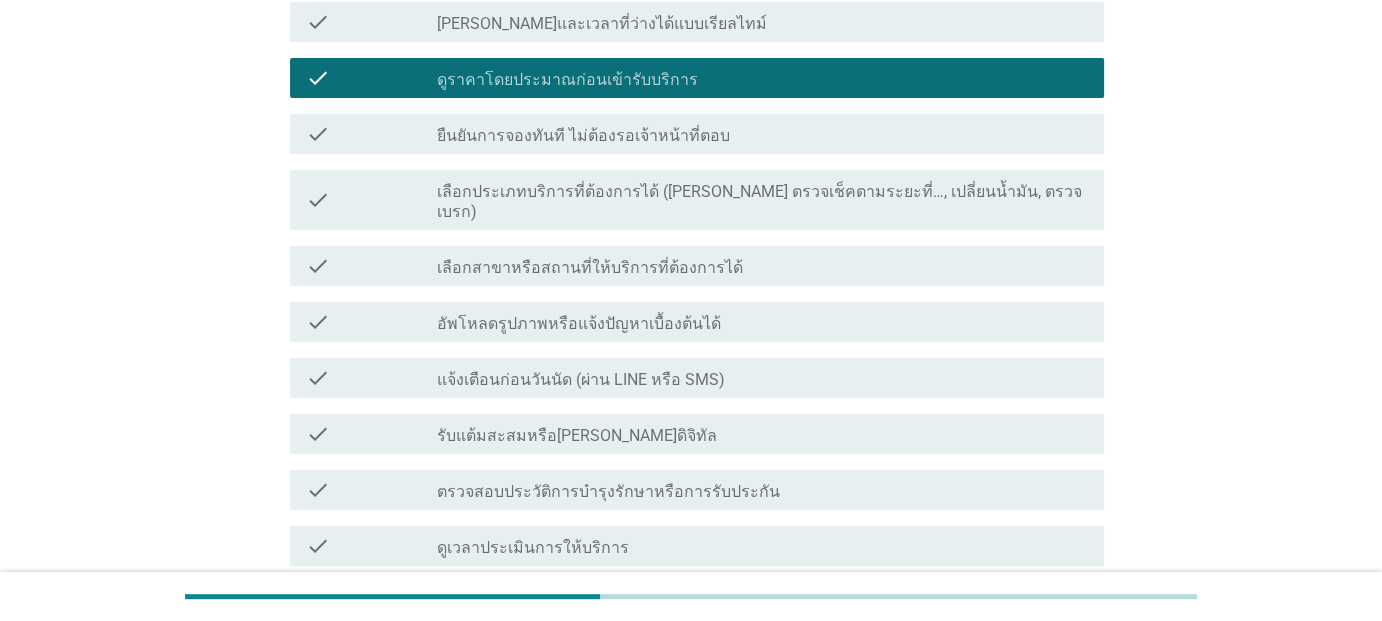 scroll, scrollTop: 500, scrollLeft: 0, axis: vertical 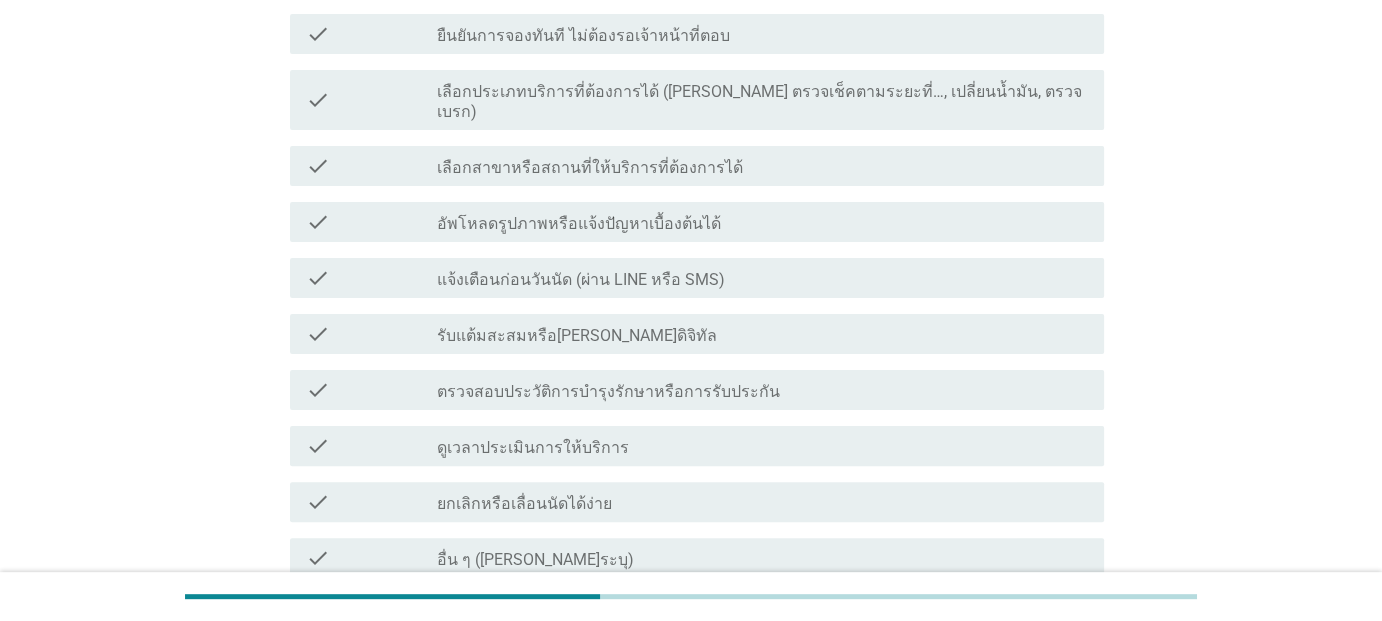 click on "เลือกสาขาหรือสถานที่ให้บริการที่ต้องการได้" at bounding box center [590, 168] 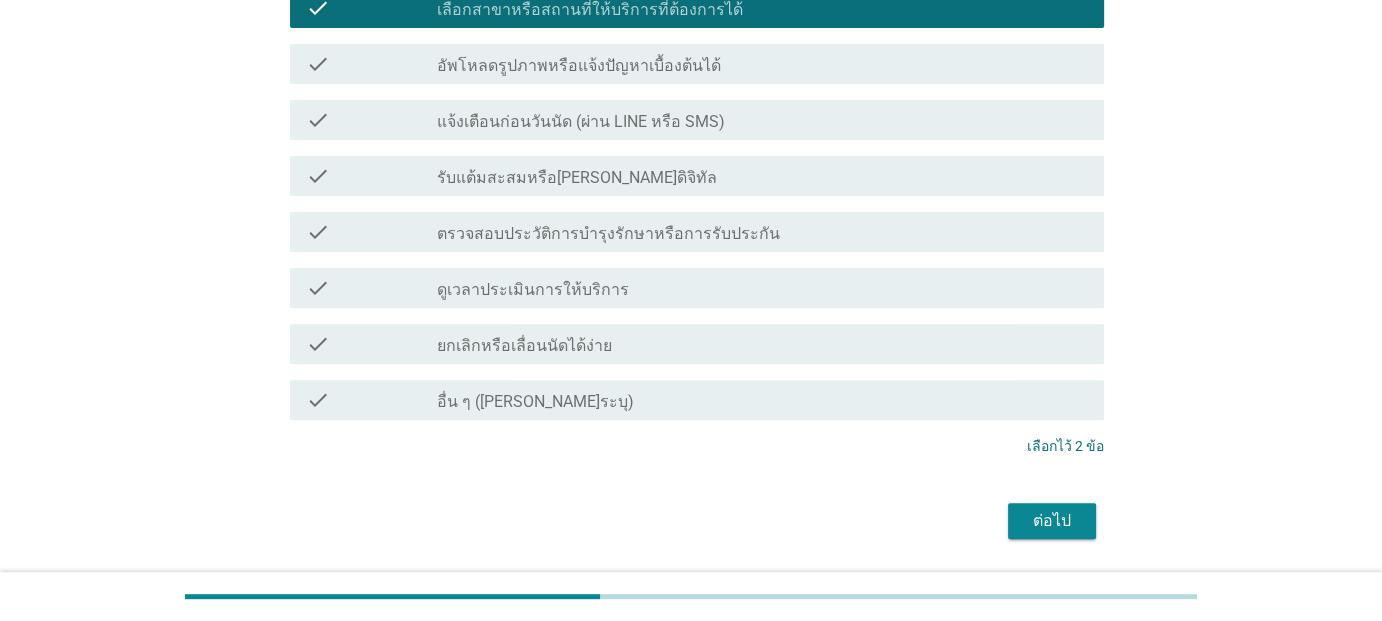 scroll, scrollTop: 663, scrollLeft: 0, axis: vertical 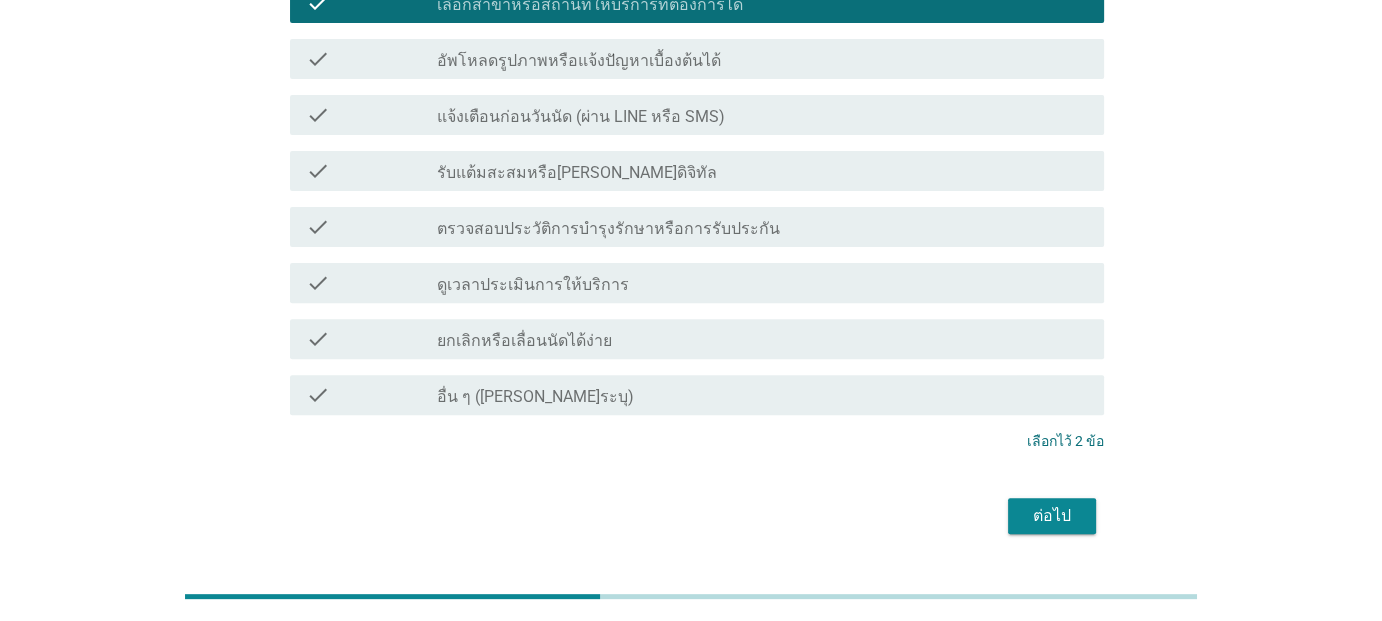 click on "ต่อไป" at bounding box center (1052, 516) 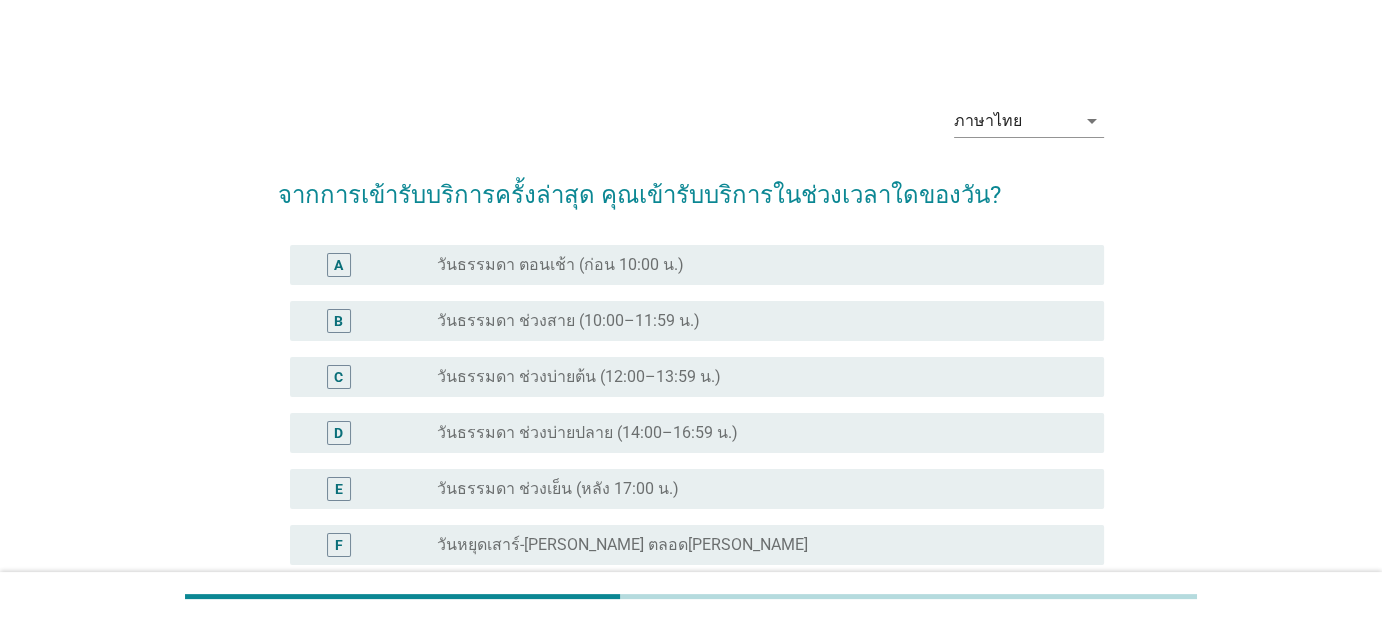 scroll, scrollTop: 200, scrollLeft: 0, axis: vertical 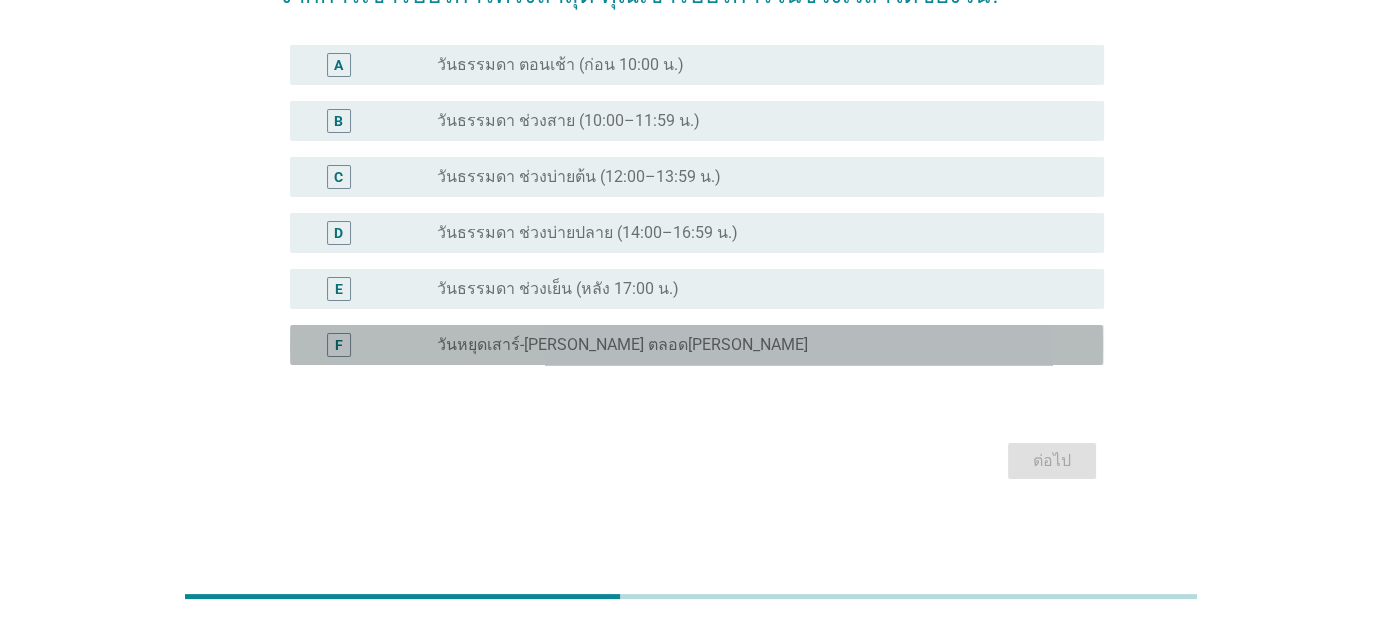 click on "F" at bounding box center (339, 345) 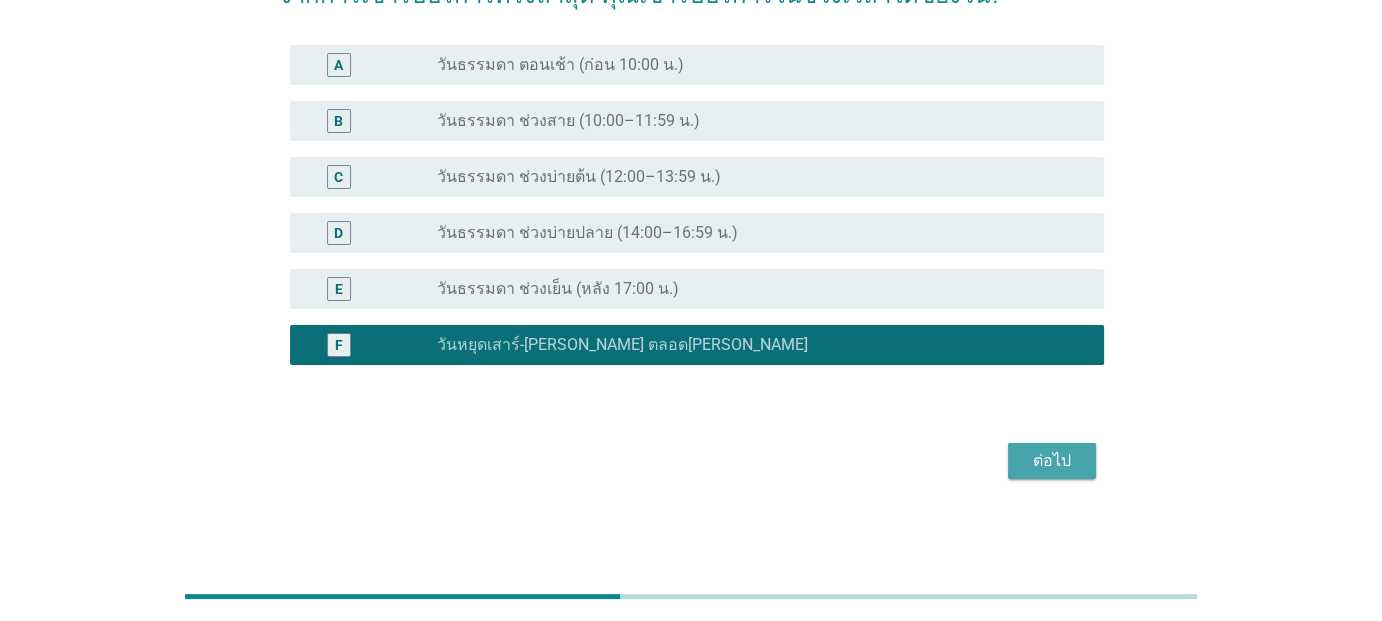 click on "ต่อไป" at bounding box center [1052, 461] 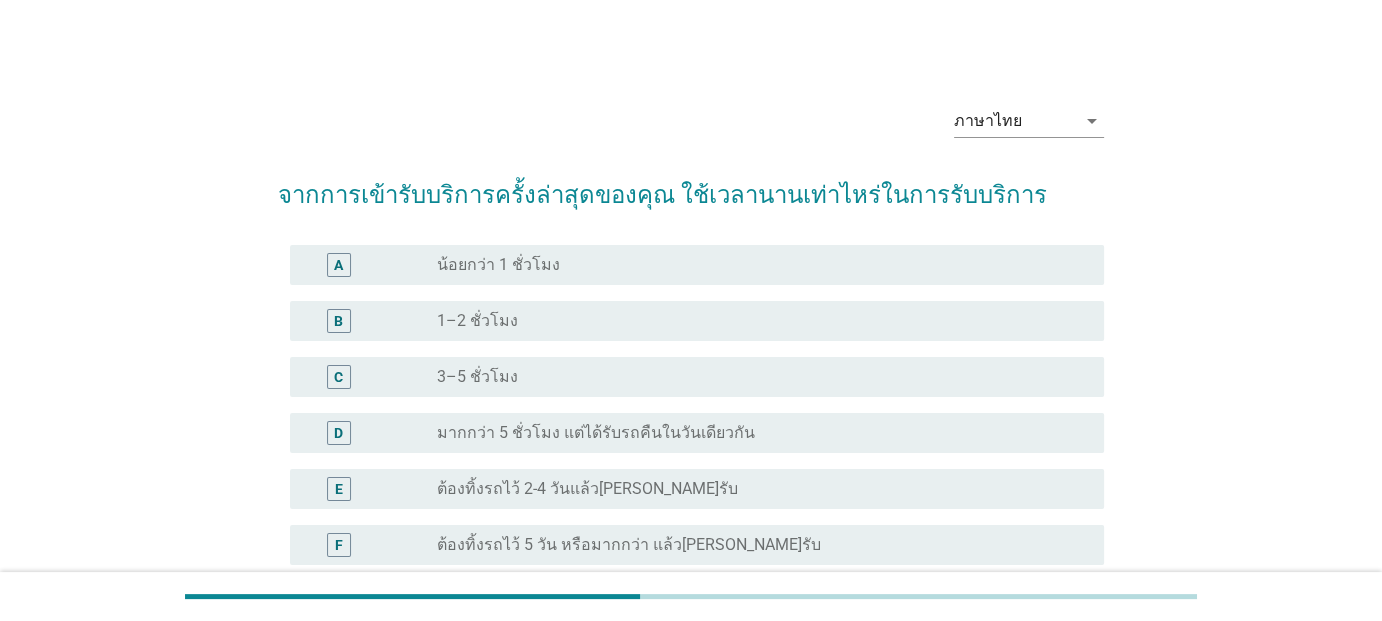 scroll, scrollTop: 100, scrollLeft: 0, axis: vertical 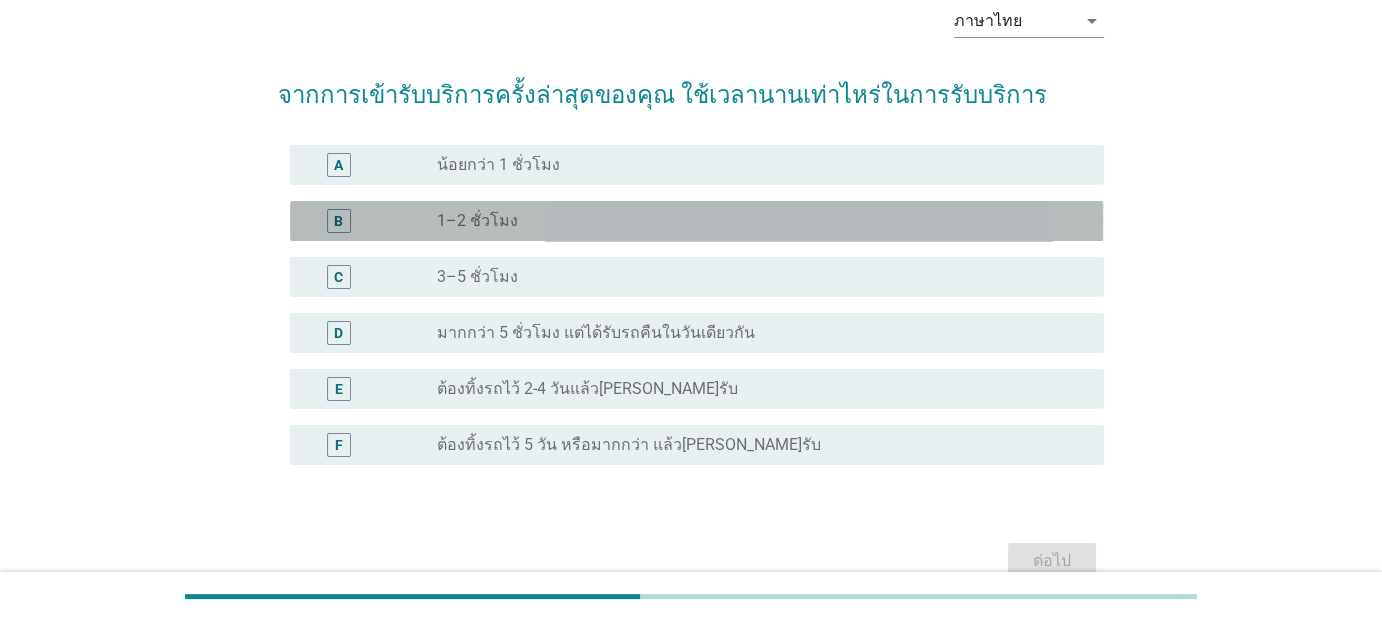 click on "B" at bounding box center [338, 221] 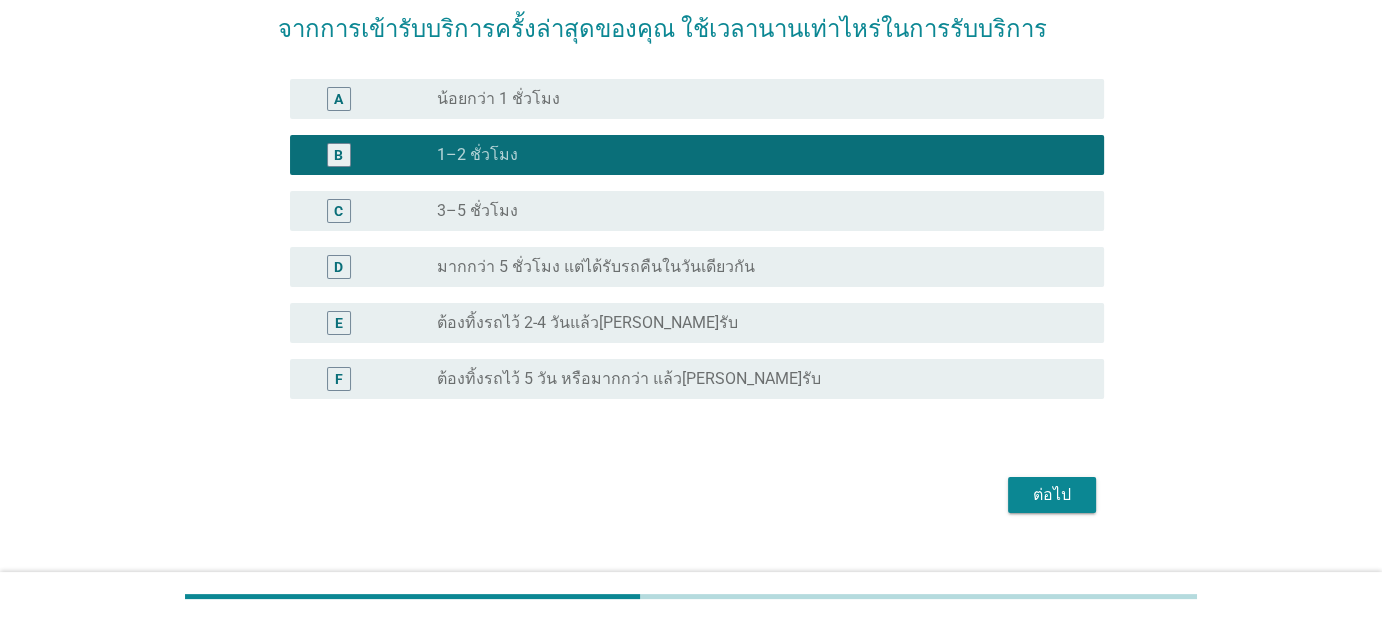 scroll, scrollTop: 200, scrollLeft: 0, axis: vertical 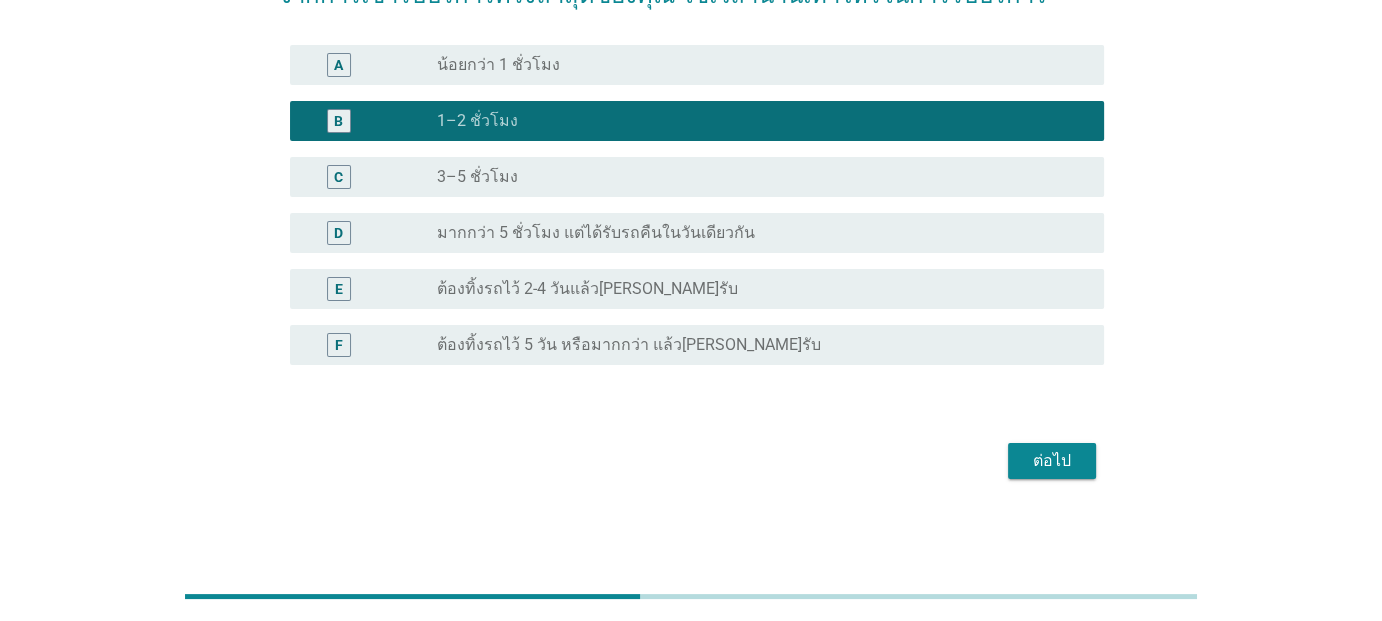 click on "ต่อไป" at bounding box center [1052, 461] 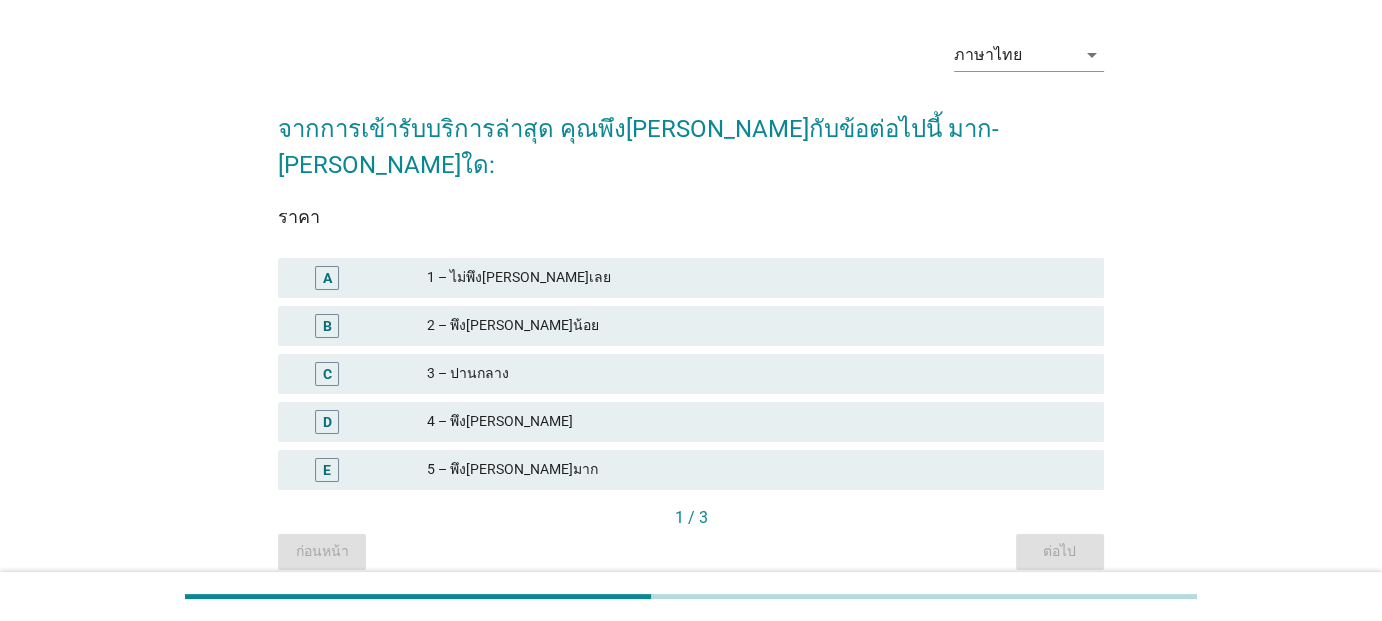 scroll, scrollTop: 100, scrollLeft: 0, axis: vertical 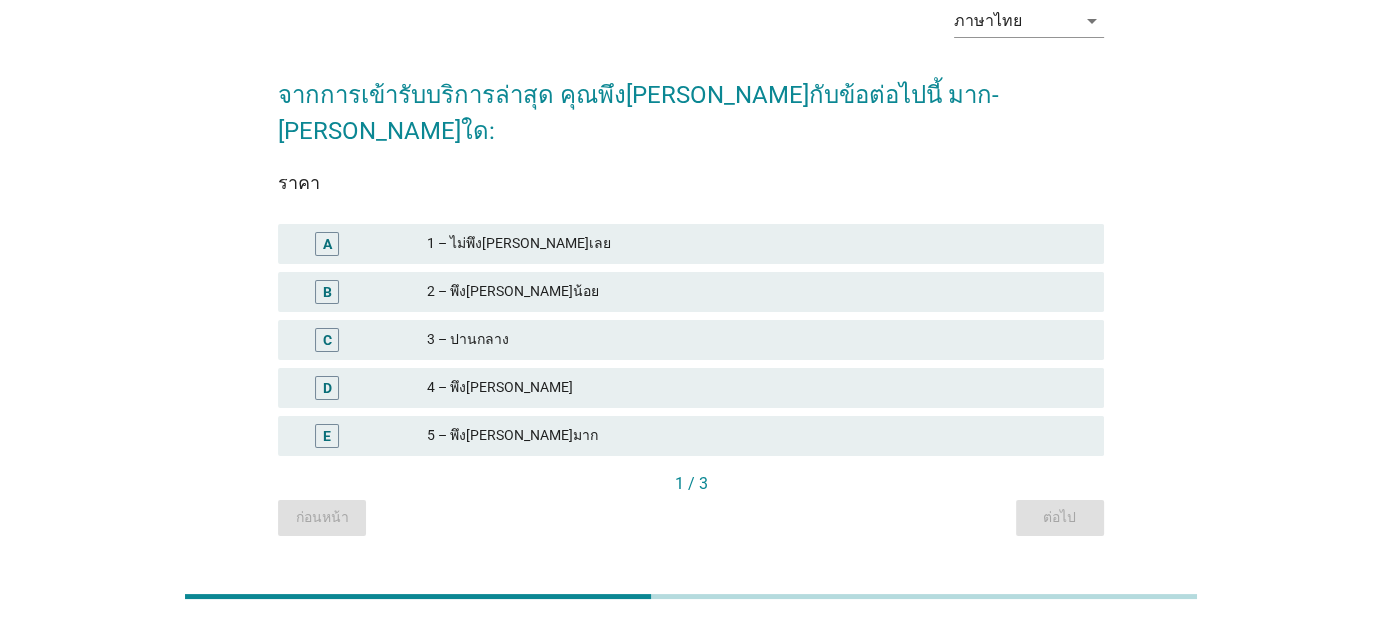click on "D" at bounding box center [327, 388] 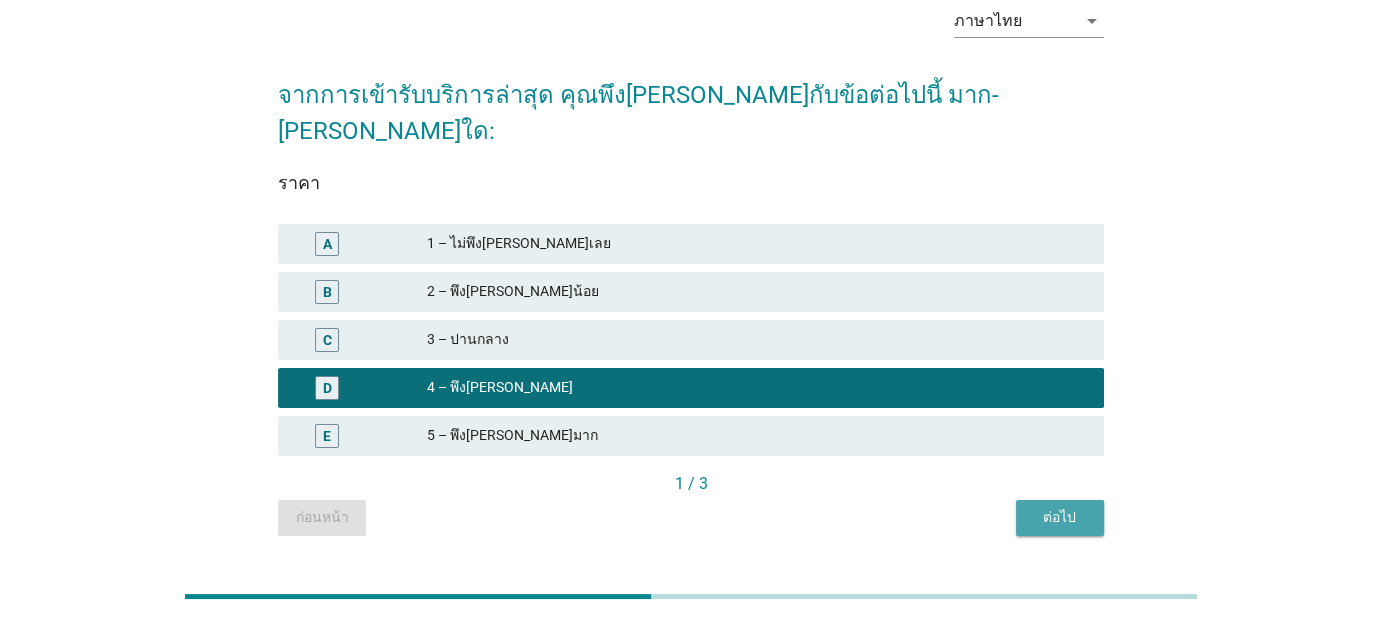 click on "ต่อไป" at bounding box center [1060, 517] 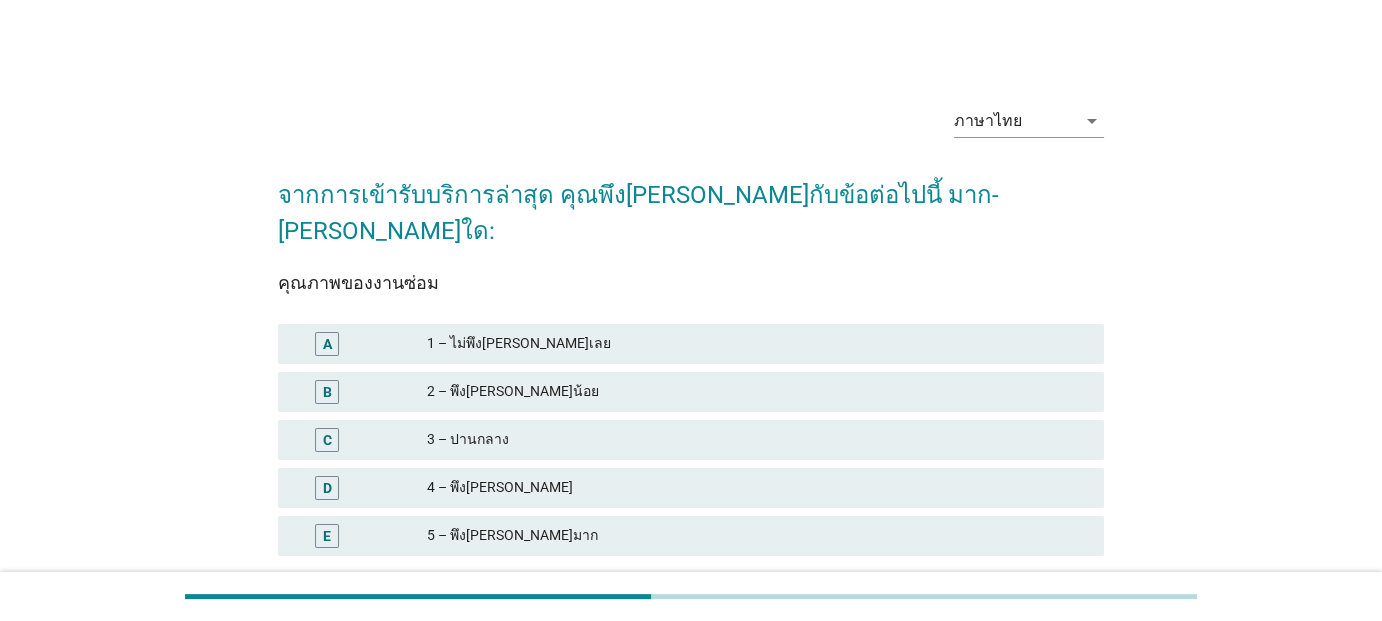 scroll, scrollTop: 100, scrollLeft: 0, axis: vertical 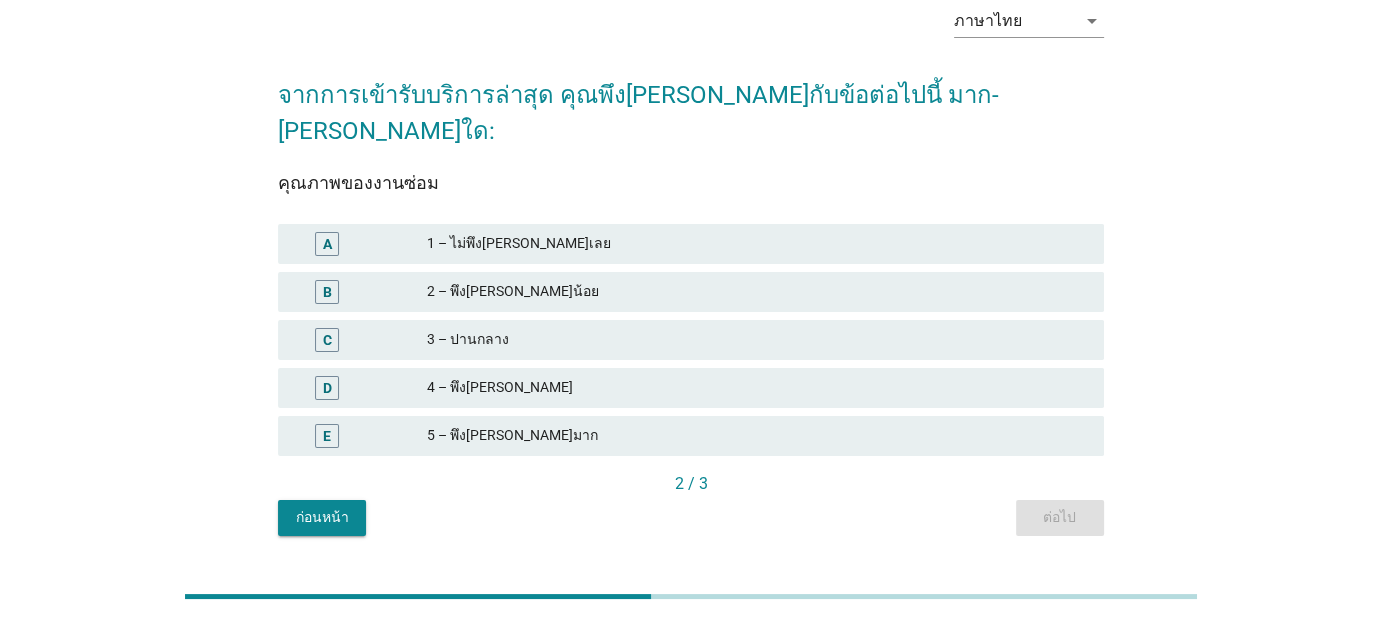 click on "4 – พึง[PERSON_NAME]" at bounding box center [757, 388] 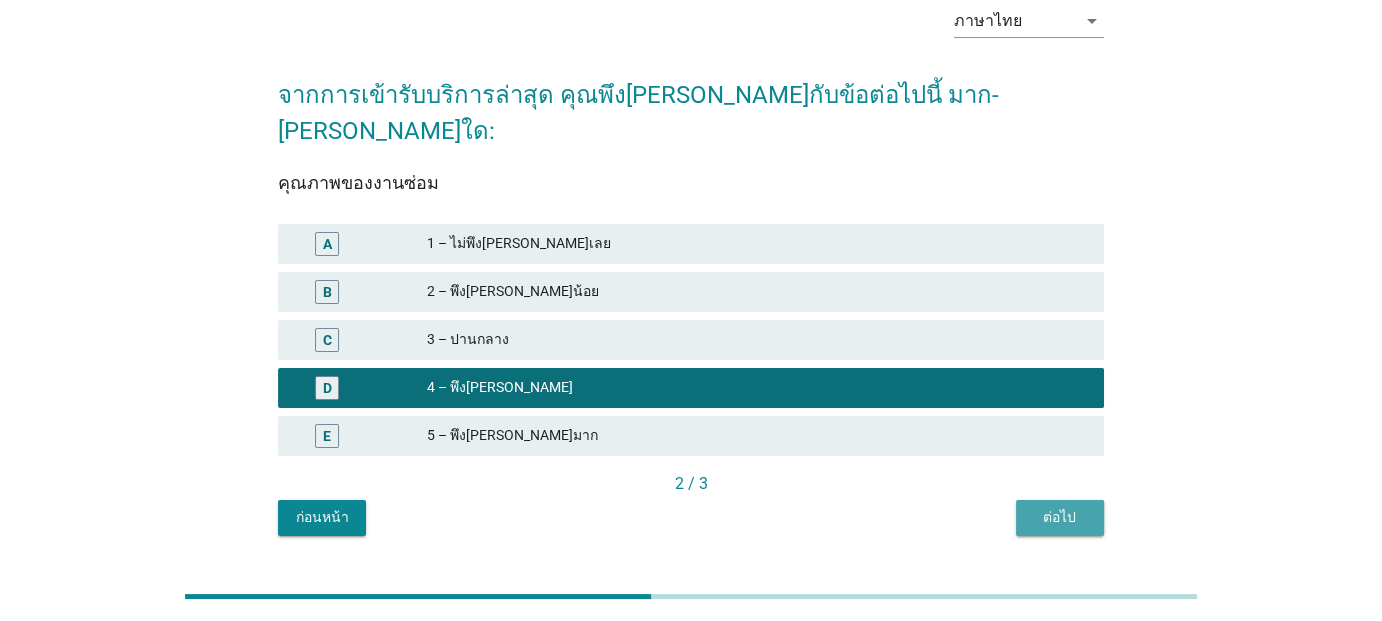 click on "ต่อไป" at bounding box center (1060, 517) 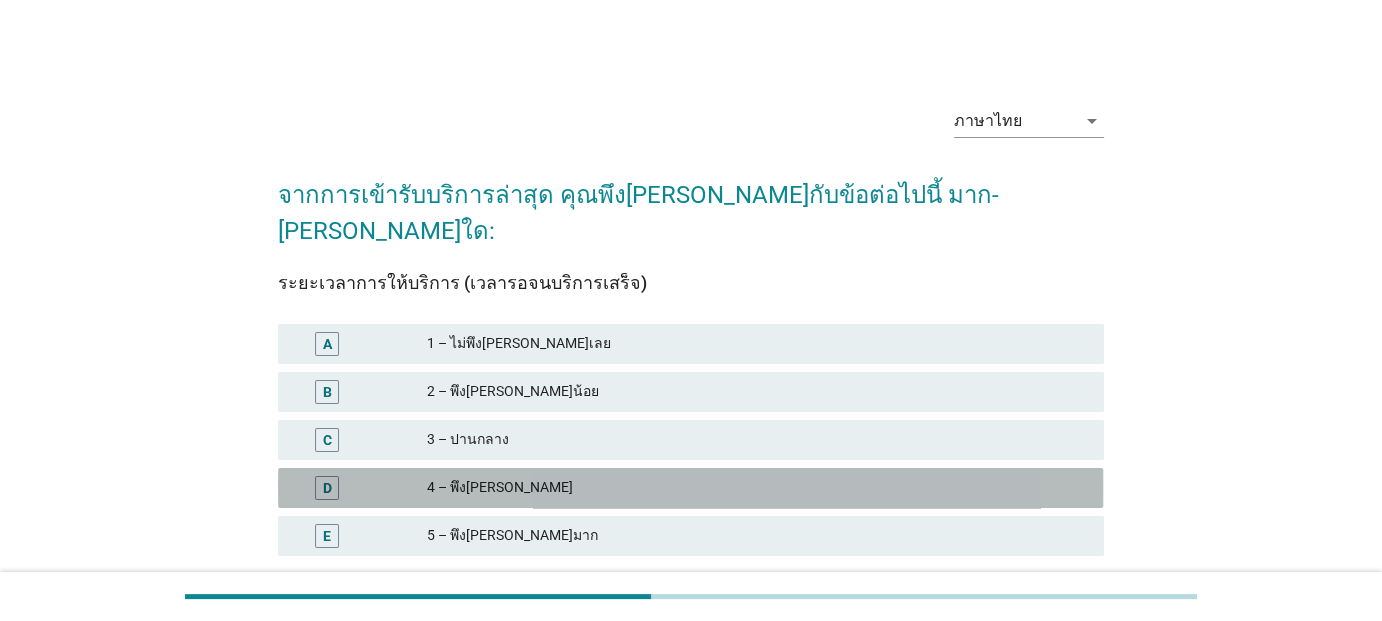 click on "4 – พึง[PERSON_NAME]" at bounding box center (757, 488) 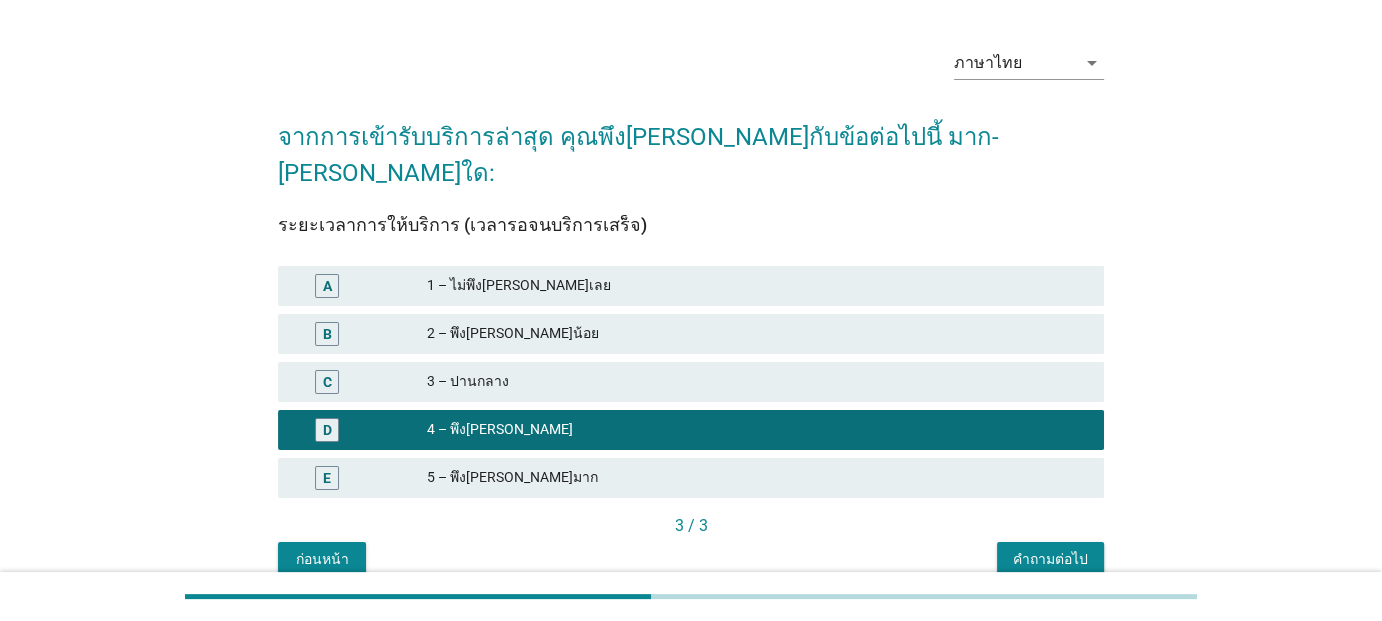scroll, scrollTop: 115, scrollLeft: 0, axis: vertical 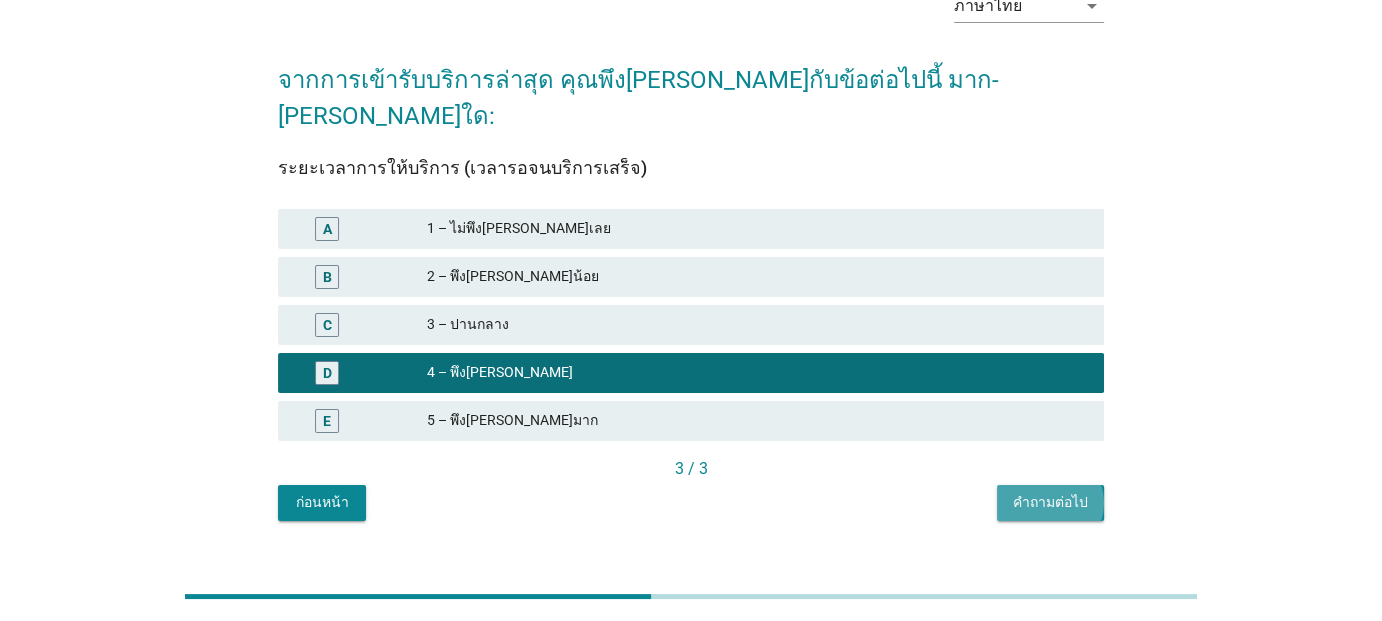 click on "คำถามต่อไป" at bounding box center [1050, 502] 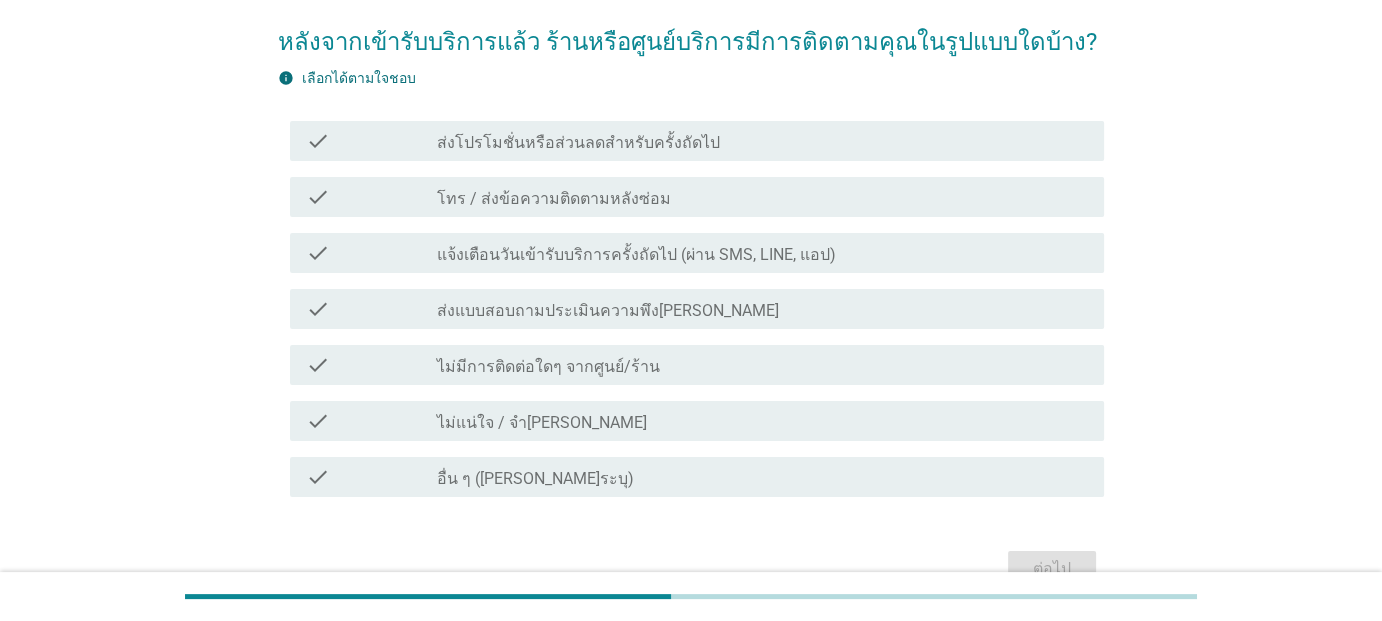 scroll, scrollTop: 200, scrollLeft: 0, axis: vertical 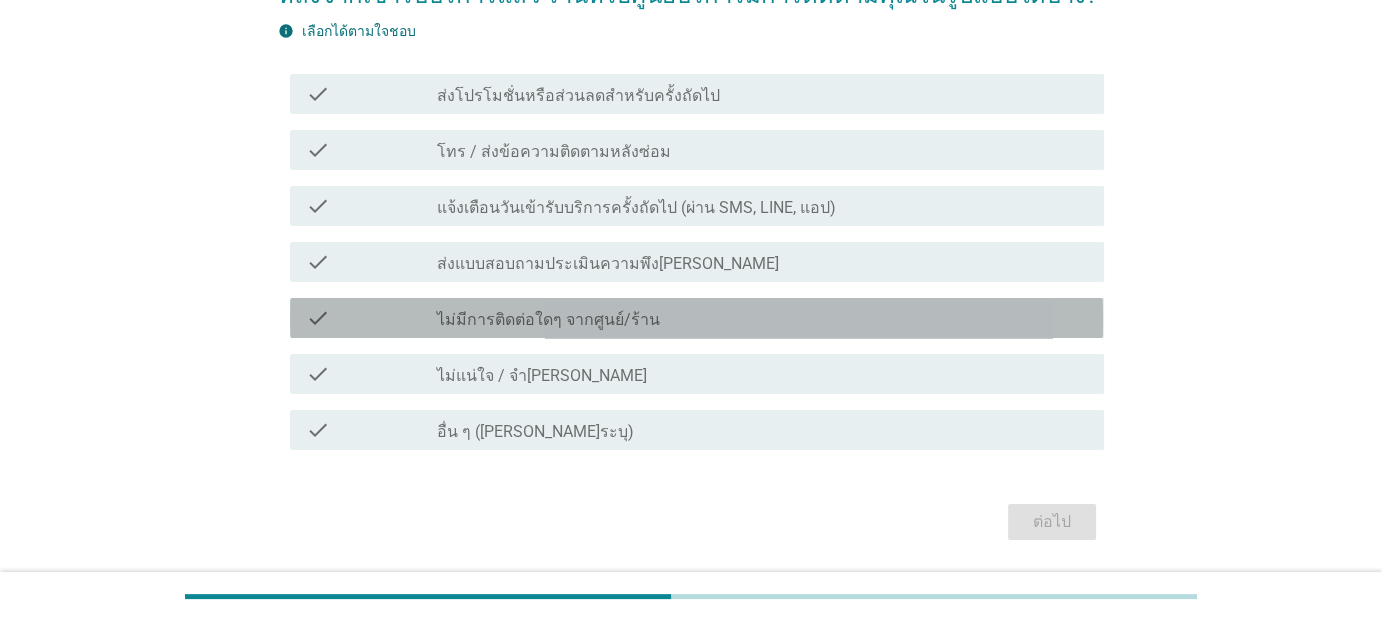 click on "check_box_outline_blank ไม่มีการติดต่อใดๆ จากศูนย์/ร้าน" at bounding box center (762, 318) 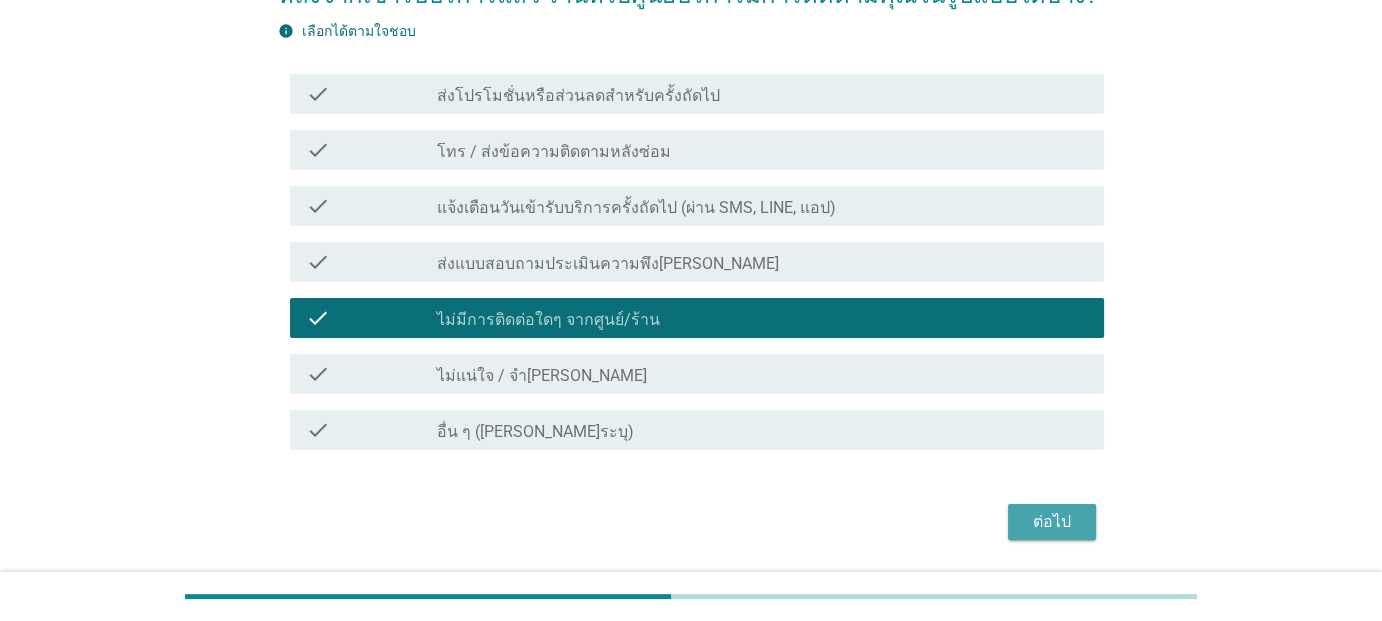click on "ต่อไป" at bounding box center [1052, 522] 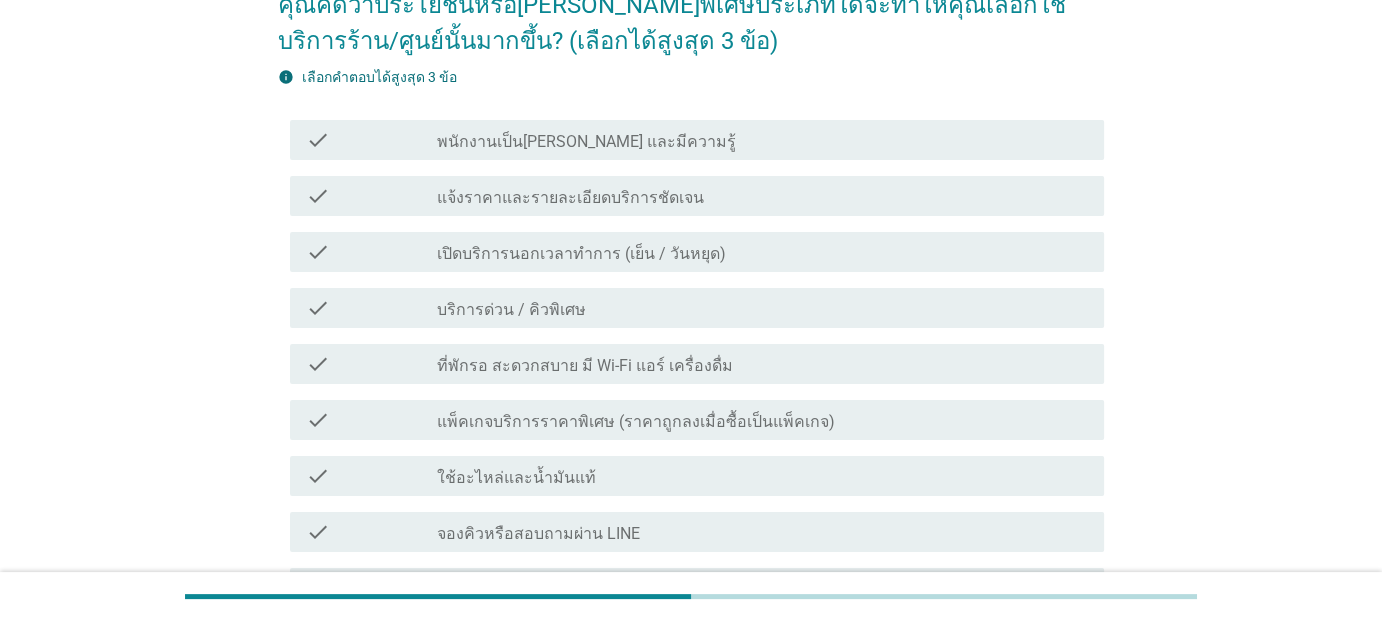 scroll, scrollTop: 200, scrollLeft: 0, axis: vertical 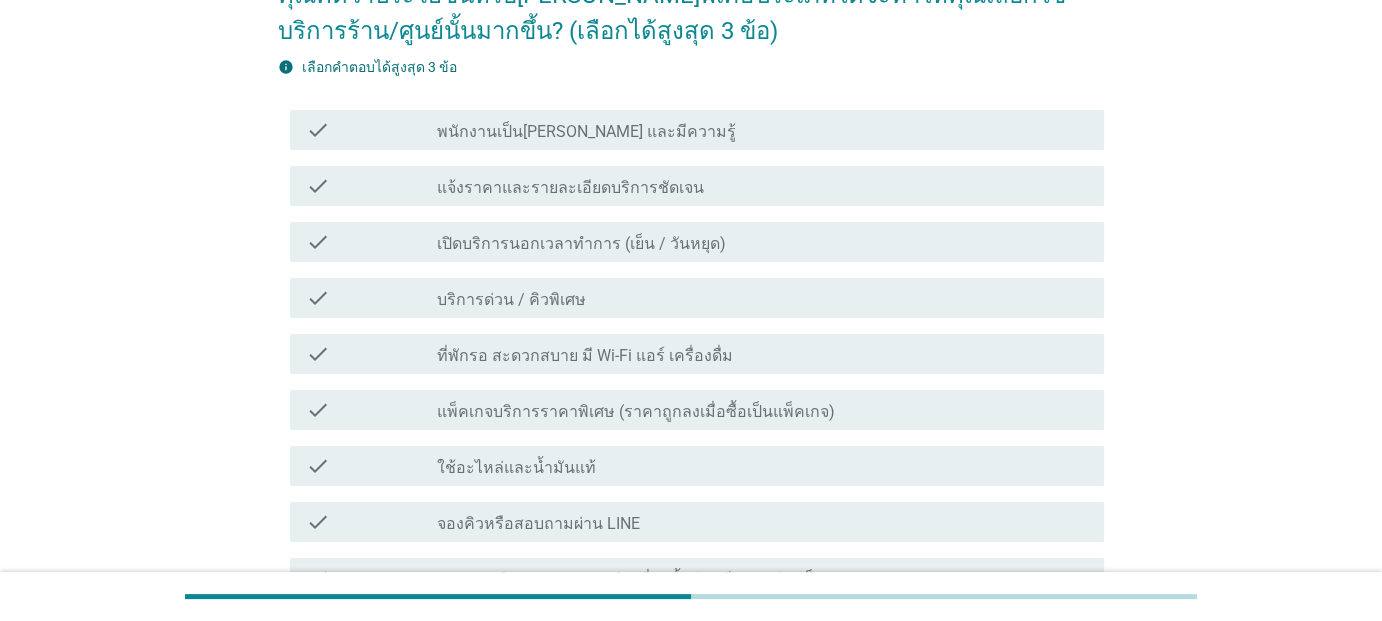click on "check_box_outline_blank ที่พักรอ สะดวกสบาย มี Wi-Fi แอร์ เครื่องดื่ม" at bounding box center [762, 354] 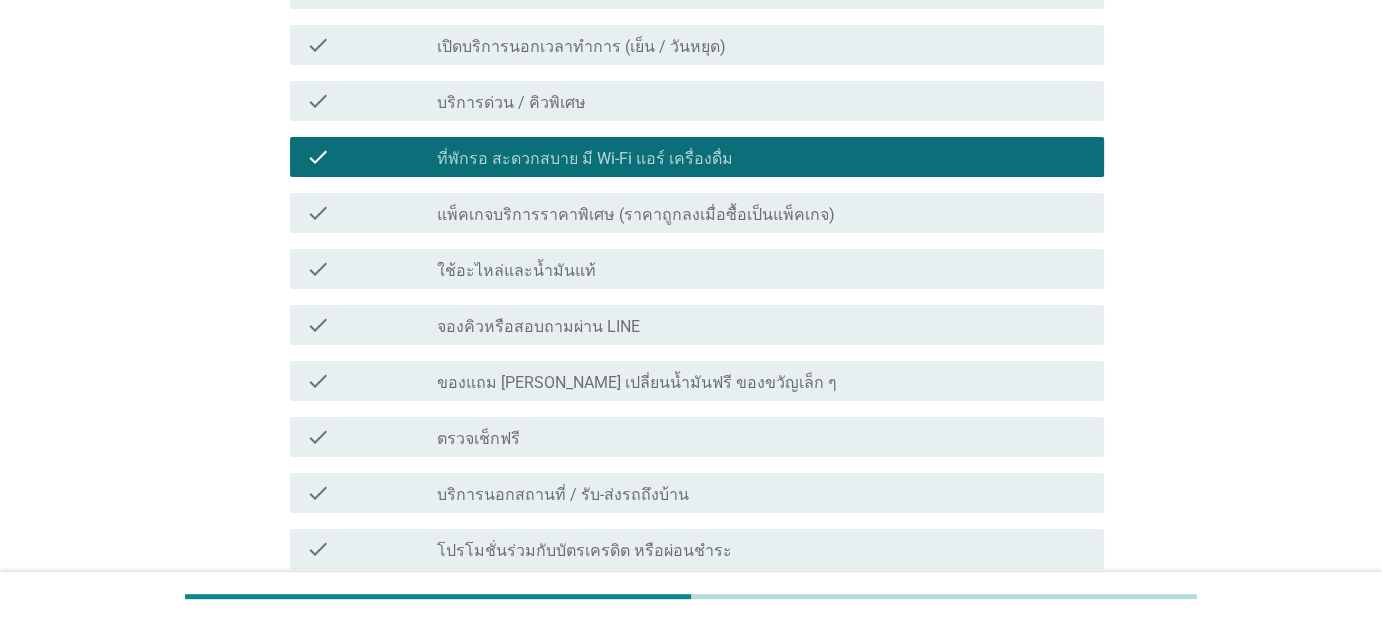 scroll, scrollTop: 400, scrollLeft: 0, axis: vertical 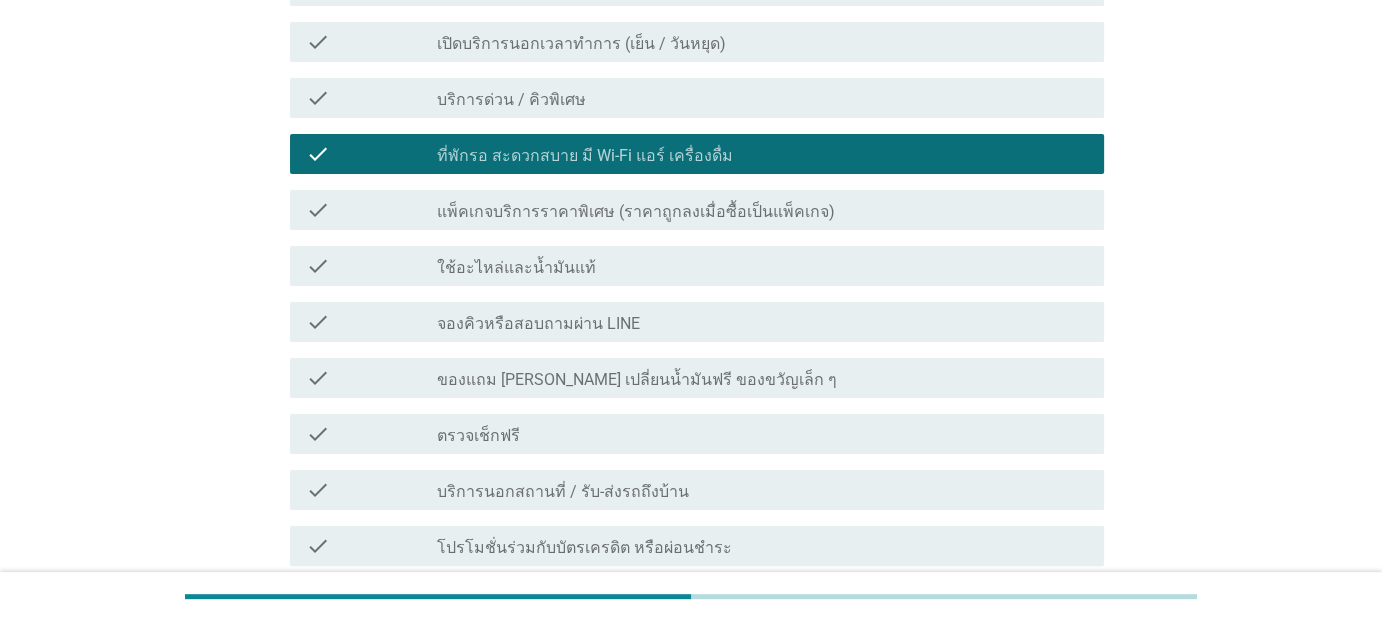 click on "check_box_outline_blank ใช้อะไหล่และน้ำมันแท้" at bounding box center [762, 266] 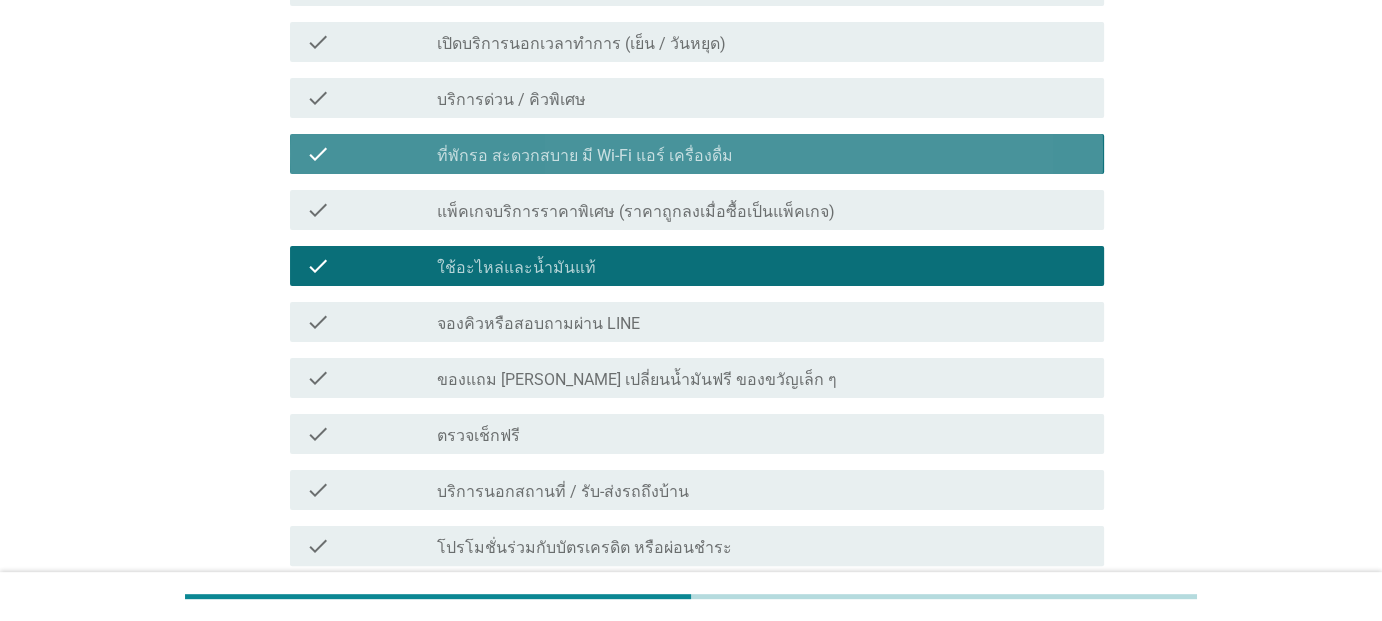 click on "check_box_outline_blank ที่พักรอ สะดวกสบาย มี Wi-Fi แอร์ เครื่องดื่ม" at bounding box center [762, 154] 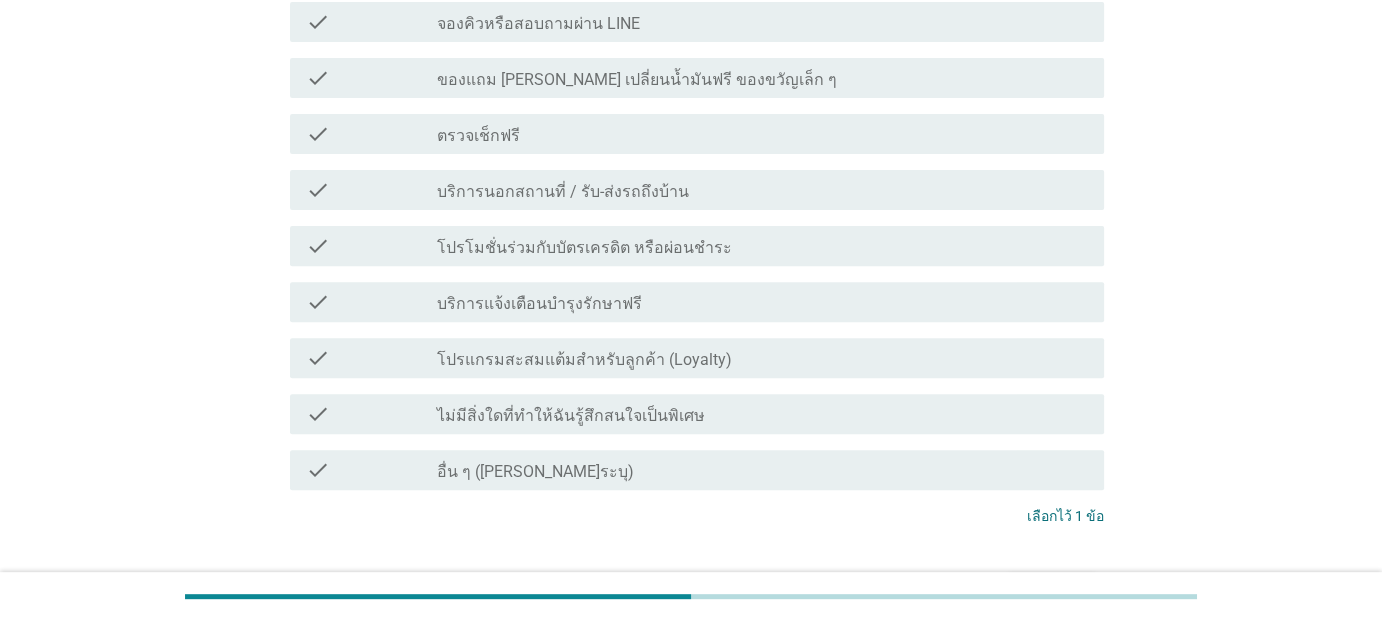 scroll, scrollTop: 400, scrollLeft: 0, axis: vertical 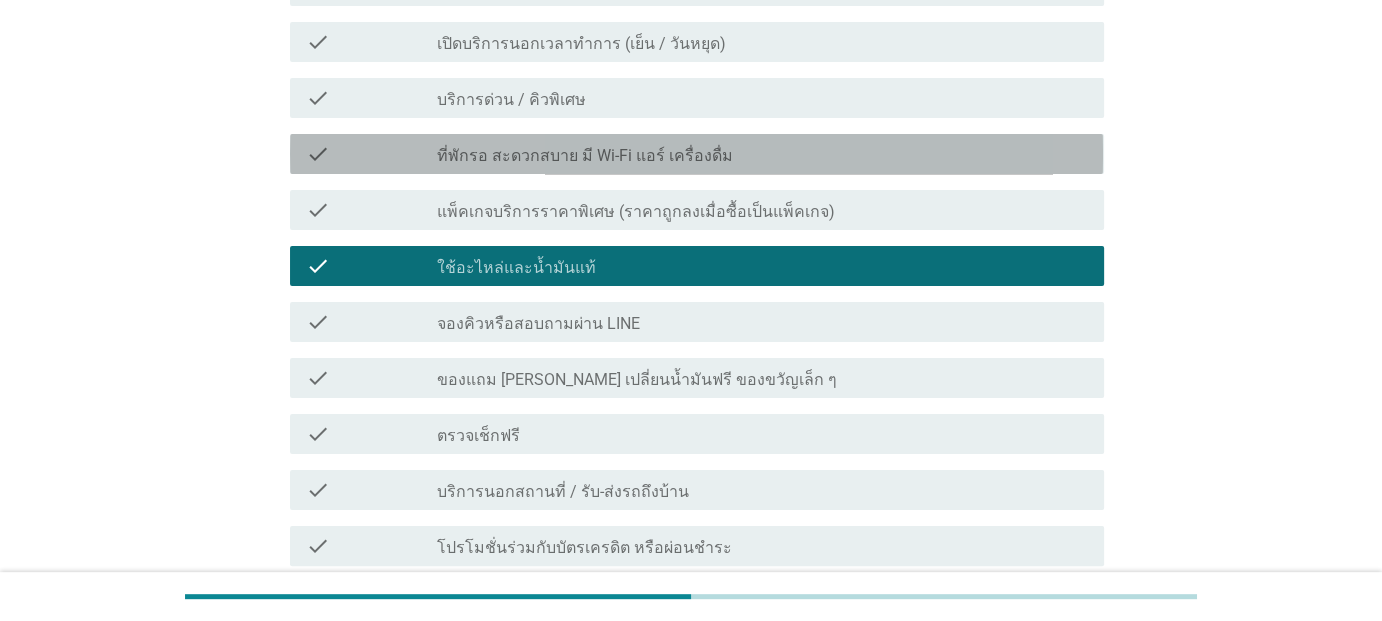 click on "check_box_outline_blank ที่พักรอ สะดวกสบาย มี Wi-Fi แอร์ เครื่องดื่ม" at bounding box center [762, 154] 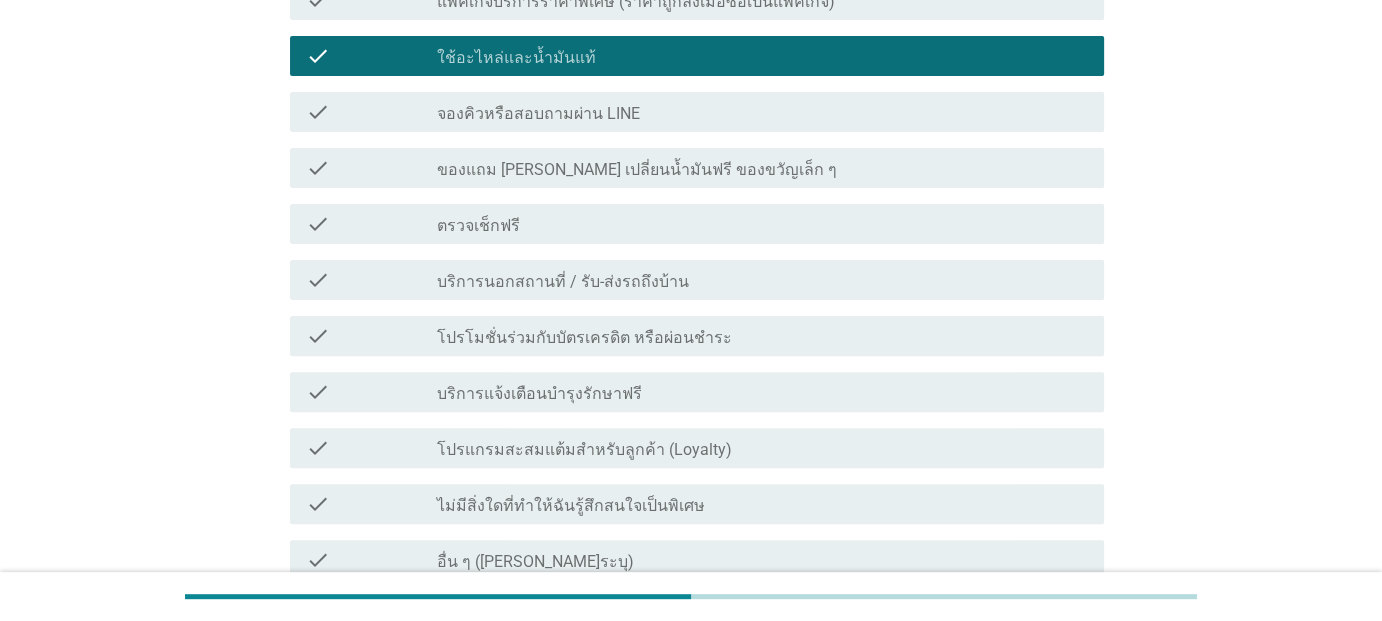scroll, scrollTop: 800, scrollLeft: 0, axis: vertical 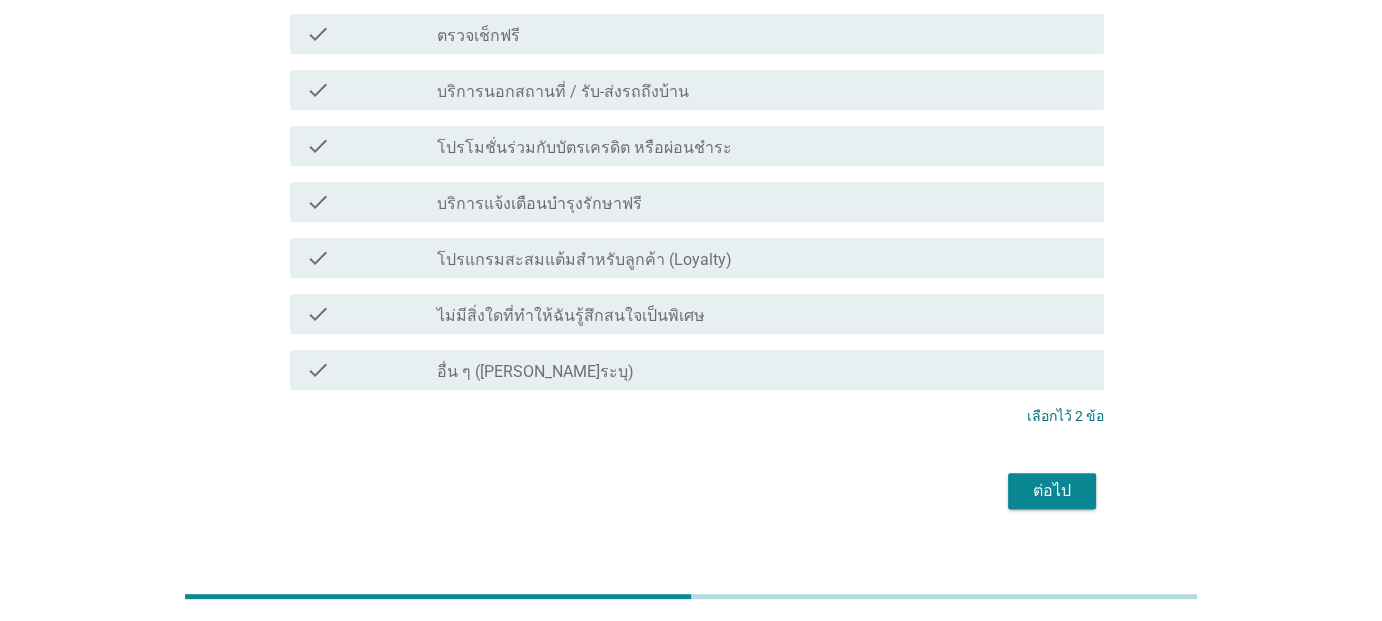 click on "ต่อไป" at bounding box center (1052, 491) 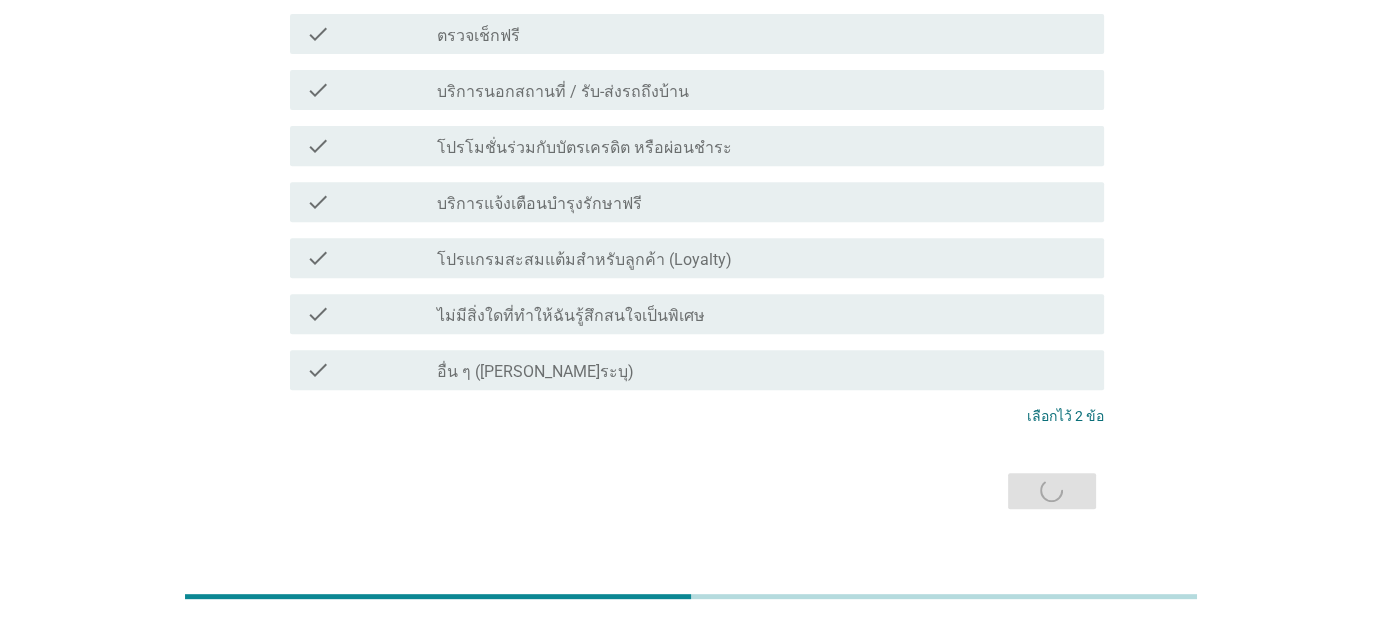 scroll, scrollTop: 0, scrollLeft: 0, axis: both 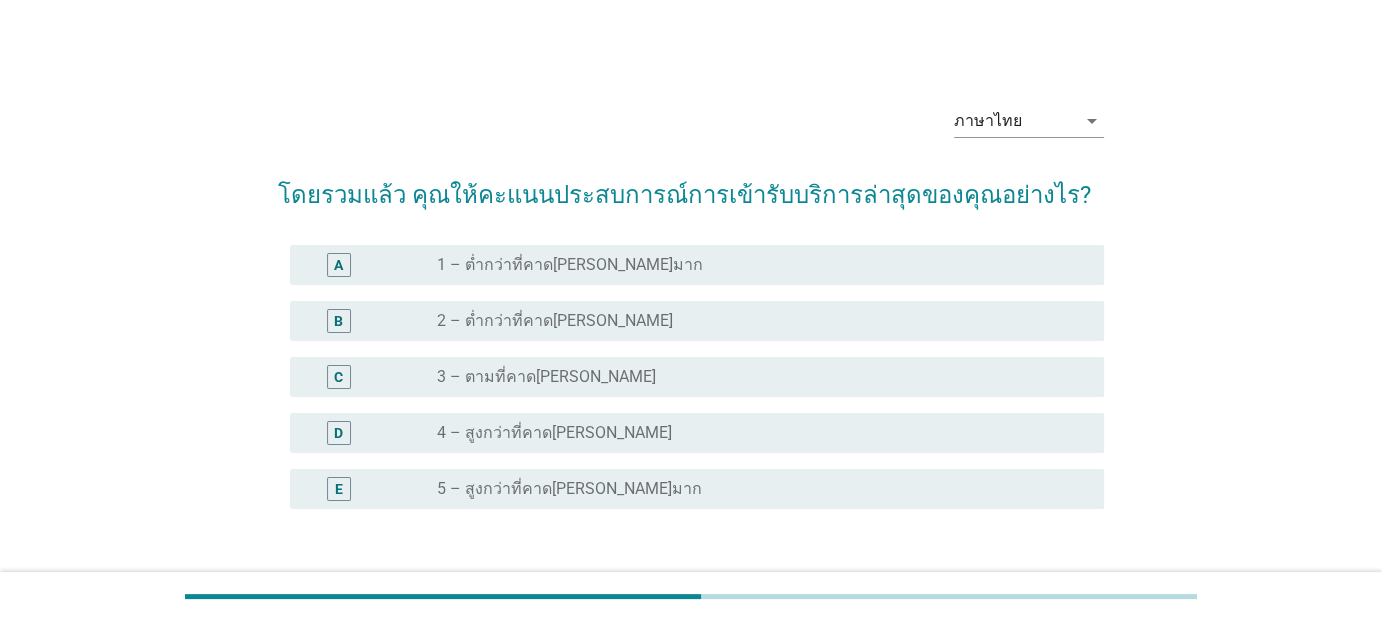 click on "radio_button_unchecked 3 – ตามที่คาด[PERSON_NAME]" at bounding box center [754, 377] 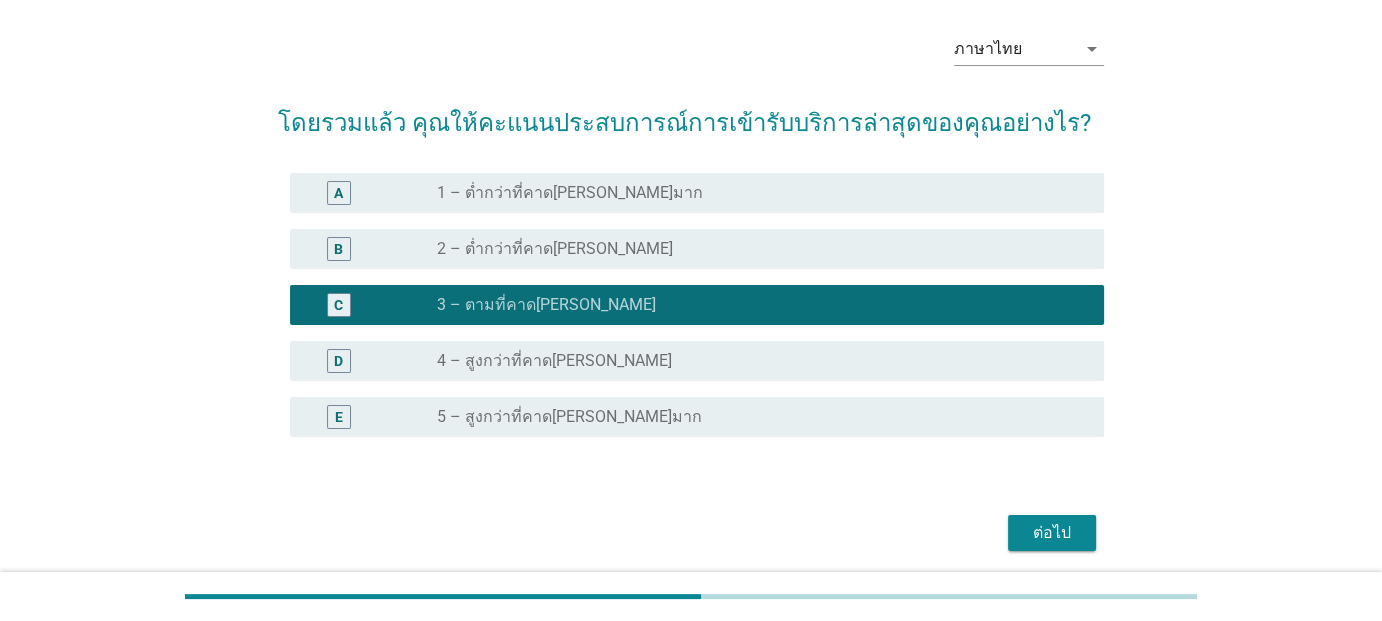scroll, scrollTop: 144, scrollLeft: 0, axis: vertical 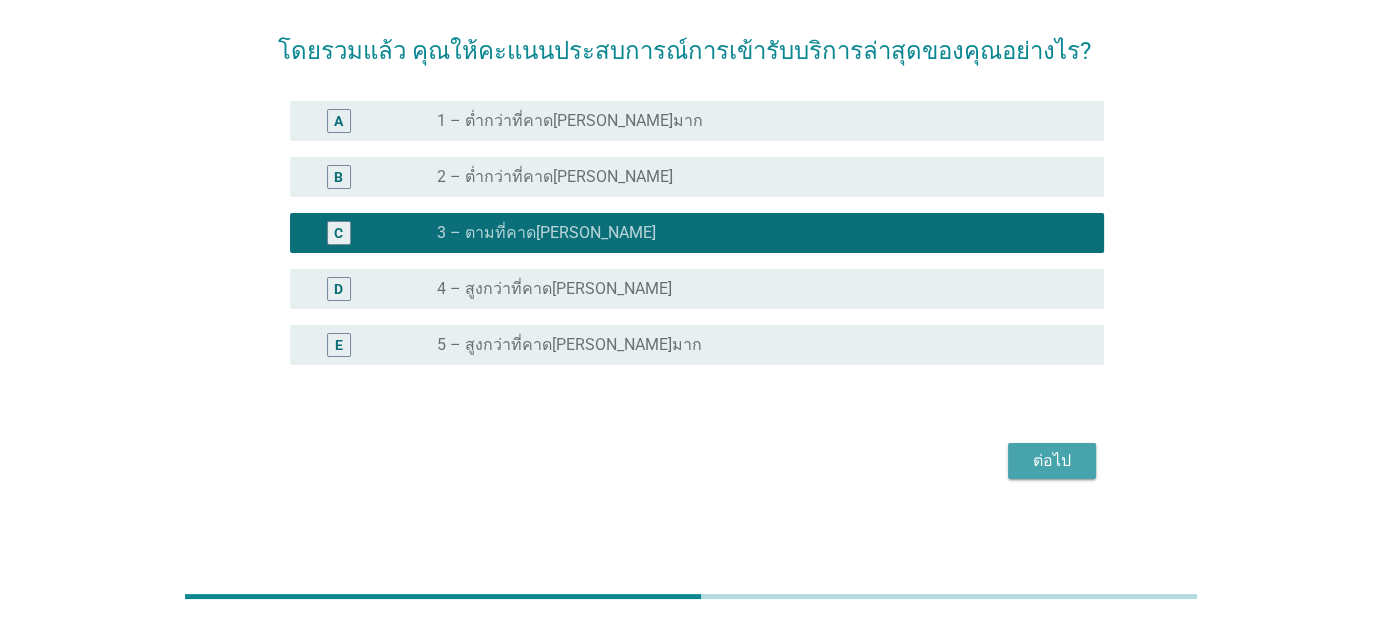 click on "ต่อไป" at bounding box center [1052, 461] 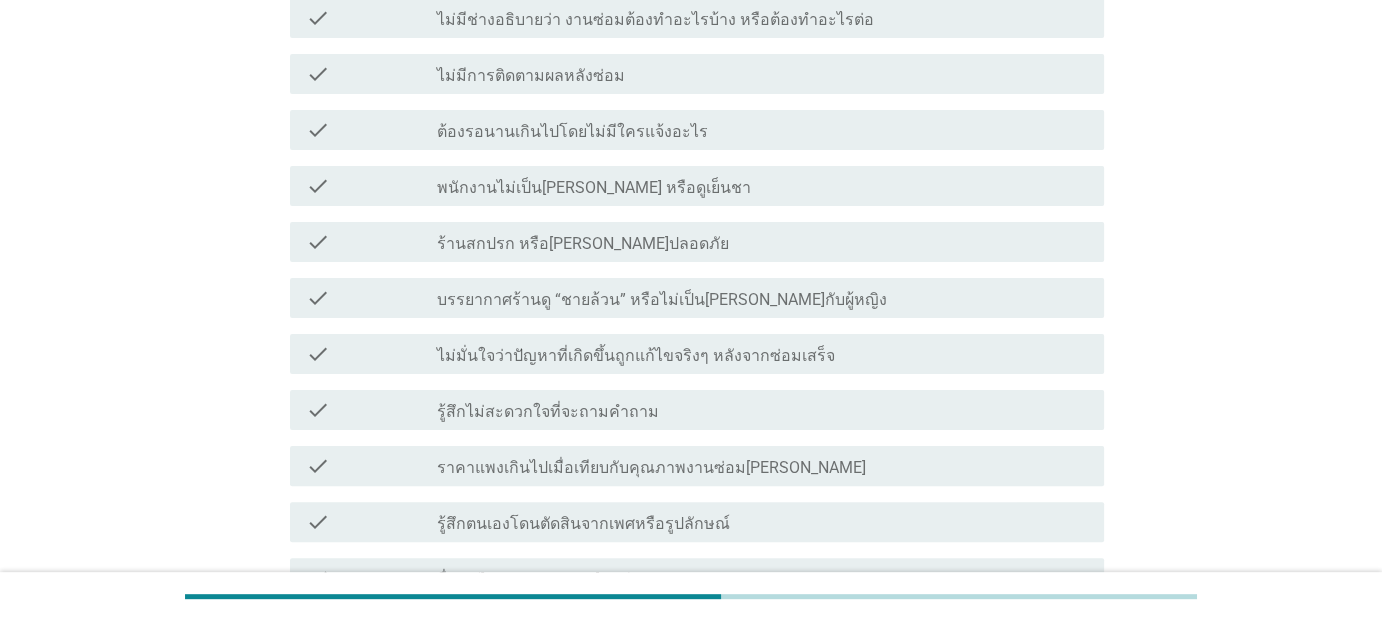 scroll, scrollTop: 600, scrollLeft: 0, axis: vertical 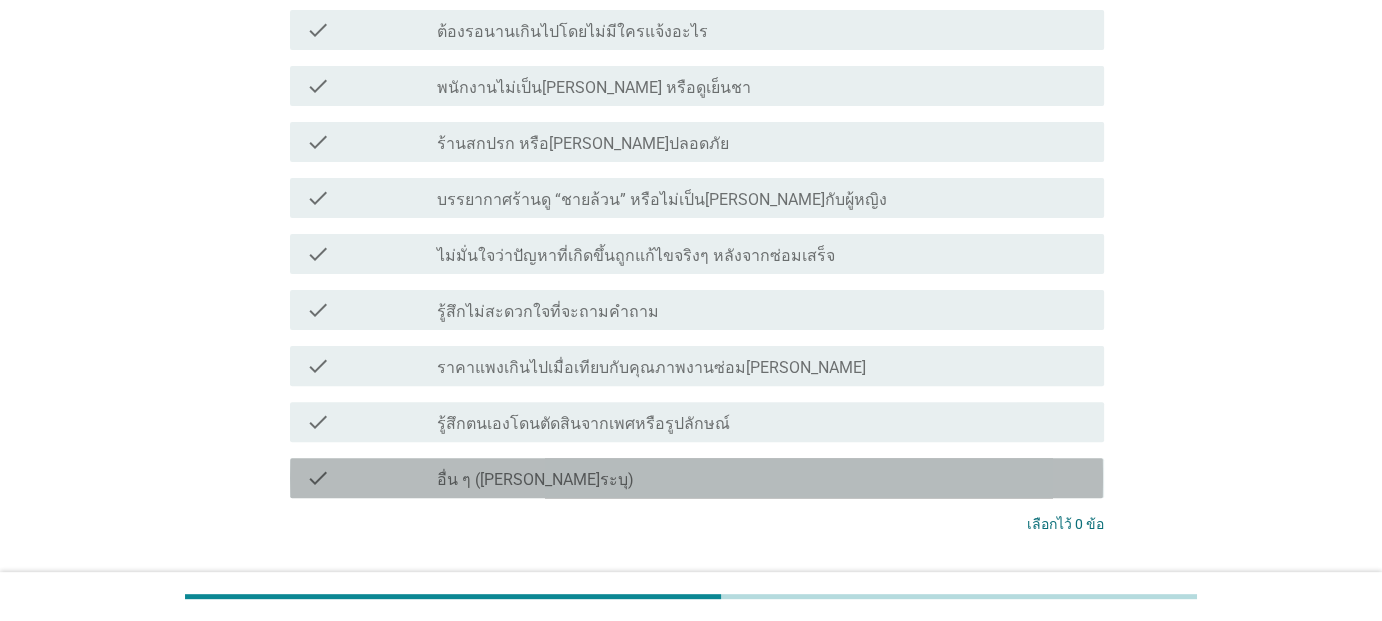 click on "check_box_outline_blank อื่น ๆ ([PERSON_NAME]ระบุ)" at bounding box center (762, 478) 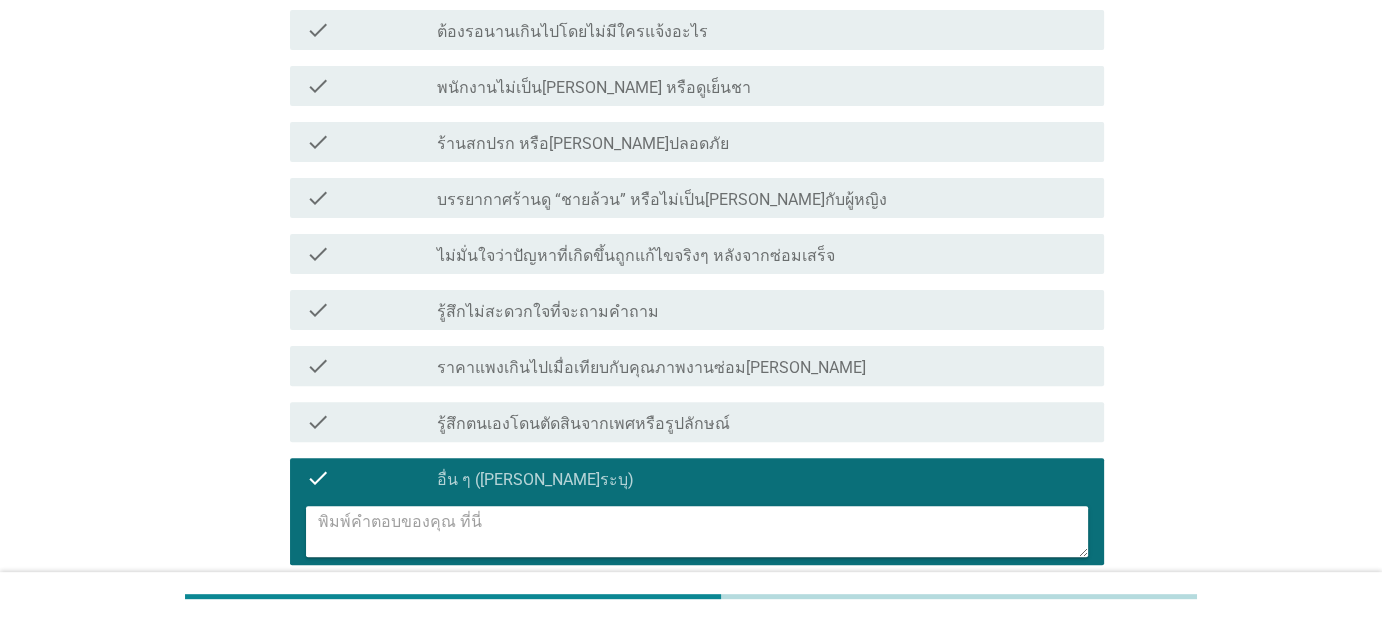 click on "check_box_outline_blank รู้สึกตนเองโดนตัดสินจากเพศหรือรูปลักษณ์" at bounding box center [762, 422] 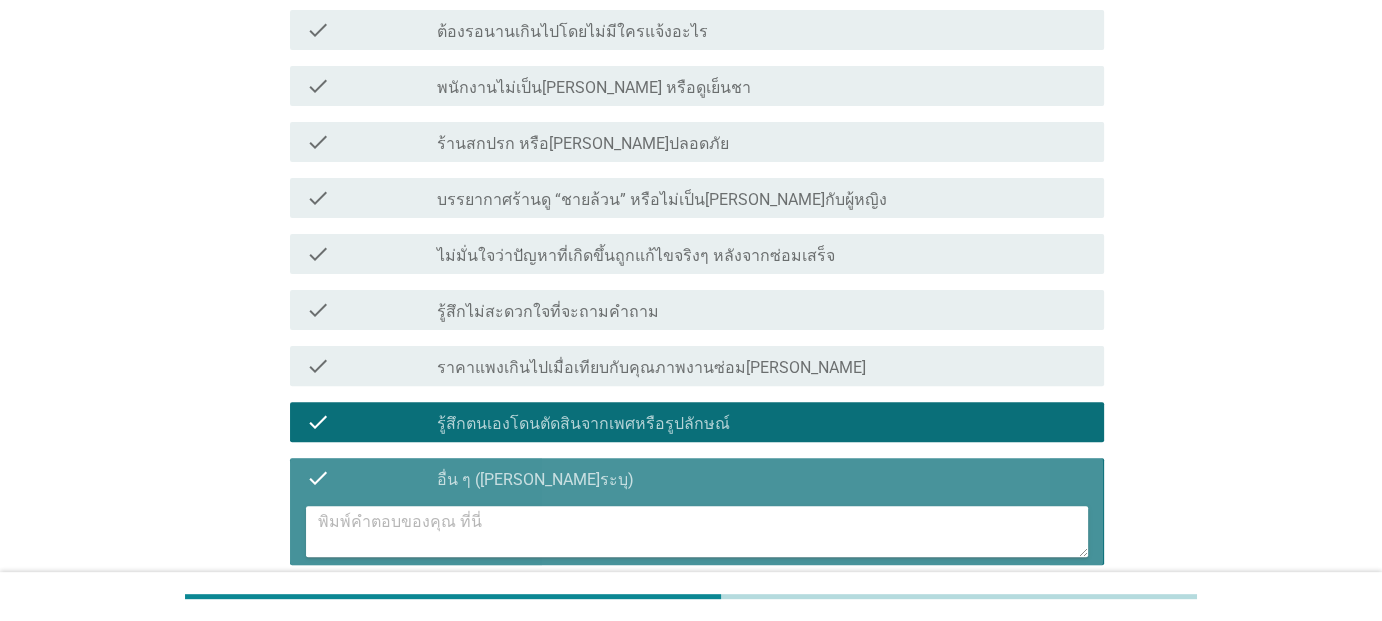 click on "check_box_outline_blank อื่น ๆ ([PERSON_NAME]ระบุ)" at bounding box center [762, 478] 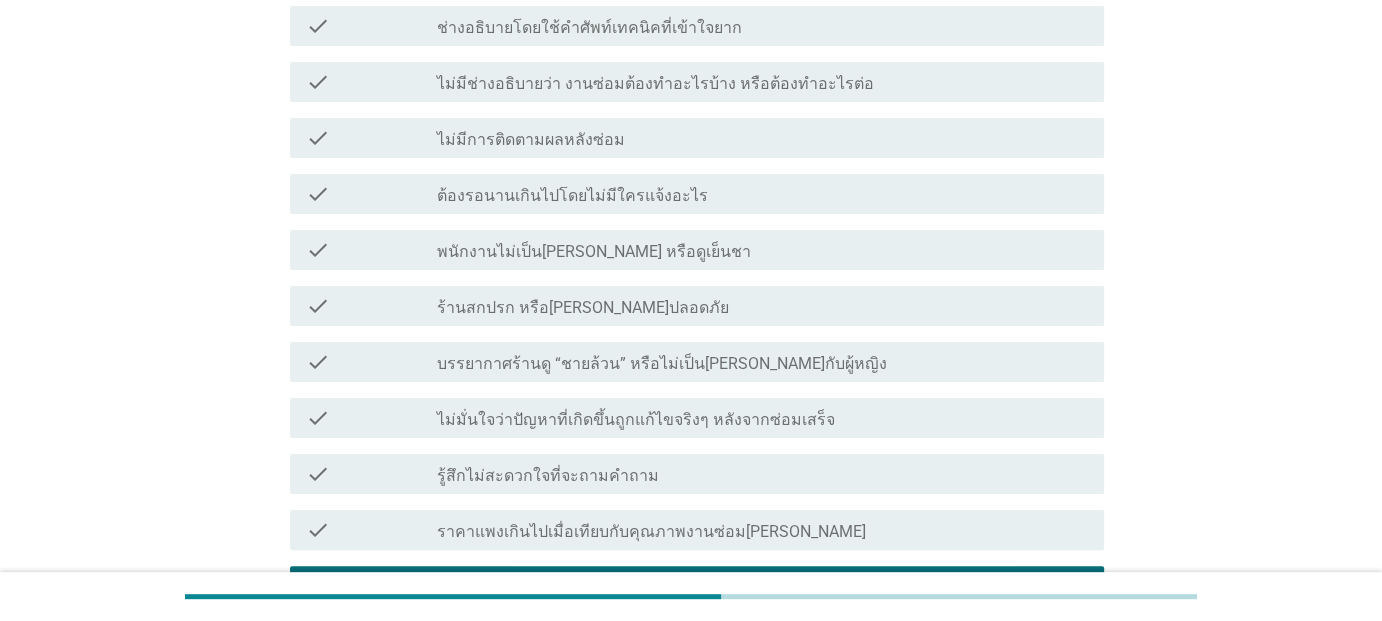 scroll, scrollTop: 500, scrollLeft: 0, axis: vertical 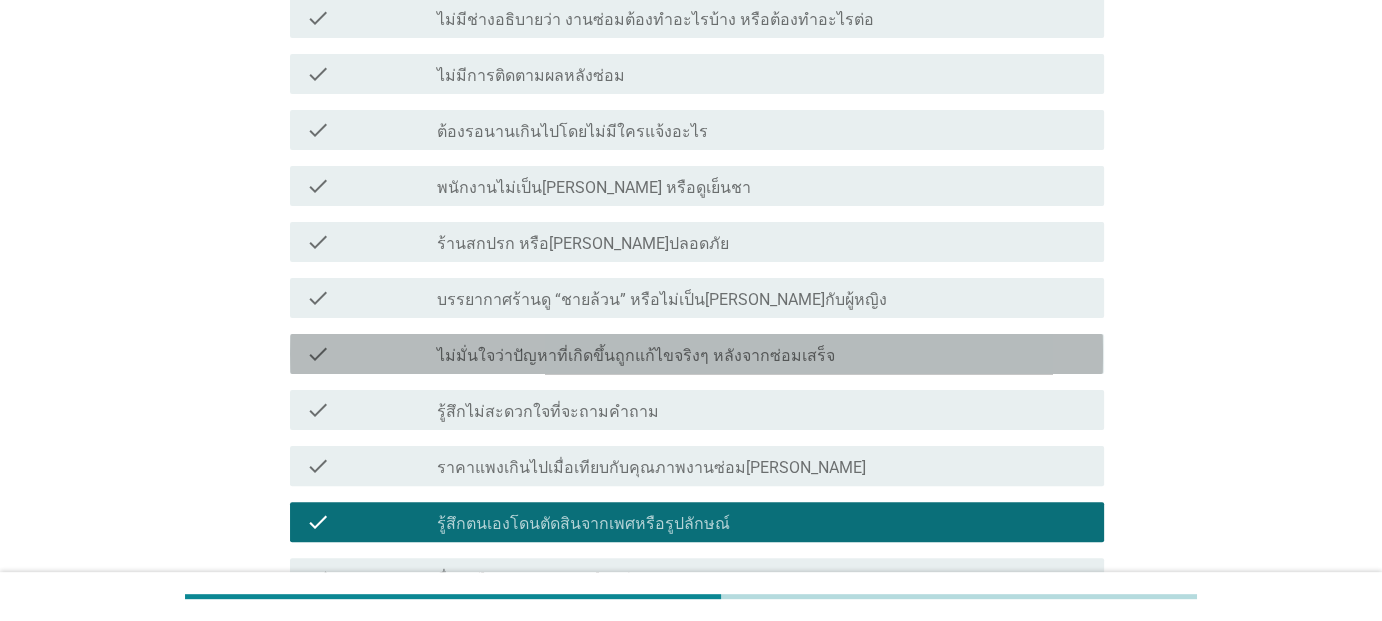 click on "ไม่มั่นใจว่าปัญหาที่เกิดขึ้นถูกแก้ไขจริงๆ หลังจากซ่อมเสร็จ" at bounding box center [636, 356] 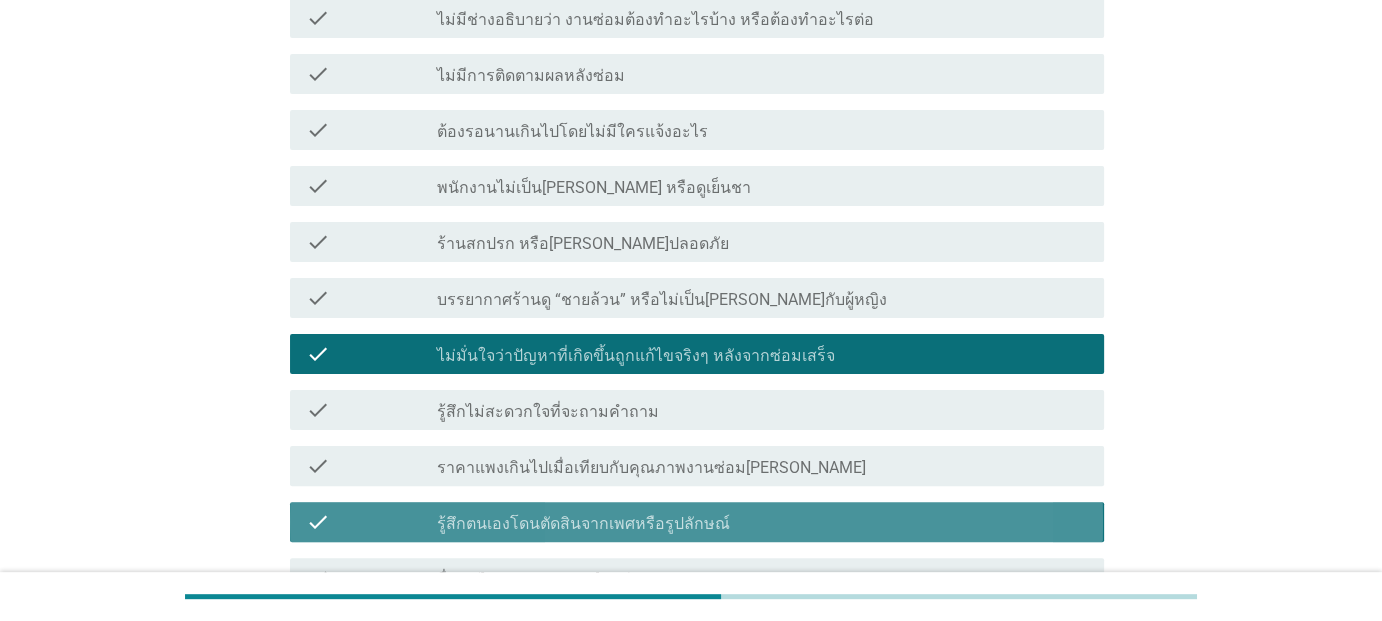 click on "รู้สึกตนเองโดนตัดสินจากเพศหรือรูปลักษณ์" at bounding box center (583, 524) 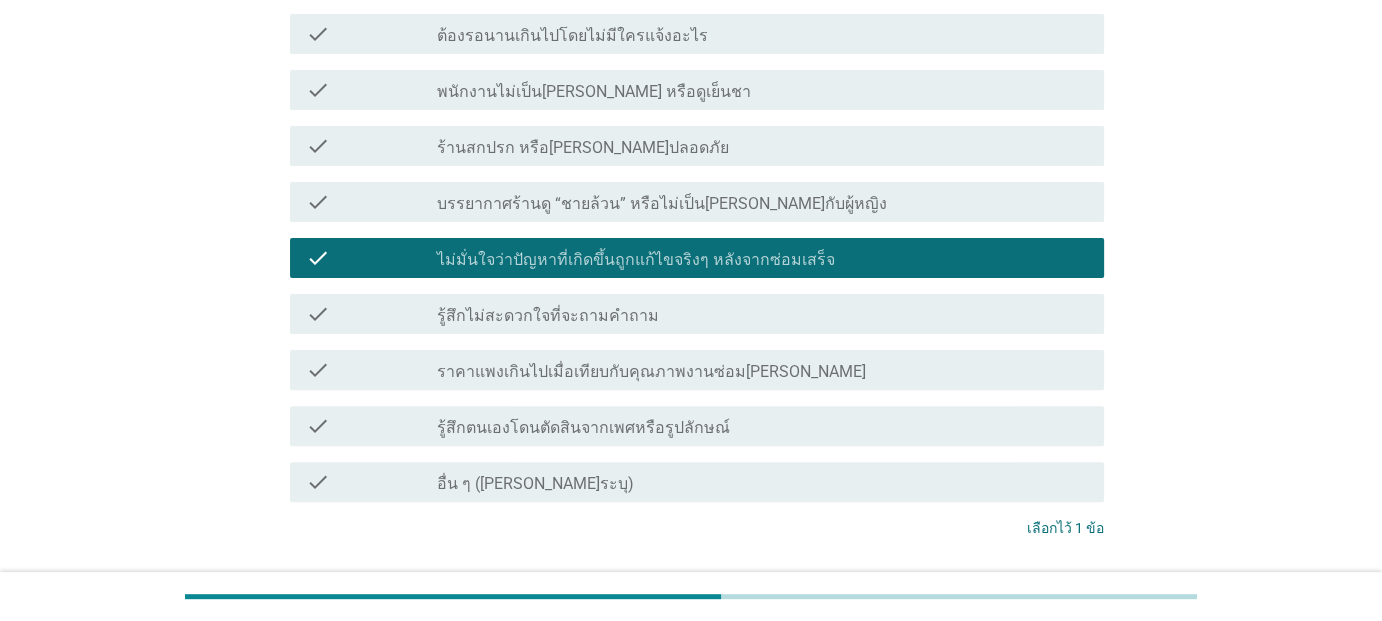 scroll, scrollTop: 700, scrollLeft: 0, axis: vertical 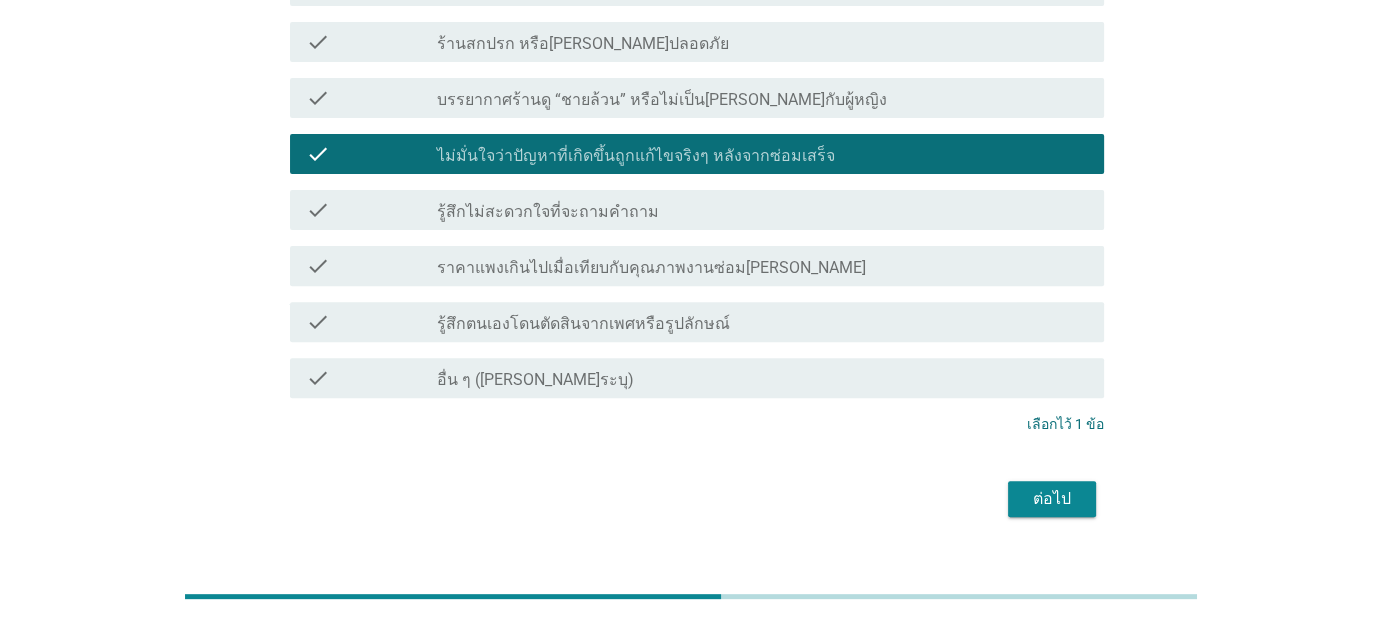 click on "ต่อไป" at bounding box center (1052, 499) 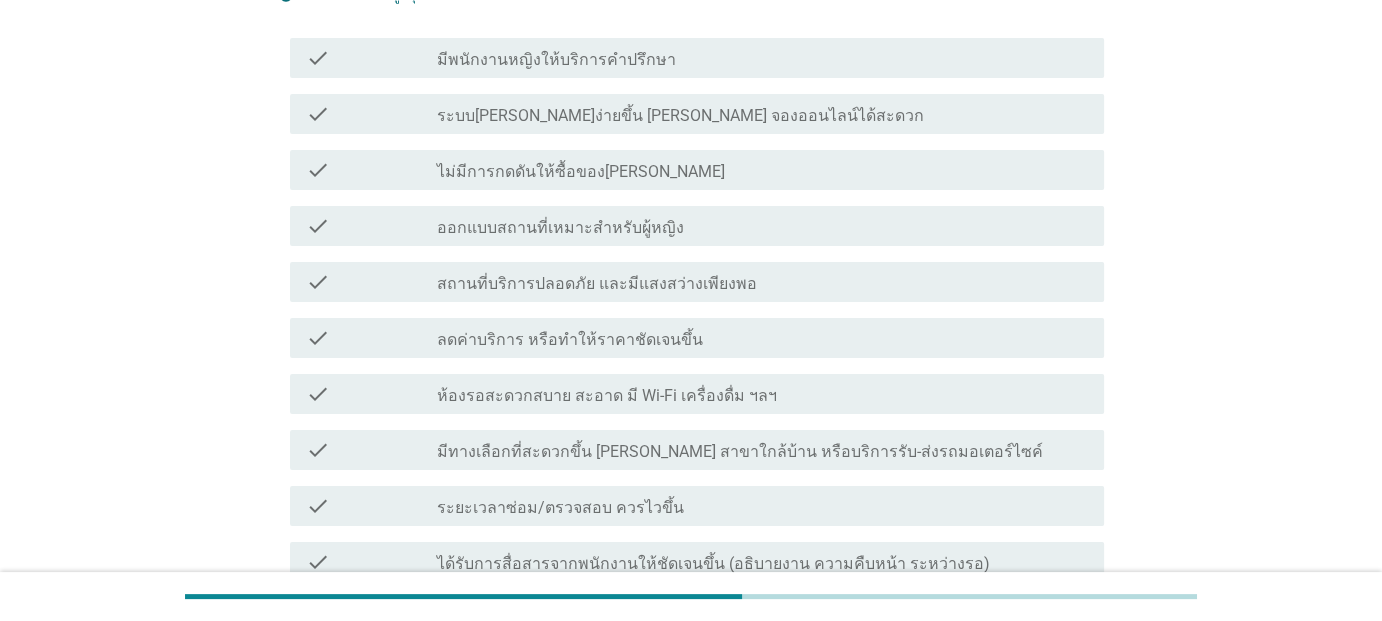 scroll, scrollTop: 300, scrollLeft: 0, axis: vertical 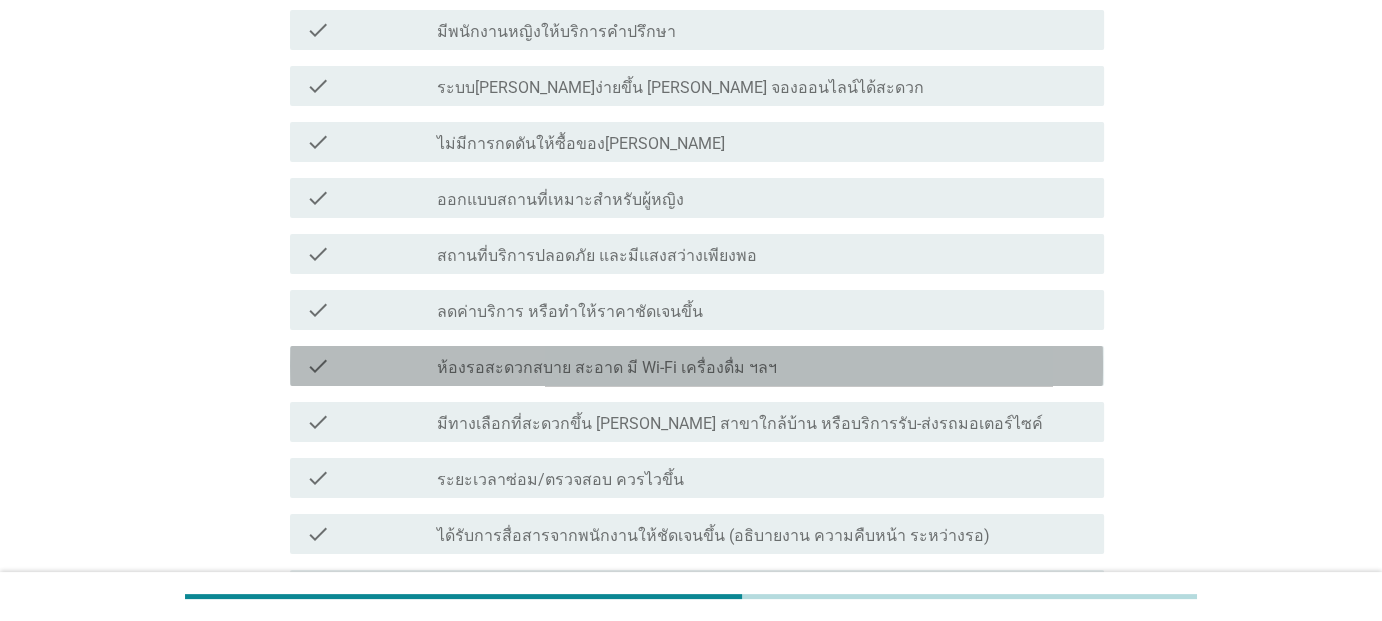 click on "check_box_outline_blank ห้องรอสะดวกสบาย สะอาด มี Wi-Fi เครื่องดื่ม ฯลฯ" at bounding box center (762, 366) 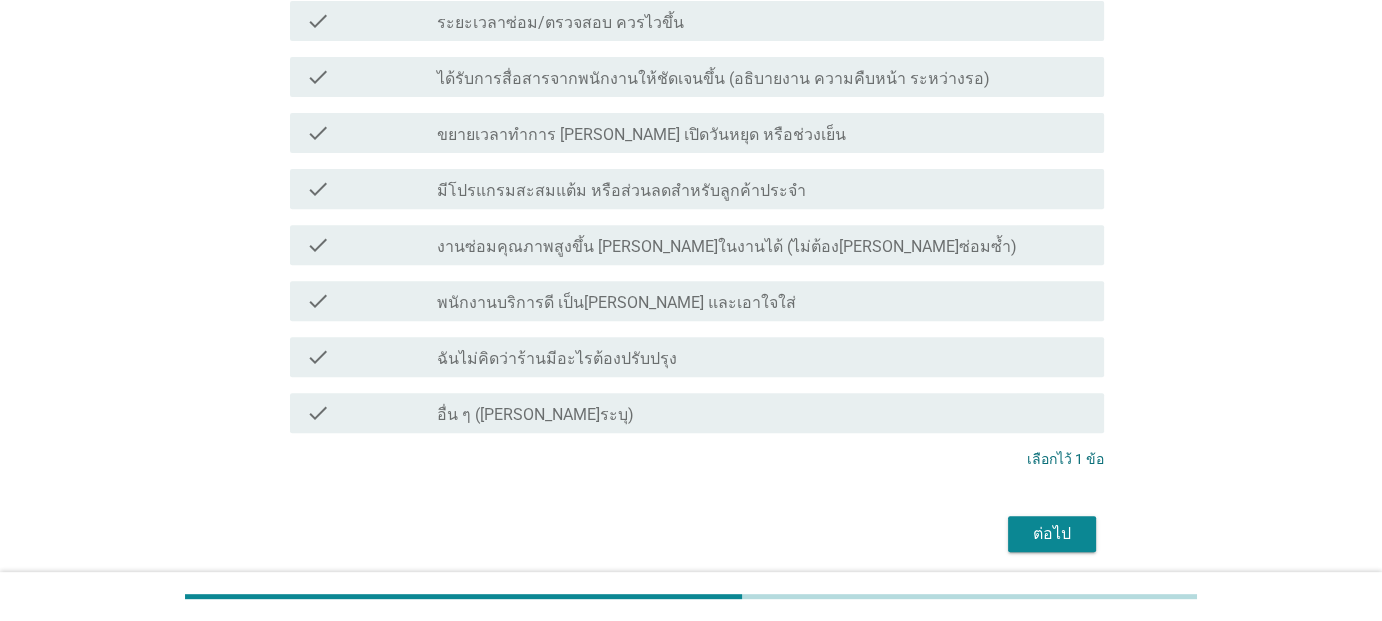scroll, scrollTop: 800, scrollLeft: 0, axis: vertical 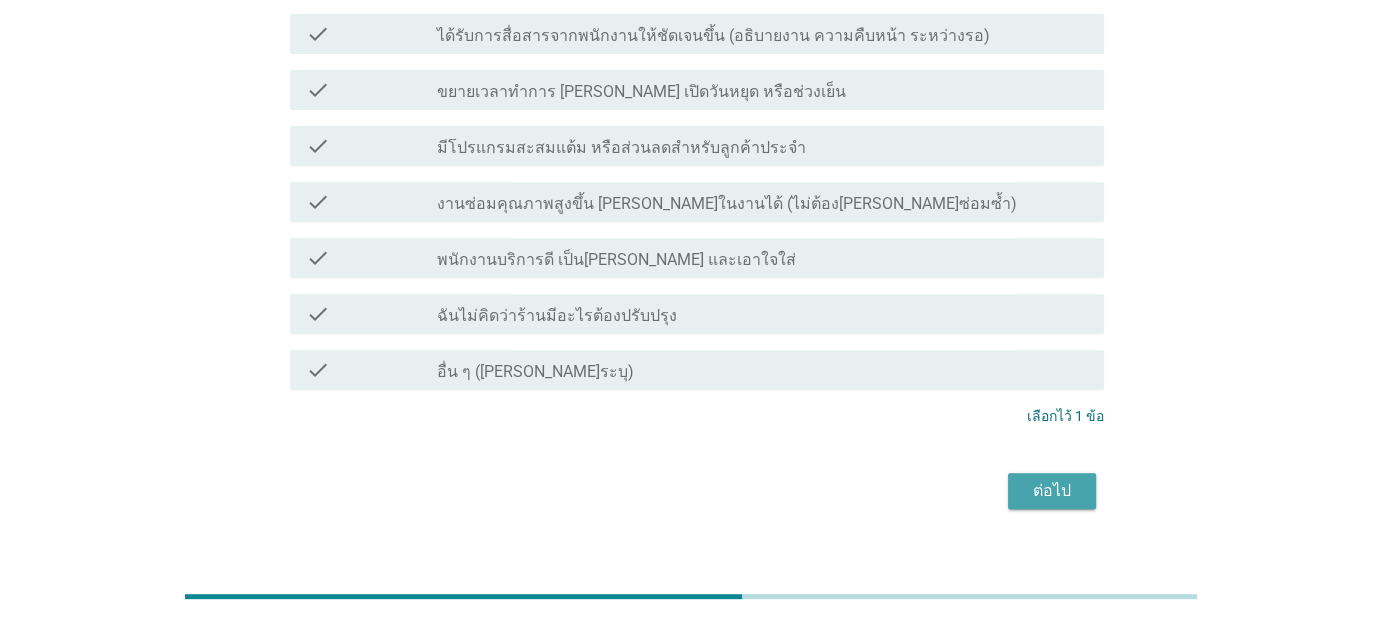 click on "ต่อไป" at bounding box center [1052, 491] 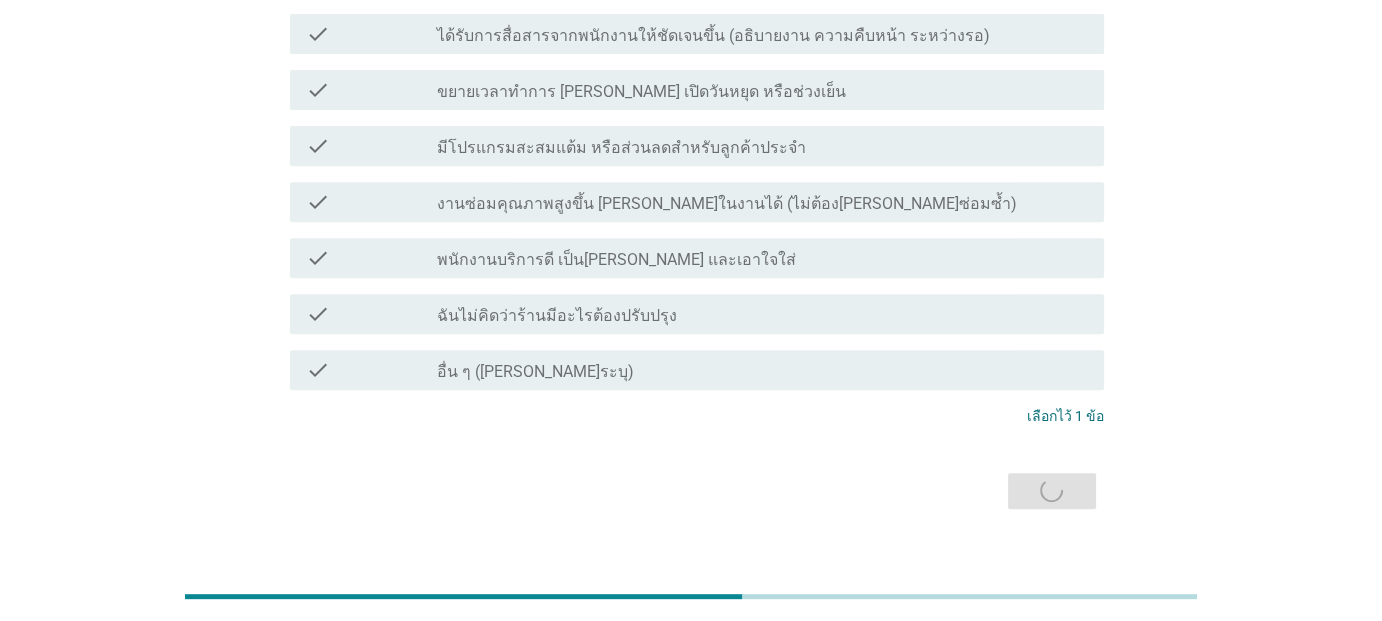 scroll, scrollTop: 0, scrollLeft: 0, axis: both 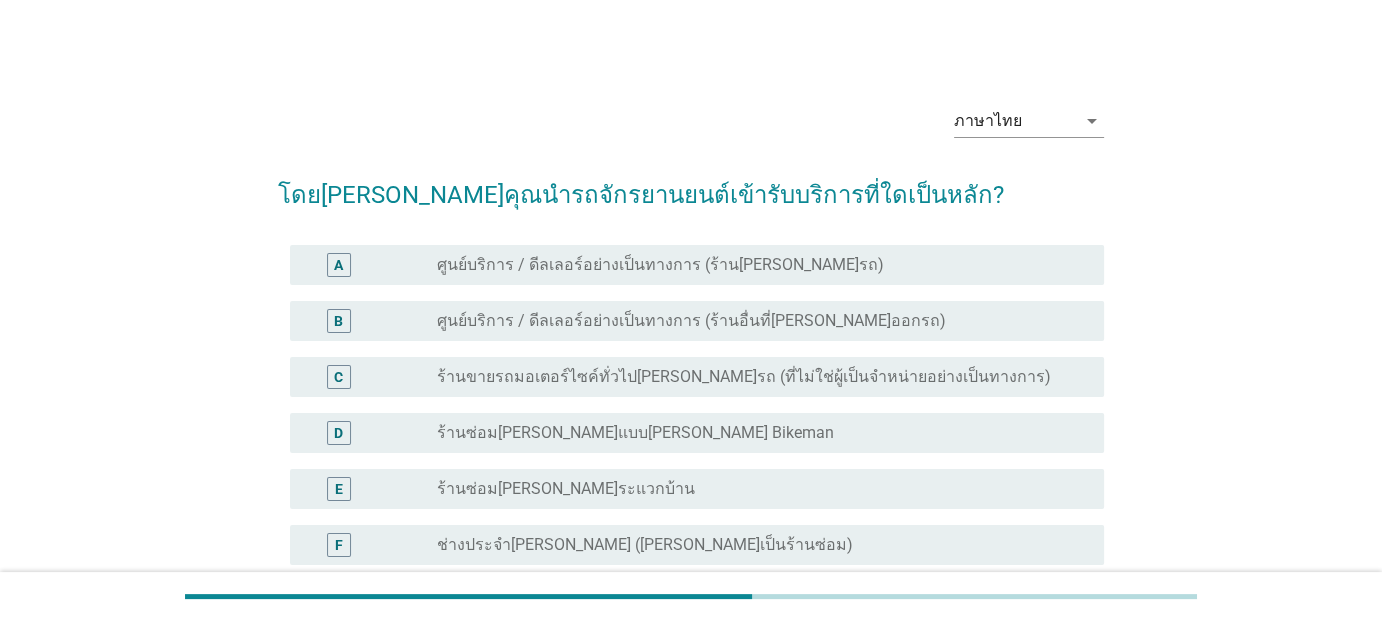 click on "radio_button_unchecked ร้านซ่อม[PERSON_NAME]ระแวกบ้าน" at bounding box center [754, 489] 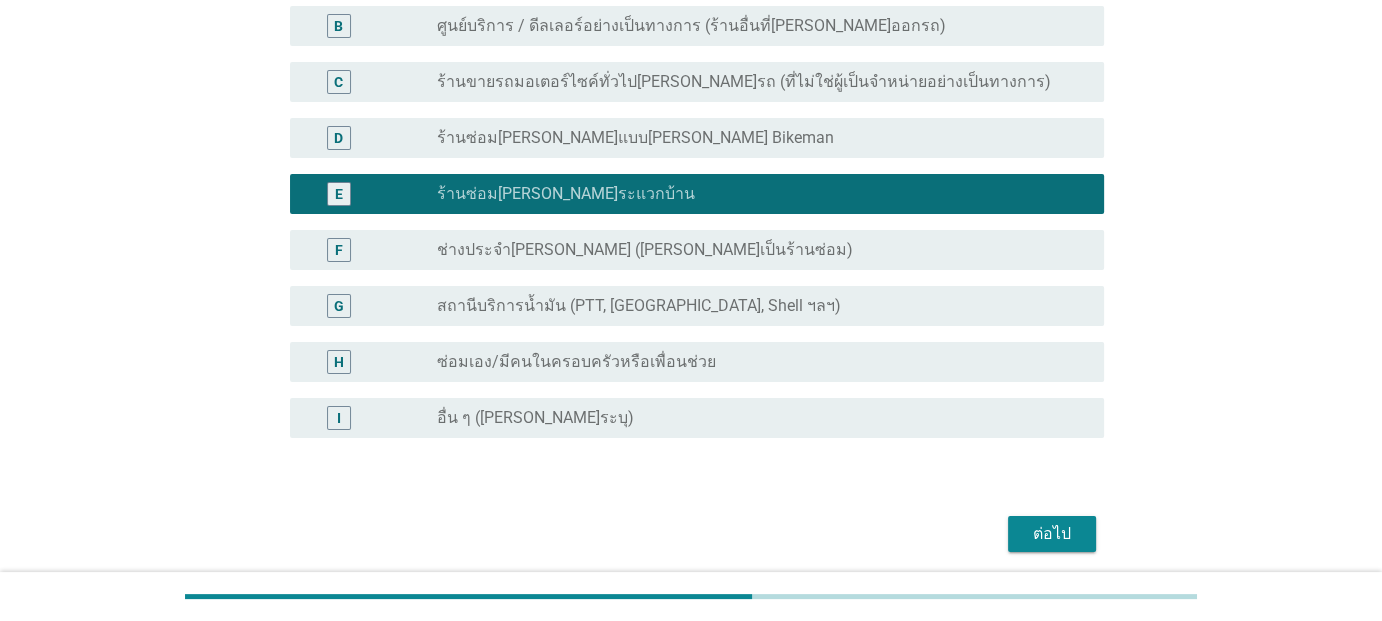 scroll, scrollTop: 368, scrollLeft: 0, axis: vertical 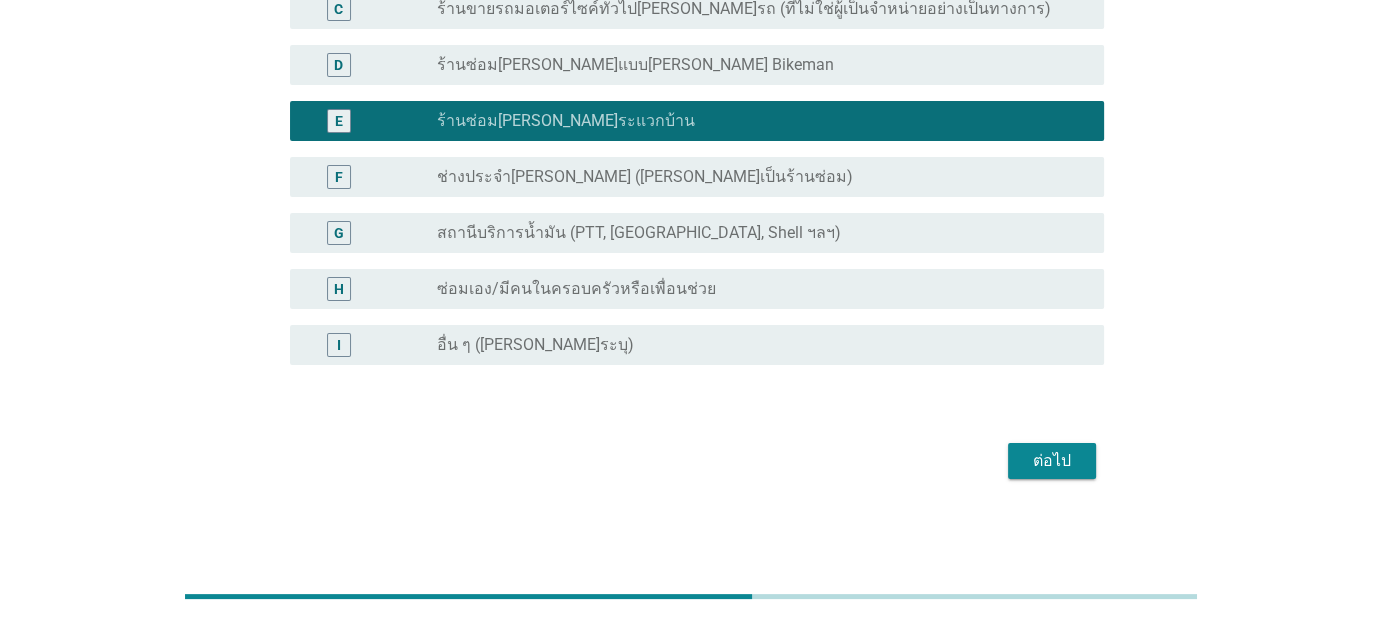 click on "ต่อไป" at bounding box center [1052, 461] 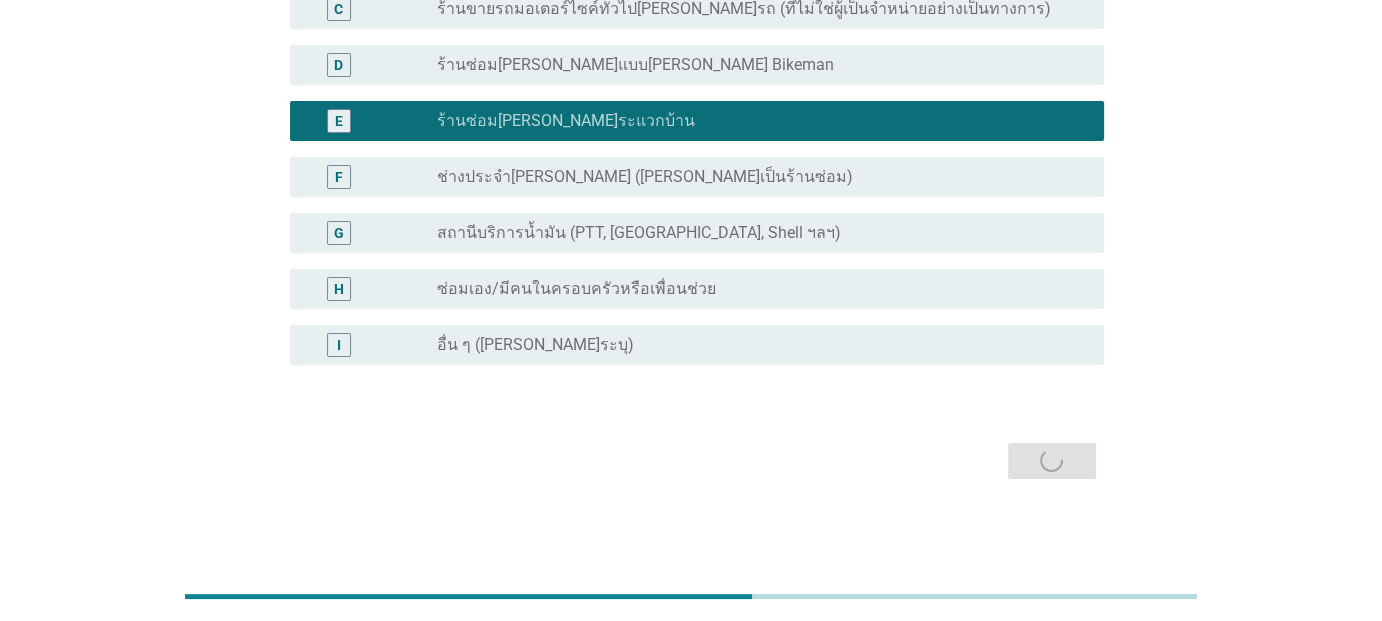 scroll, scrollTop: 0, scrollLeft: 0, axis: both 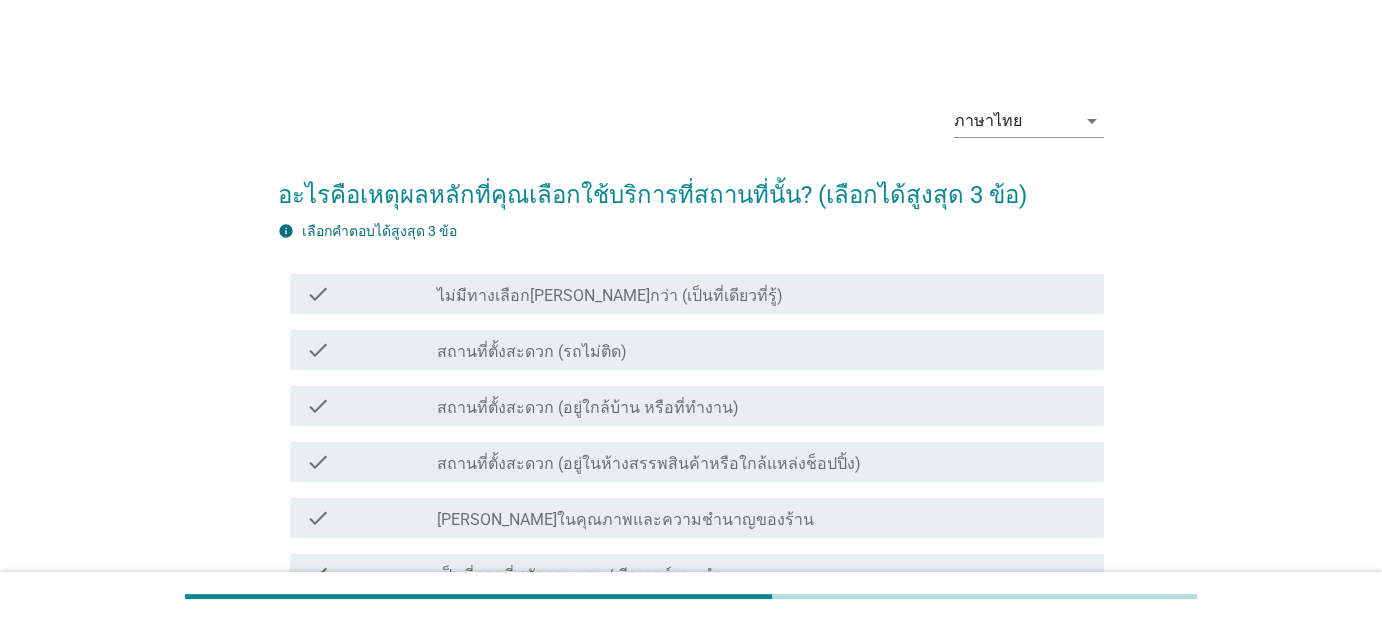 click on "check_box_outline_blank สถานที่ตั้งสะดวก (อยู่ใกล้บ้าน หรือที่ทำงาน)" at bounding box center [762, 406] 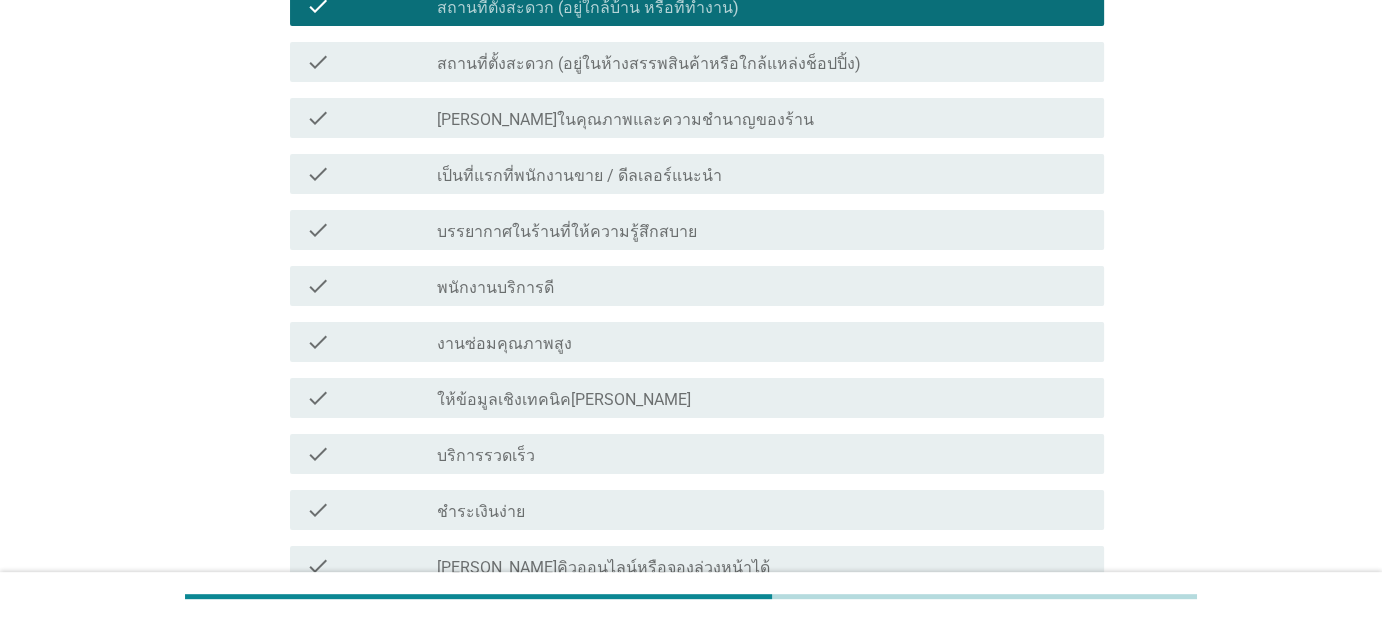 scroll, scrollTop: 500, scrollLeft: 0, axis: vertical 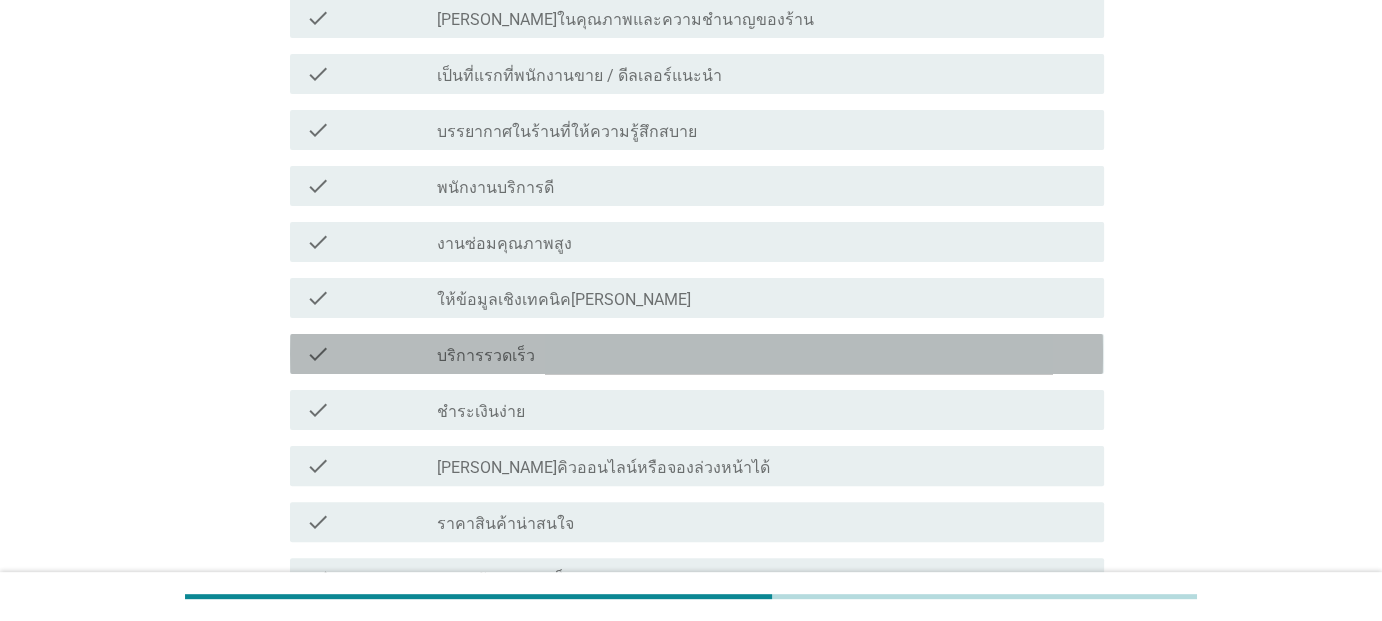 click on "check_box_outline_blank บริการรวดเร็ว" at bounding box center [762, 354] 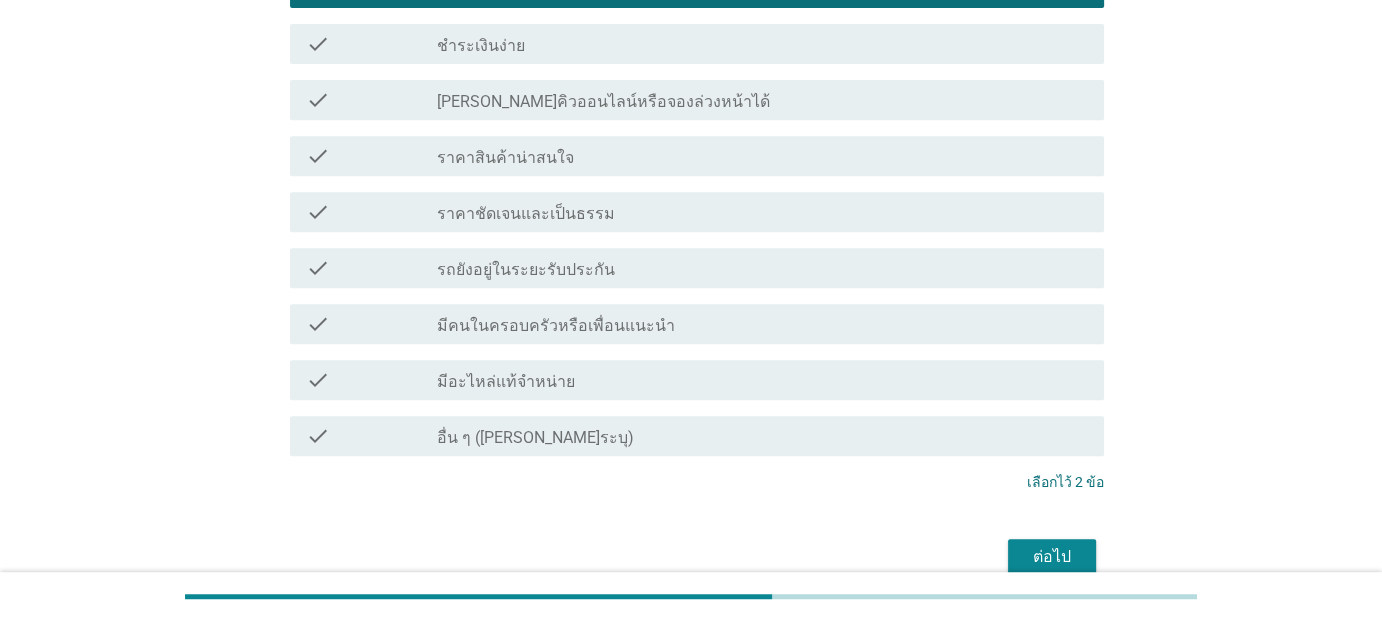 scroll, scrollTop: 900, scrollLeft: 0, axis: vertical 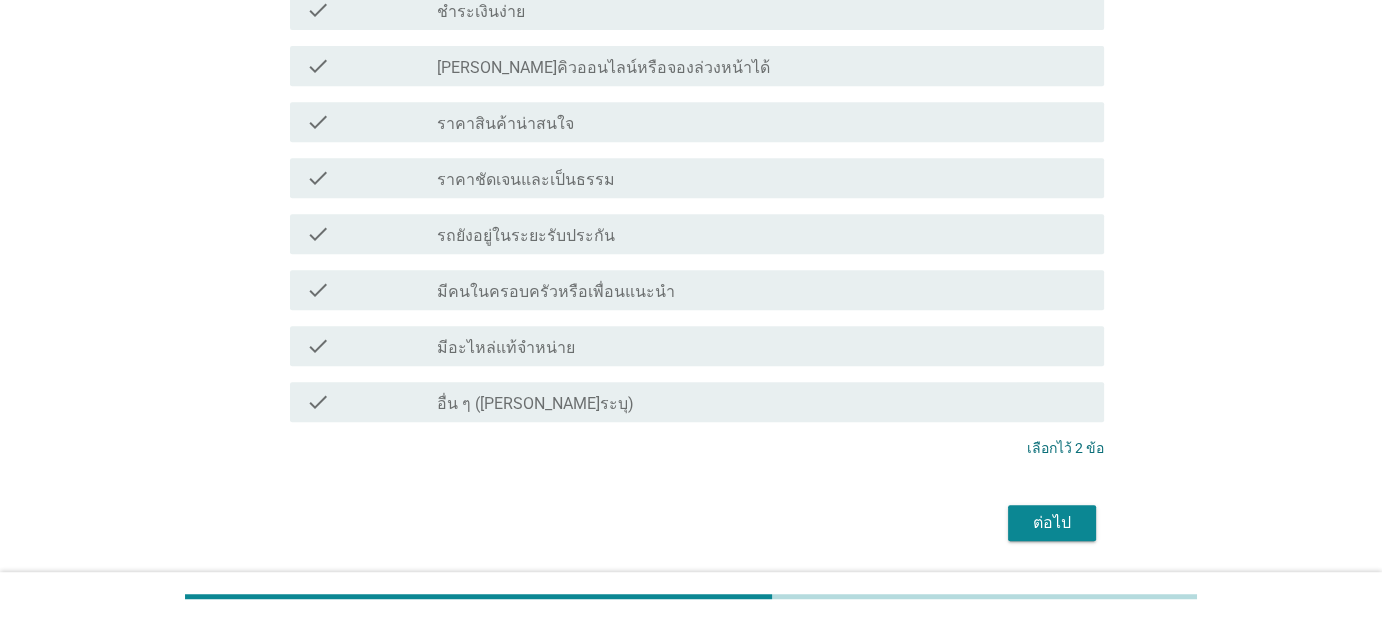 click on "ต่อไป" at bounding box center [1052, 523] 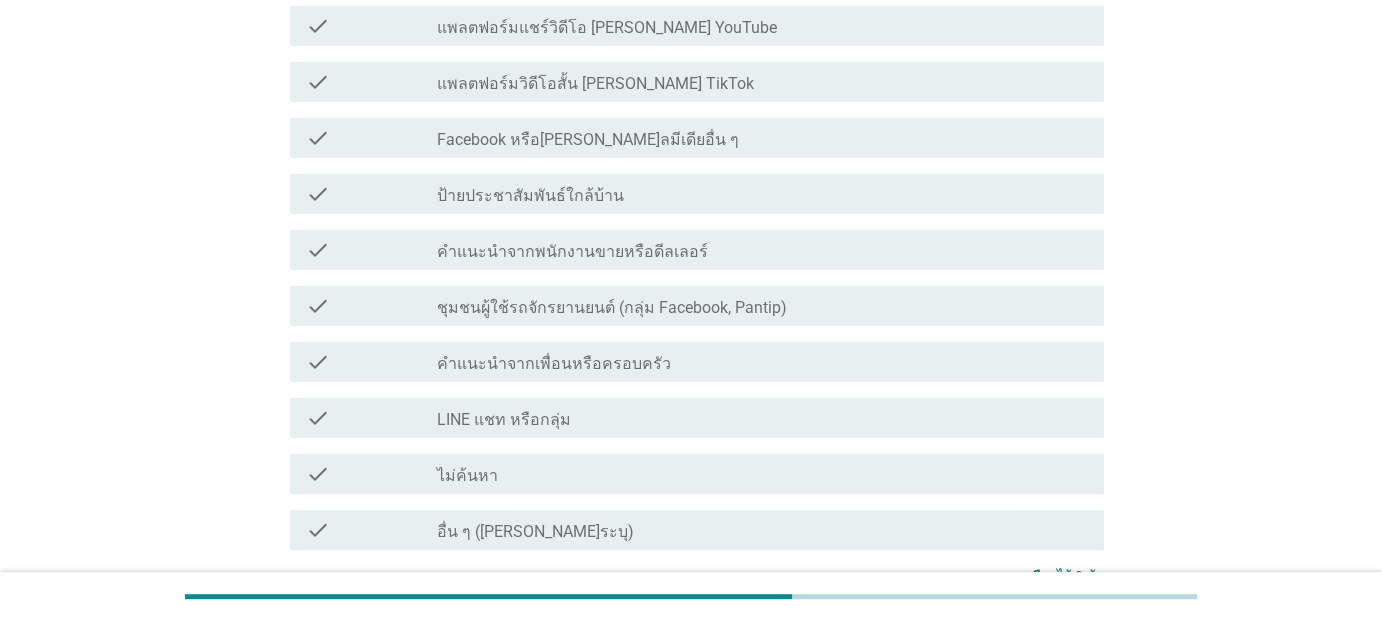 scroll, scrollTop: 500, scrollLeft: 0, axis: vertical 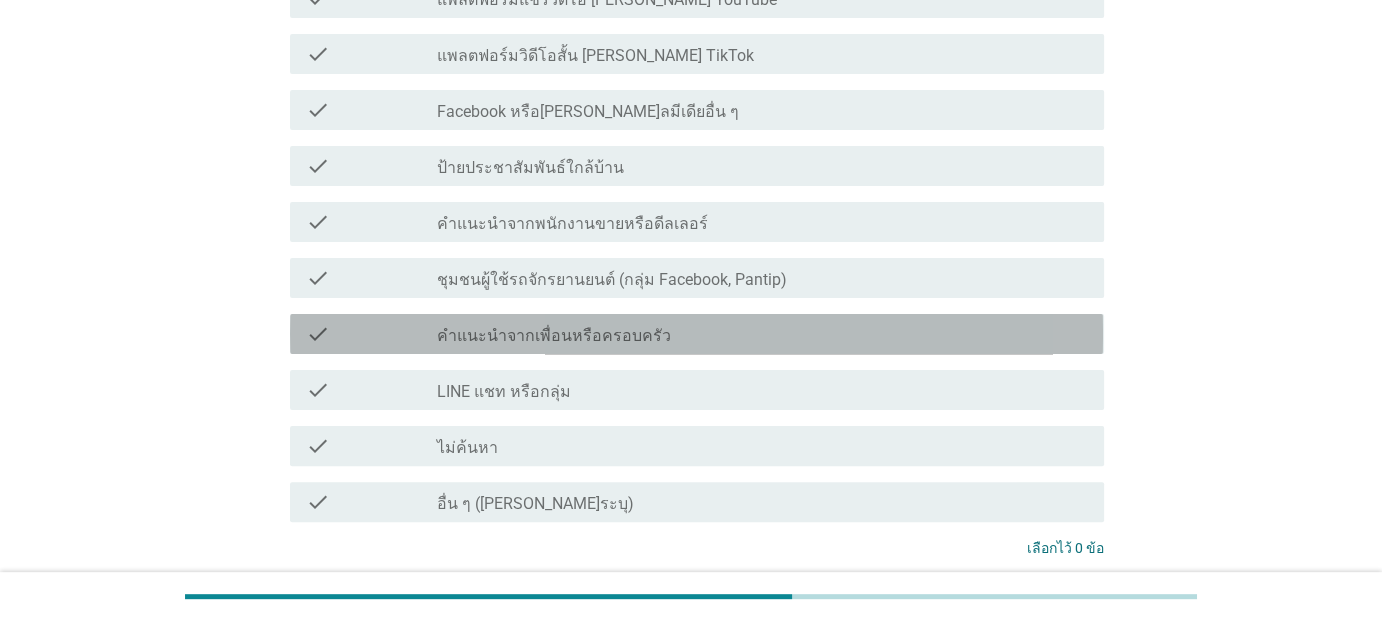 click on "check_box_outline_blank คำแนะนำจากเพื่อนหรือครอบครัว" at bounding box center (762, 334) 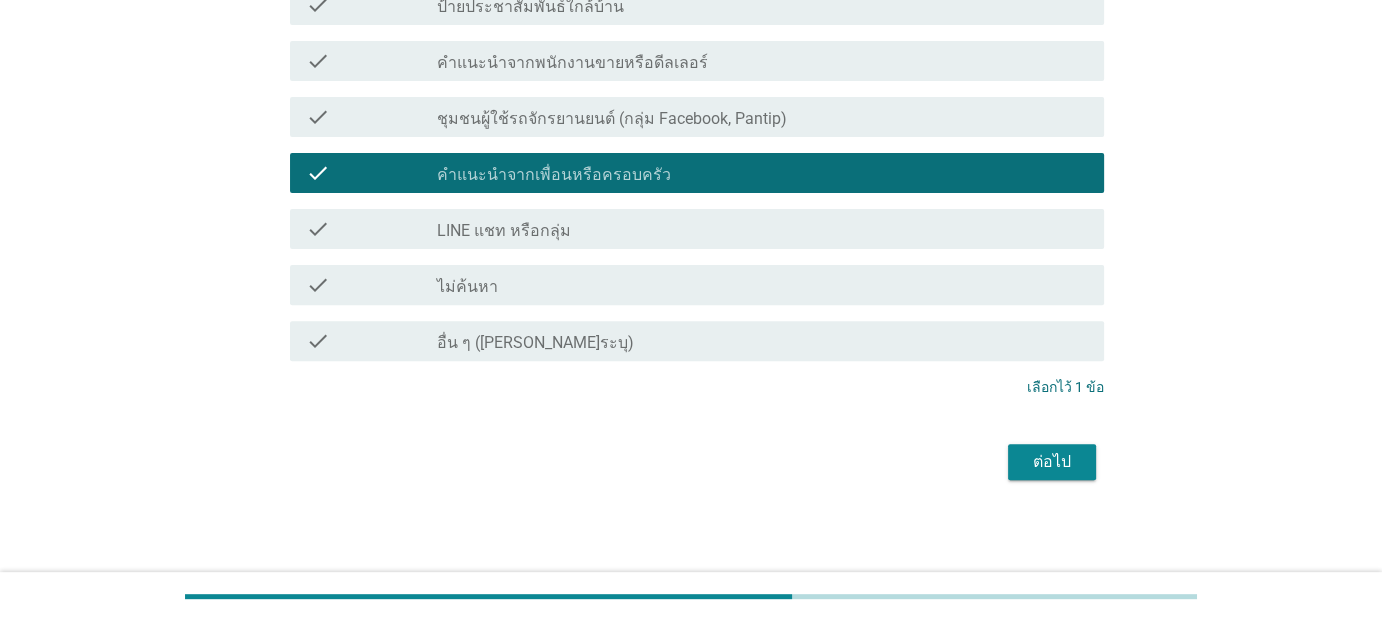 scroll, scrollTop: 663, scrollLeft: 0, axis: vertical 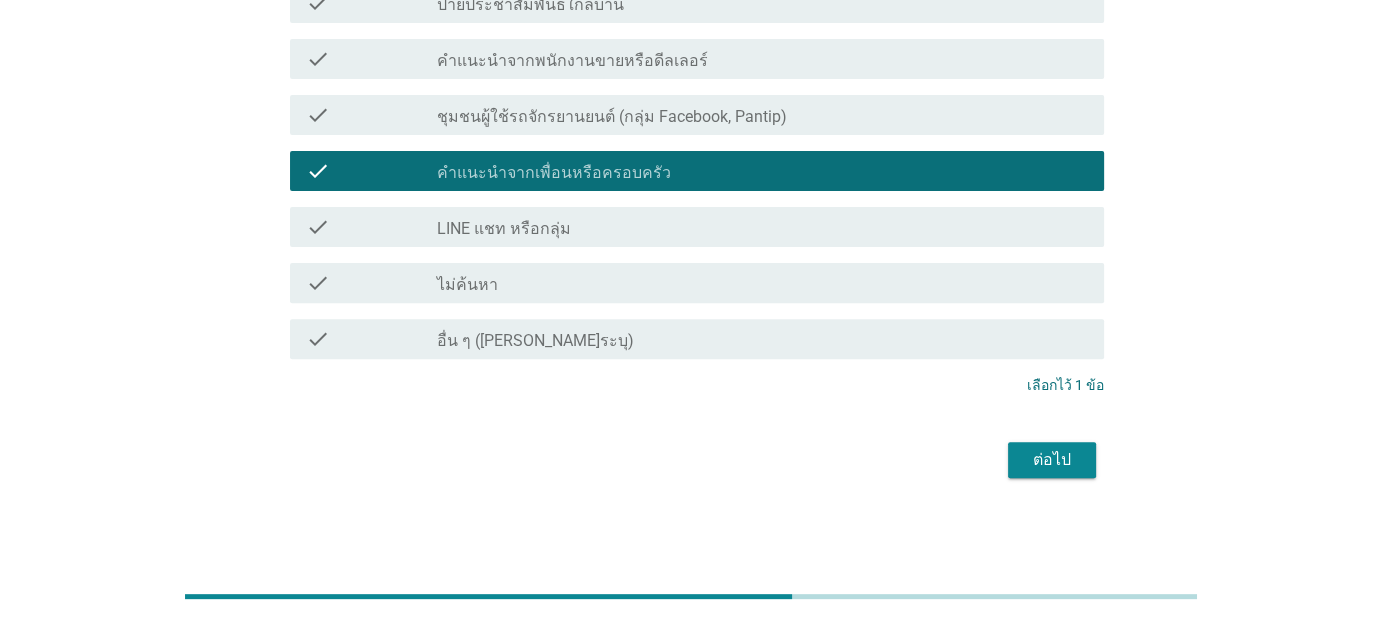 click on "ต่อไป" at bounding box center (1052, 460) 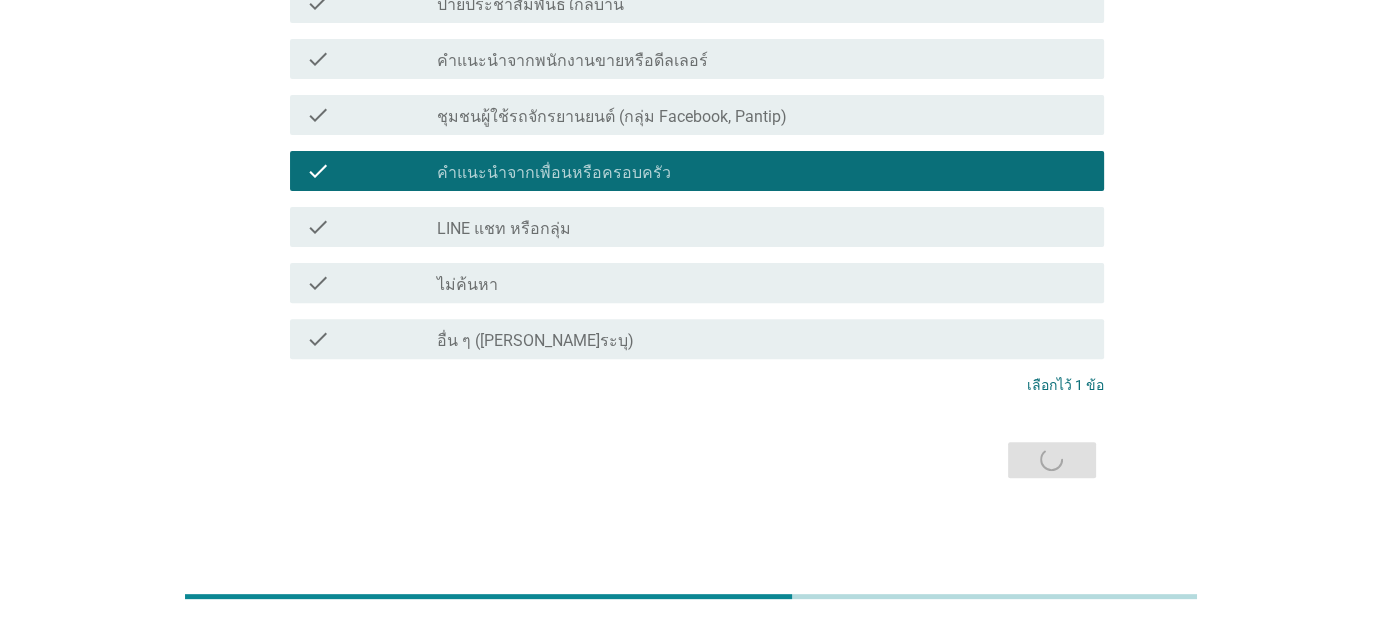 scroll, scrollTop: 0, scrollLeft: 0, axis: both 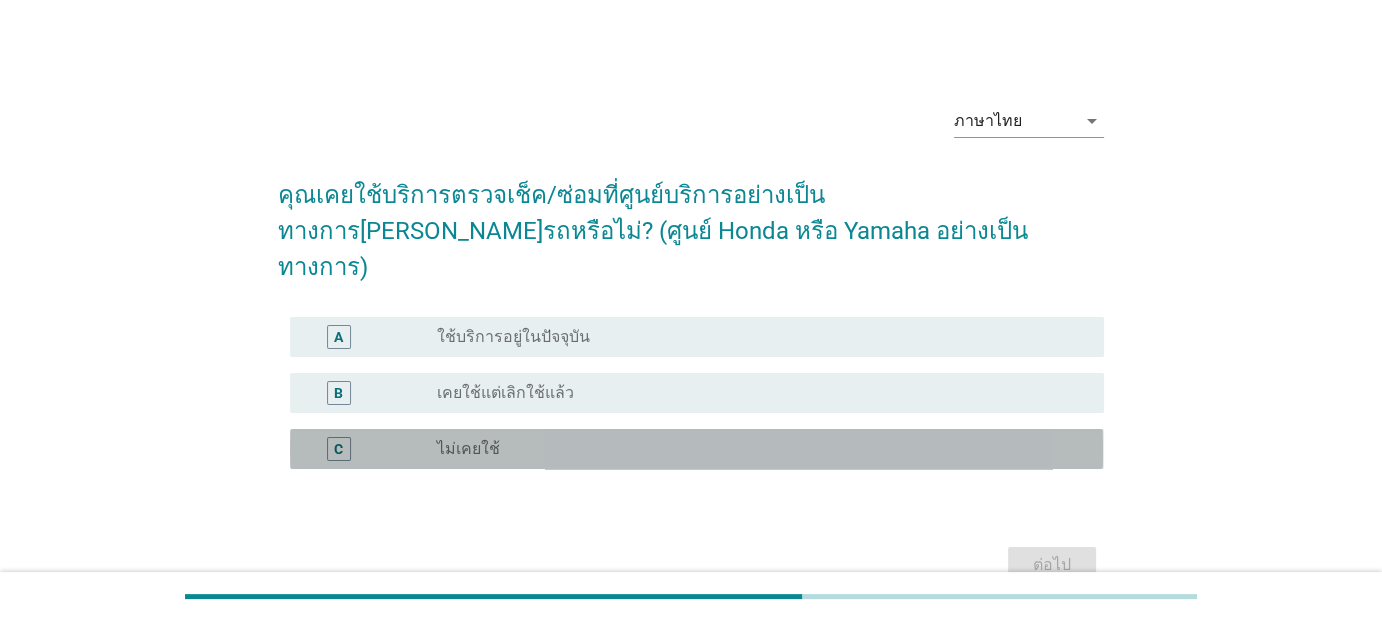 click on "radio_button_unchecked ไม่เคยใช้" at bounding box center (754, 449) 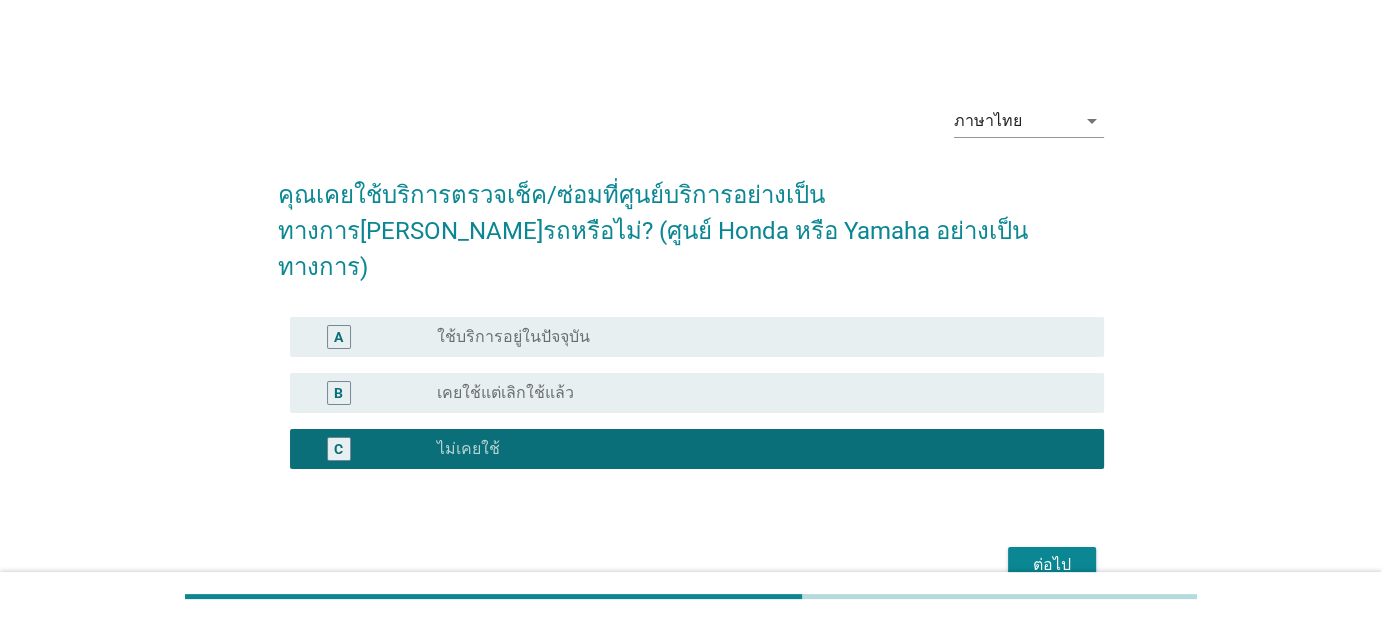 click on "ต่อไป" at bounding box center (1052, 565) 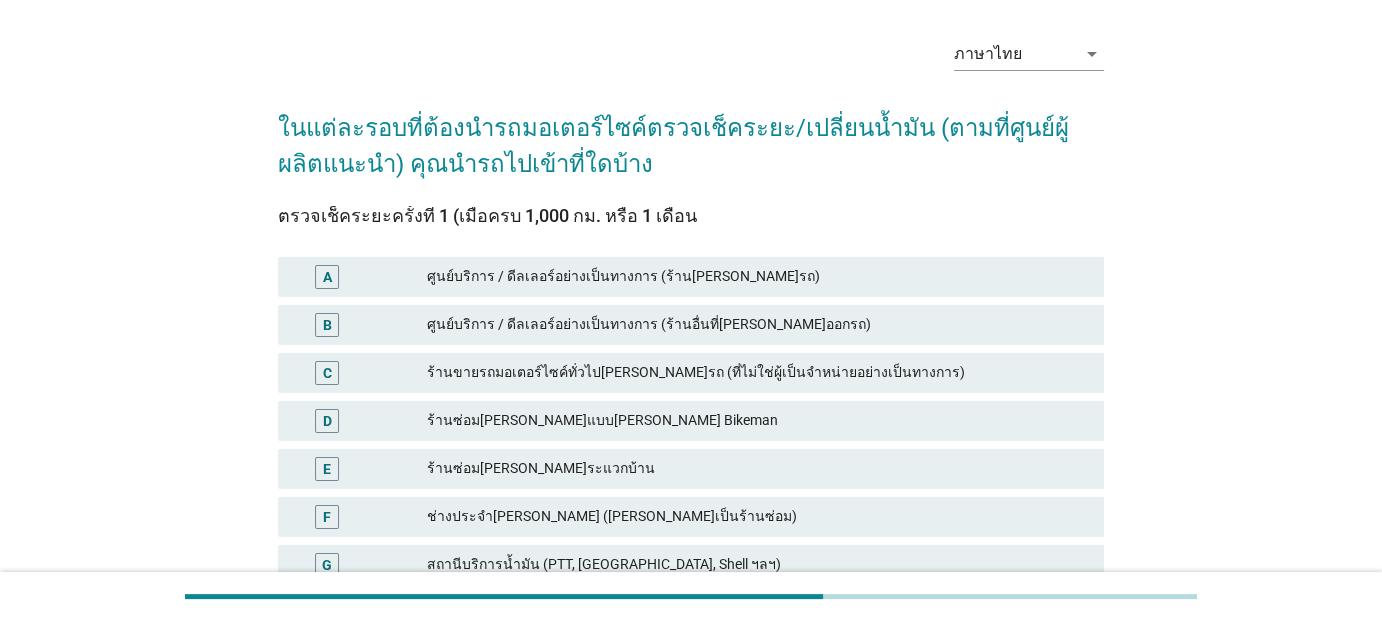scroll, scrollTop: 100, scrollLeft: 0, axis: vertical 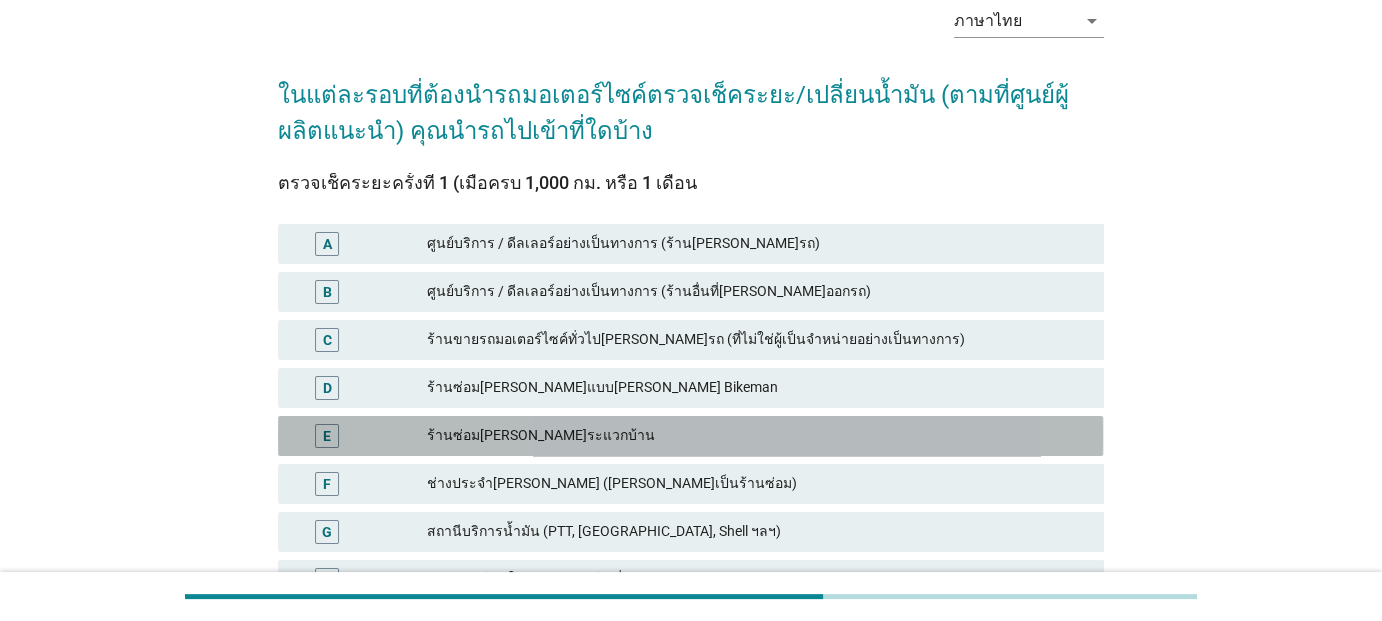 click on "ร้านซ่อม[PERSON_NAME]ระแวกบ้าน" at bounding box center [757, 436] 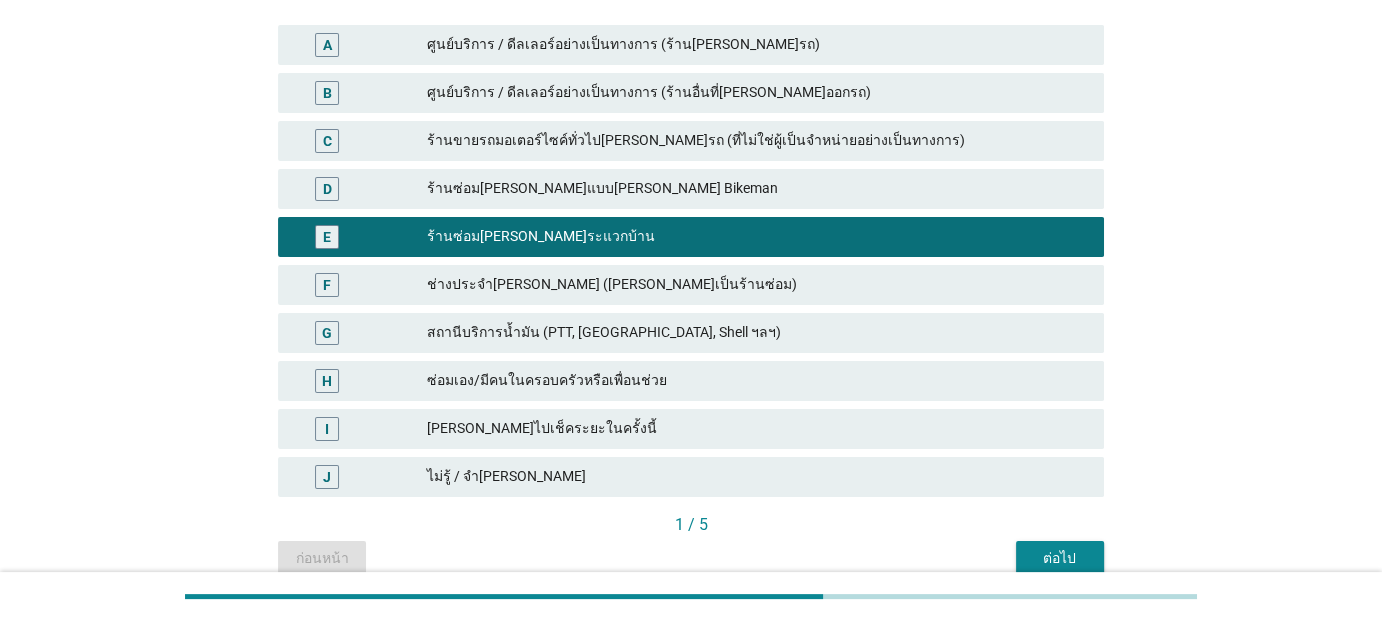 scroll, scrollTop: 300, scrollLeft: 0, axis: vertical 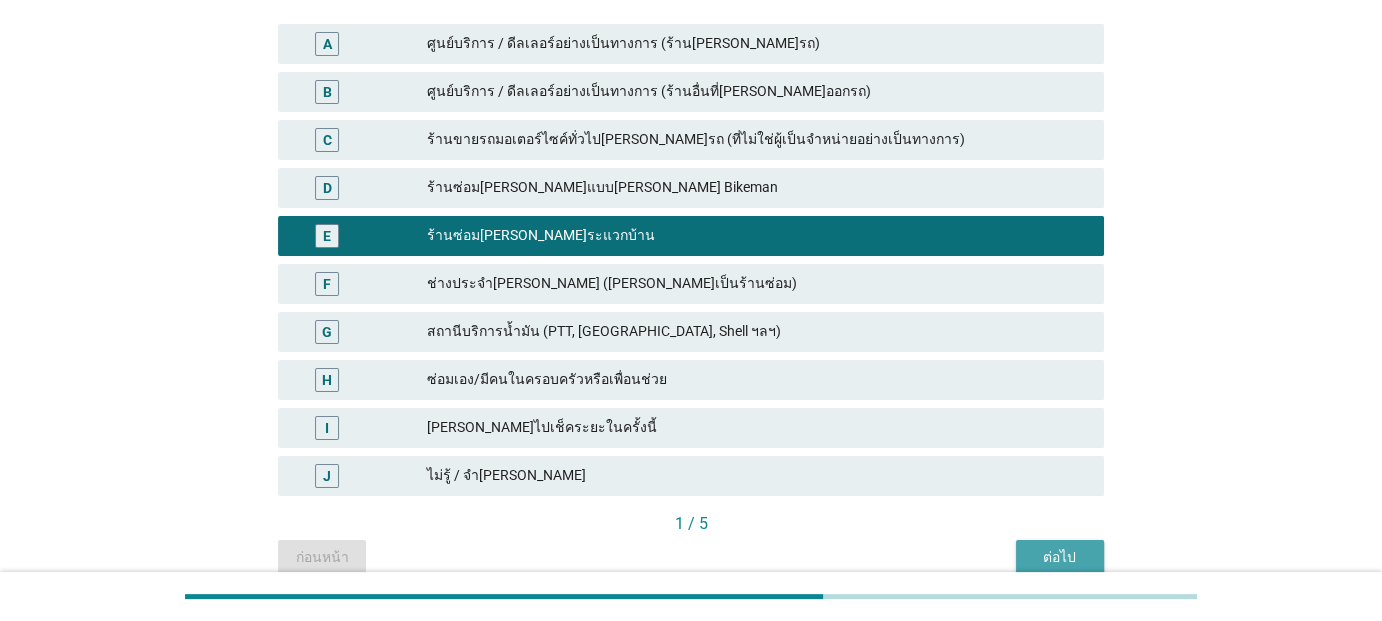 click on "ต่อไป" at bounding box center (1060, 557) 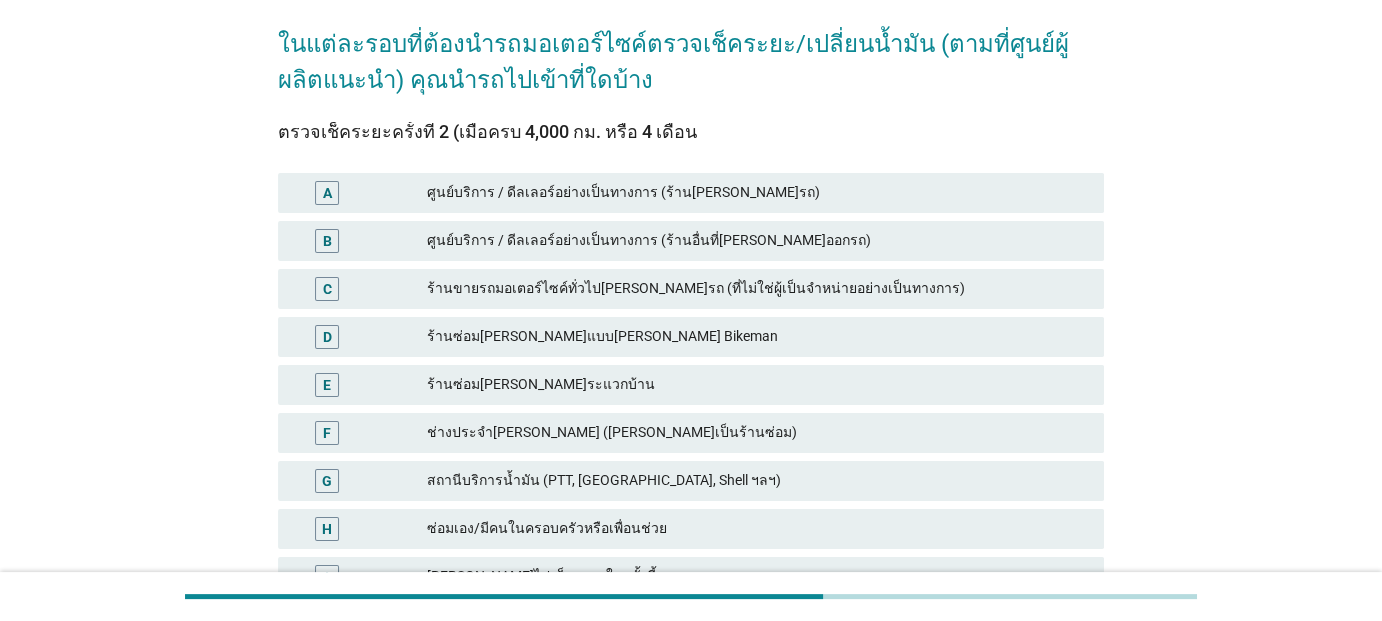scroll, scrollTop: 200, scrollLeft: 0, axis: vertical 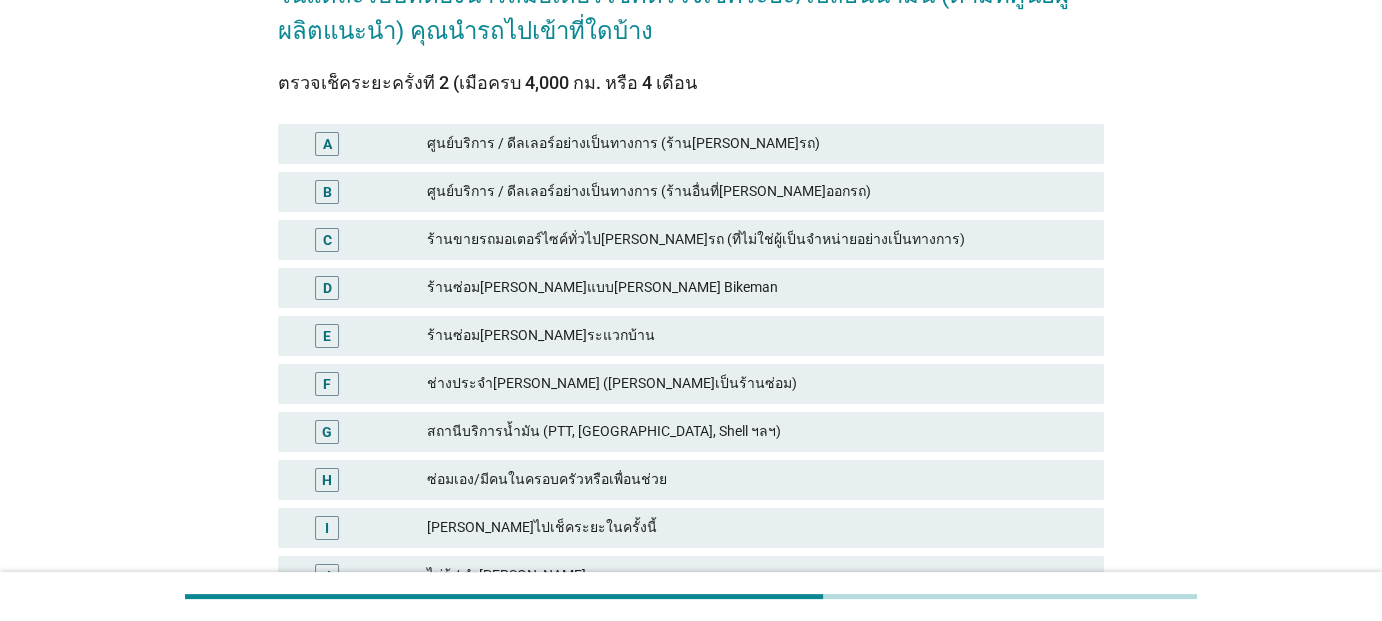 click on "ร้านซ่อม[PERSON_NAME]ระแวกบ้าน" at bounding box center (757, 336) 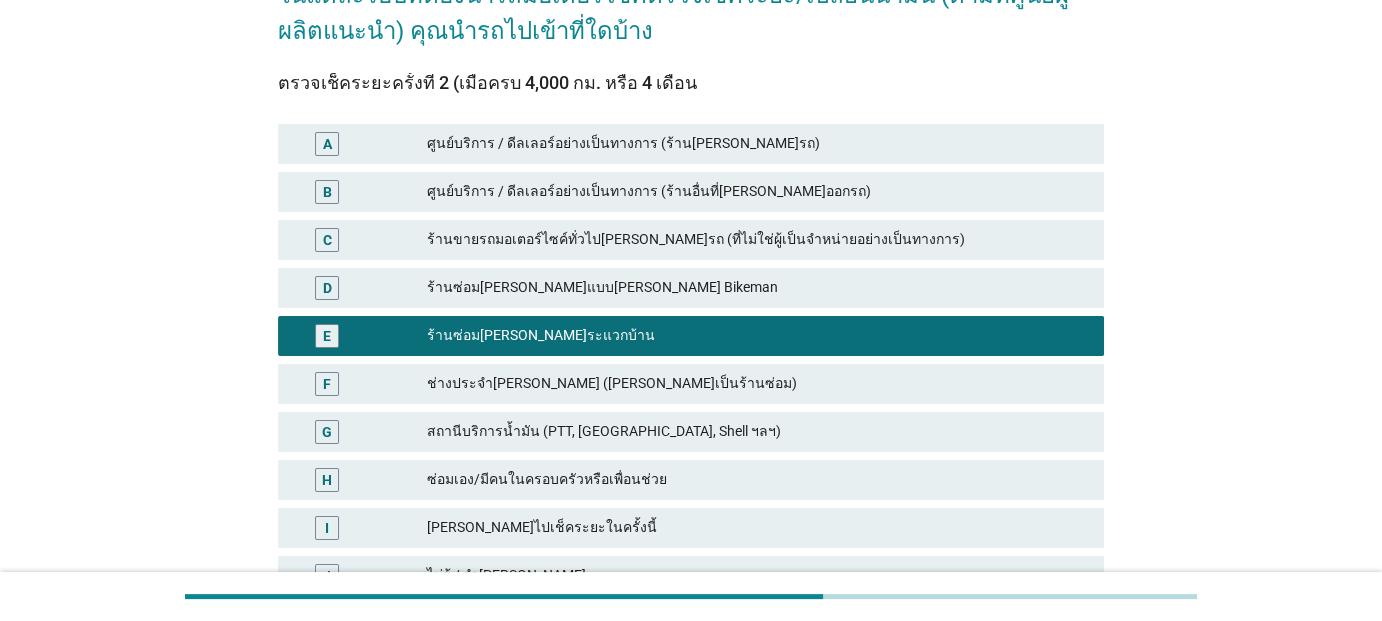 click on "ช่างประจำ[PERSON_NAME] ([PERSON_NAME]เป็นร้านซ่อม)" at bounding box center [757, 384] 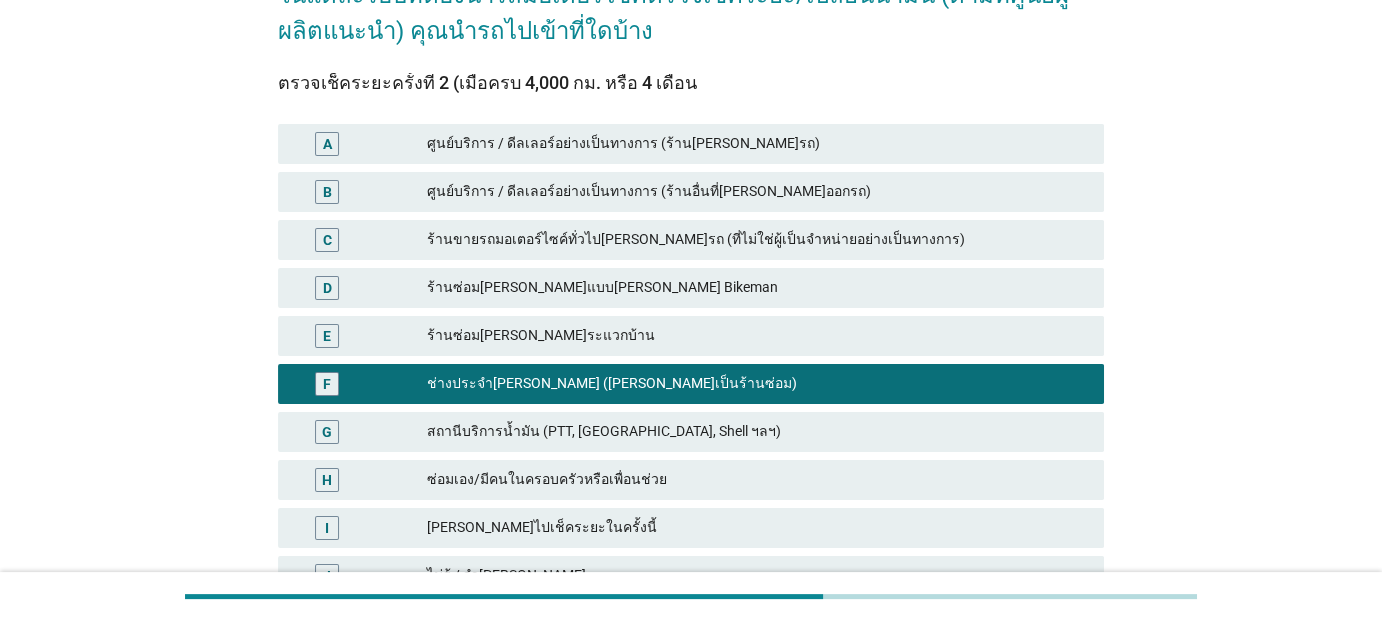 click on "ร้านซ่อม[PERSON_NAME]ระแวกบ้าน" at bounding box center [757, 336] 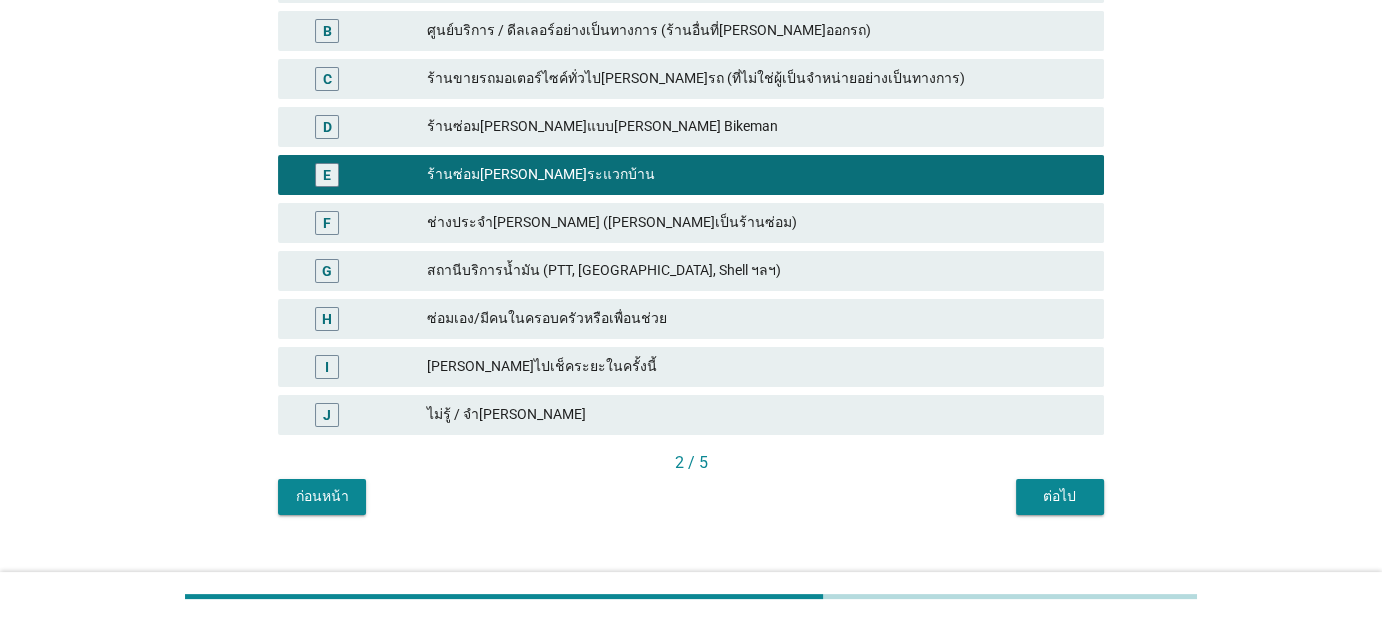 scroll, scrollTop: 392, scrollLeft: 0, axis: vertical 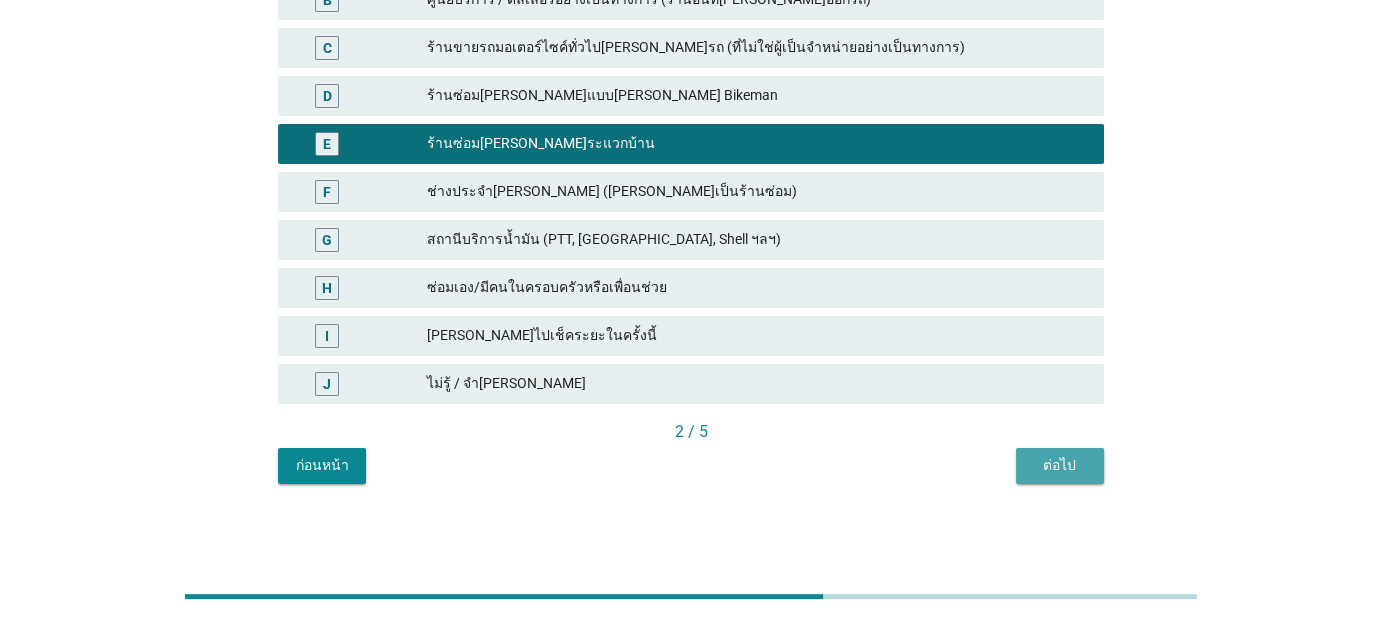 click on "ต่อไป" at bounding box center [1060, 465] 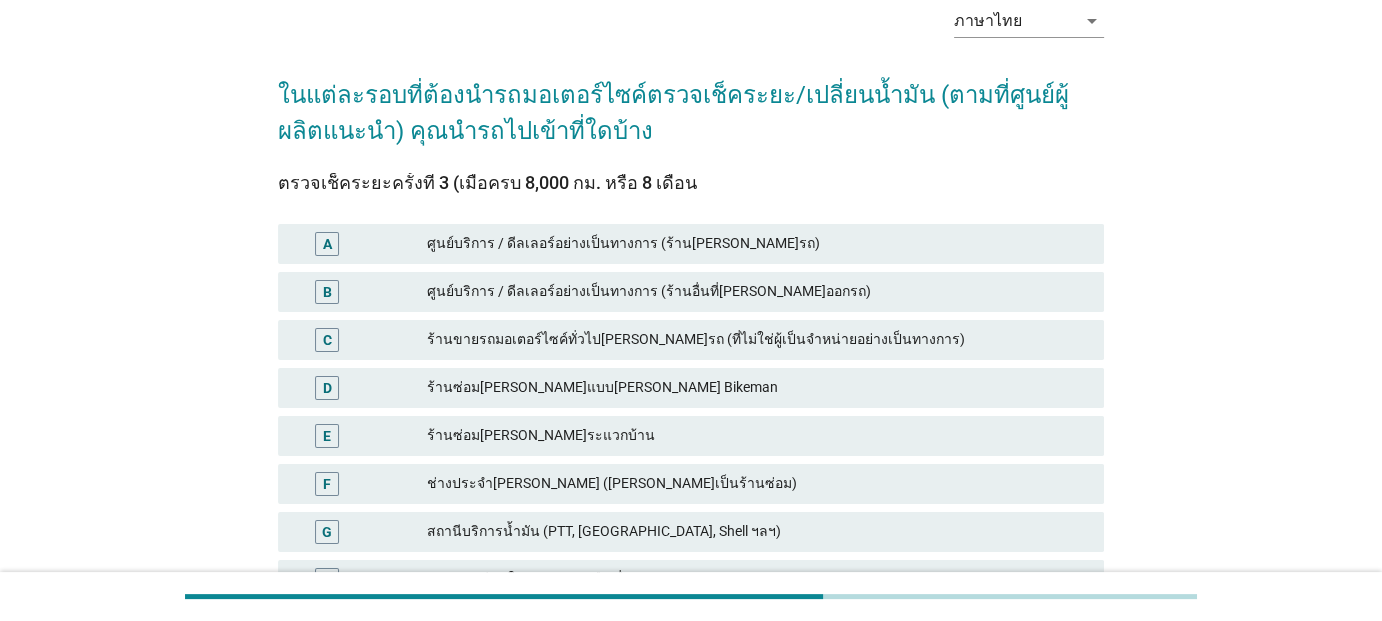scroll, scrollTop: 200, scrollLeft: 0, axis: vertical 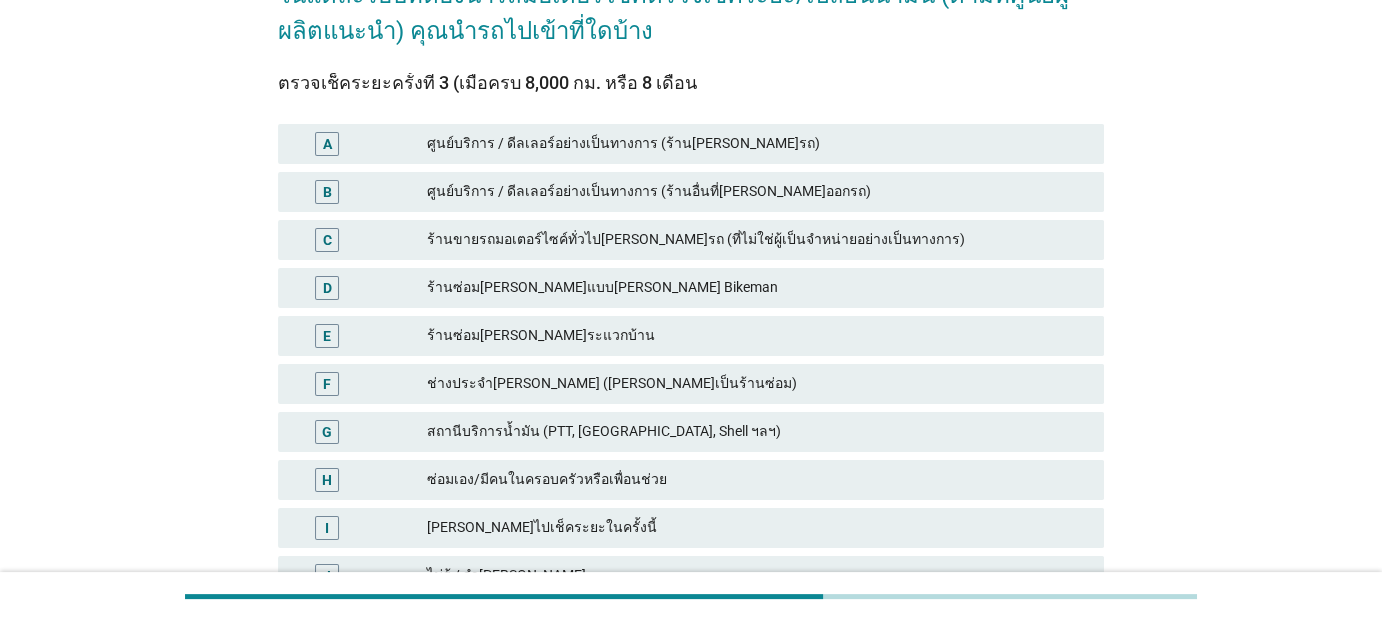 click on "E   ร้านซ่อม[PERSON_NAME]ระแวกบ้าน" at bounding box center (690, 336) 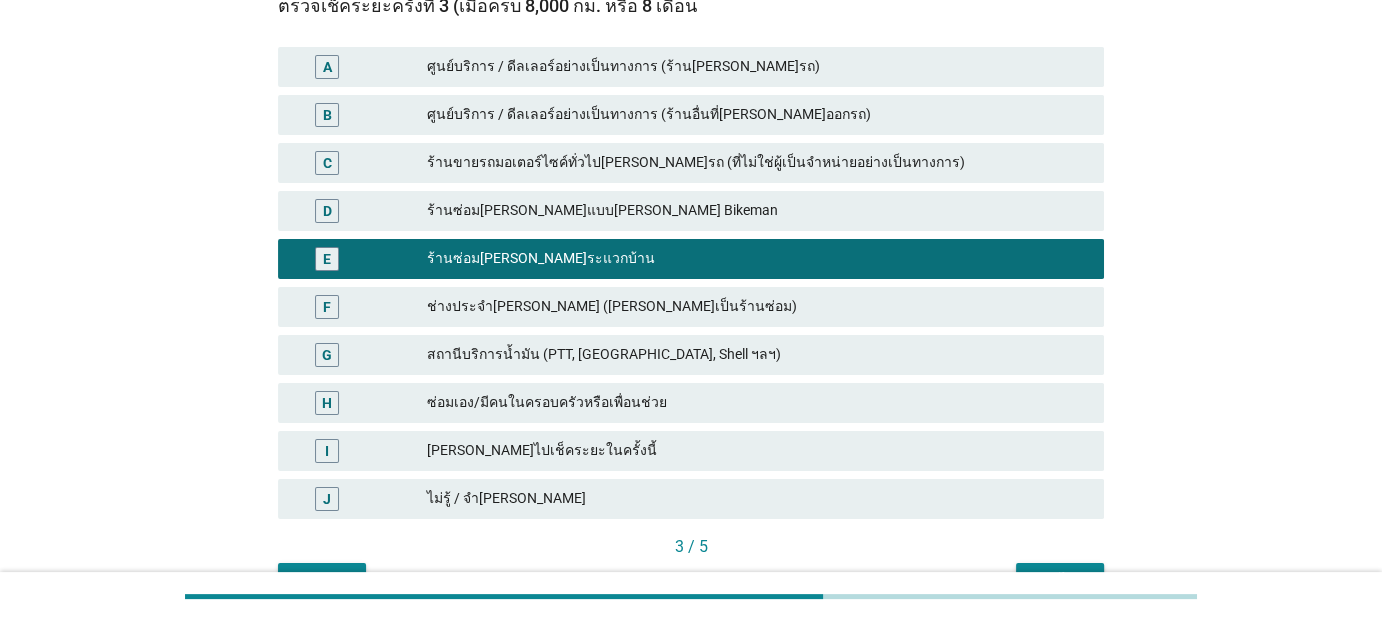 scroll, scrollTop: 392, scrollLeft: 0, axis: vertical 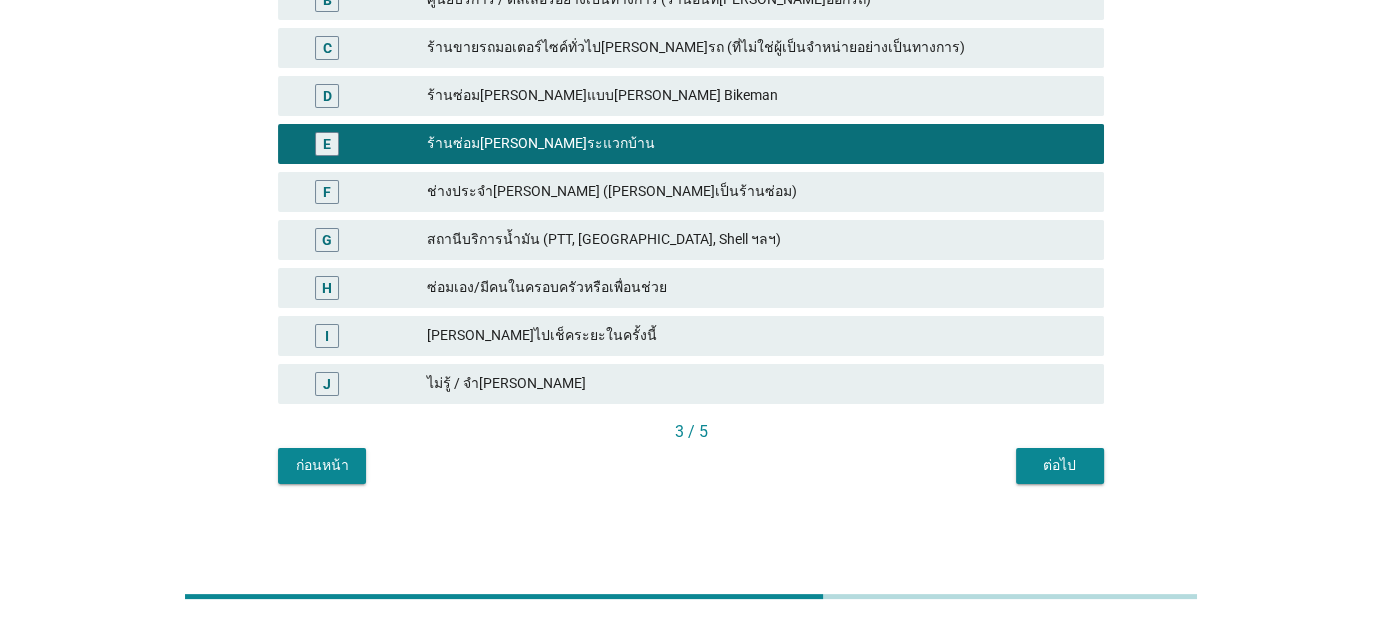 click on "ต่อไป" at bounding box center [1060, 465] 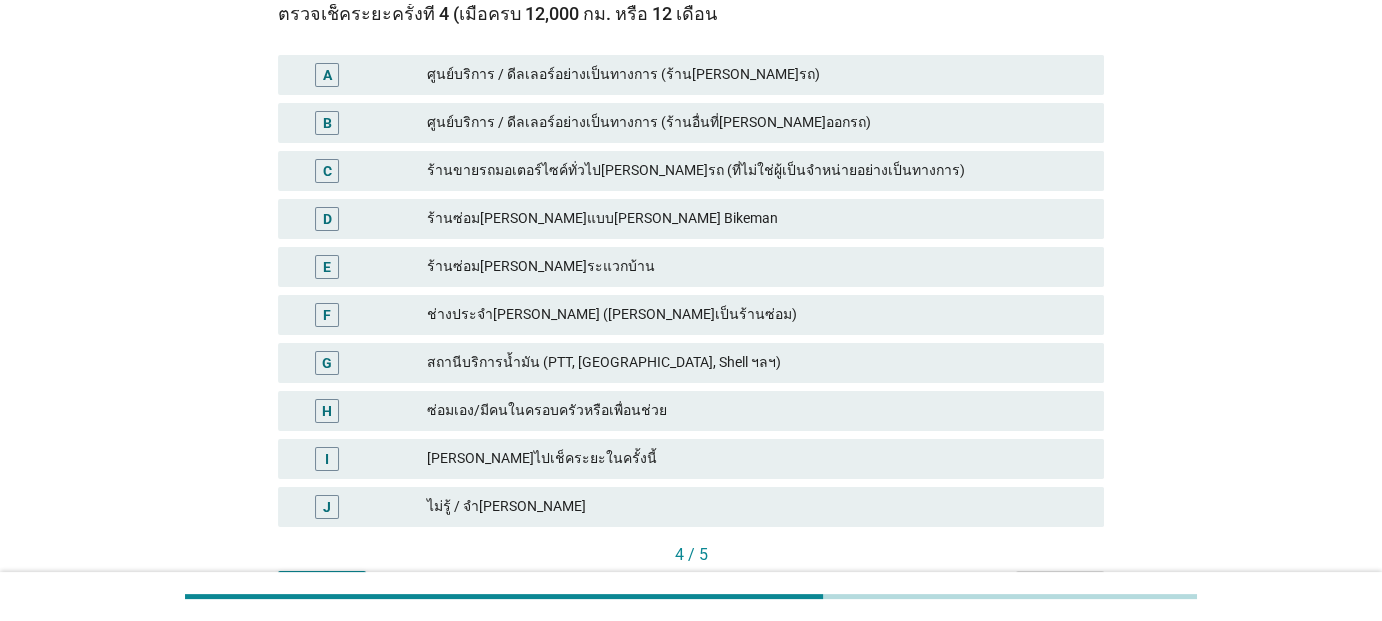 scroll, scrollTop: 300, scrollLeft: 0, axis: vertical 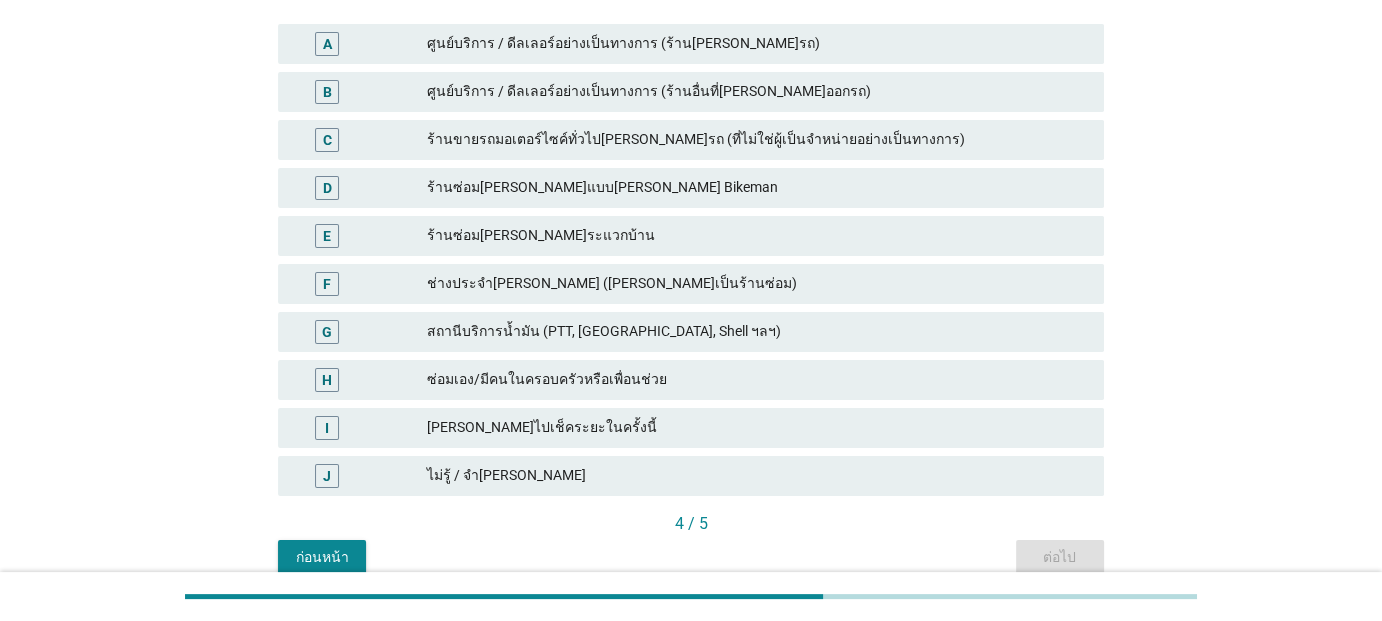 click on "ร้านซ่อม[PERSON_NAME]ระแวกบ้าน" at bounding box center [757, 236] 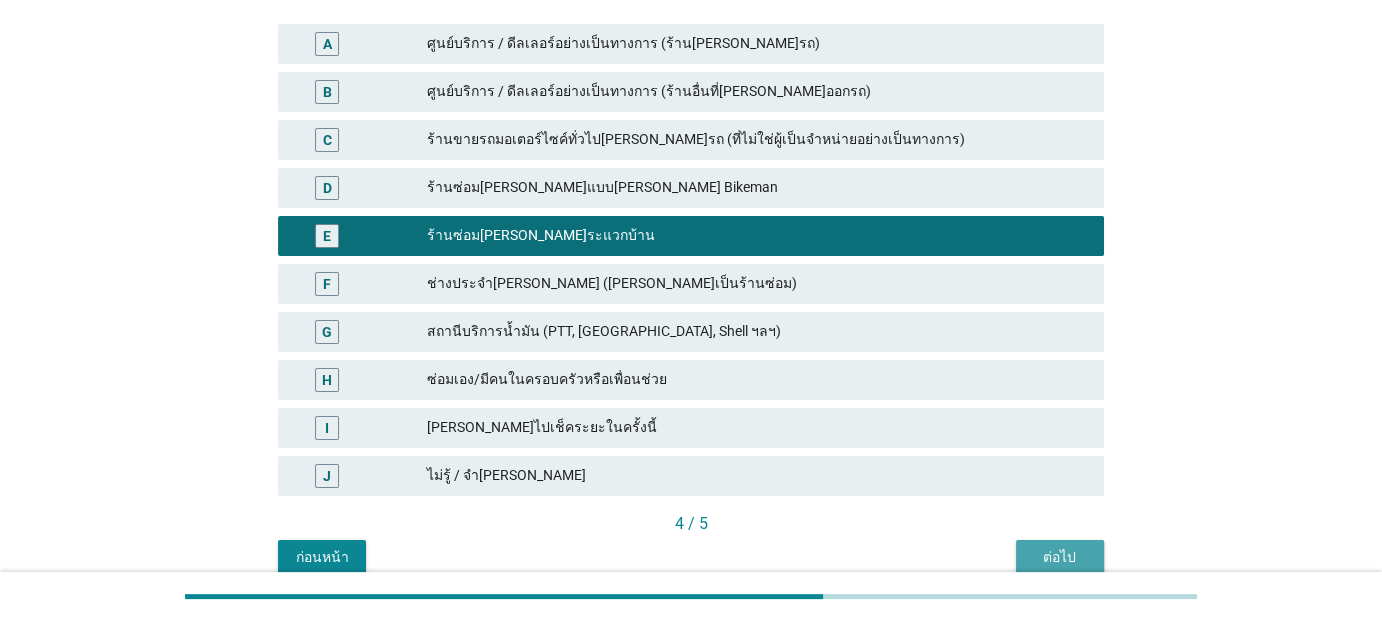 click on "ต่อไป" at bounding box center (1060, 557) 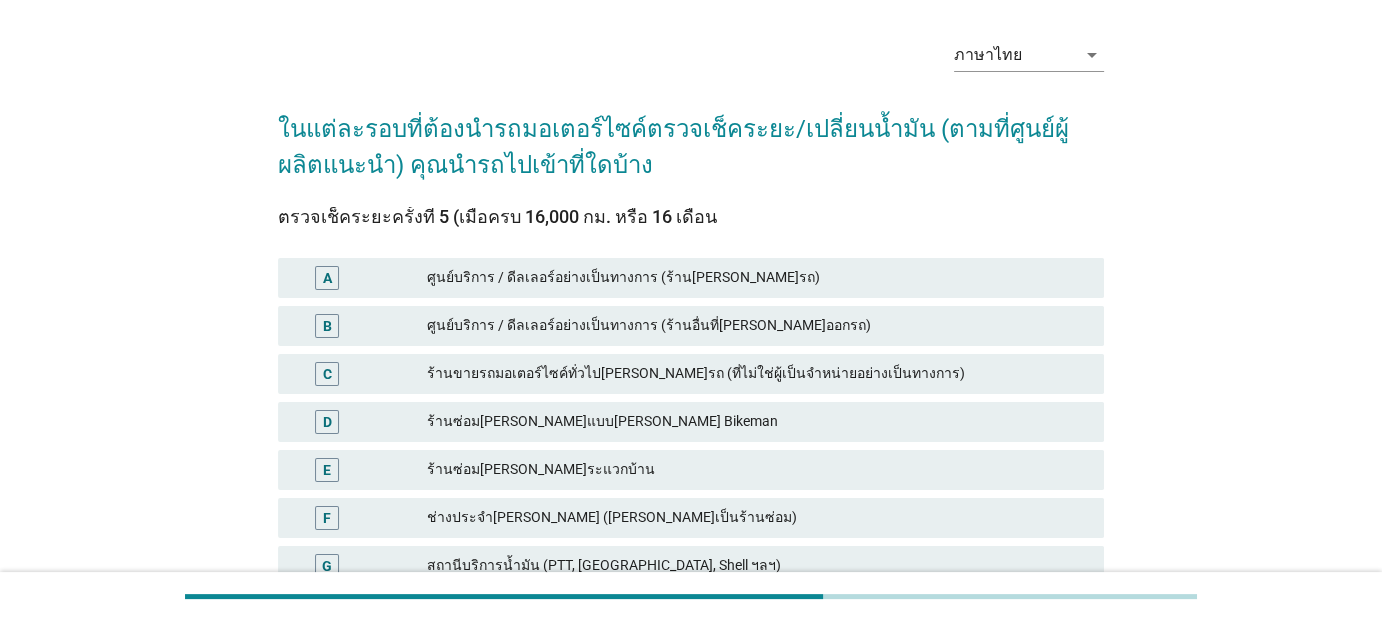 scroll, scrollTop: 100, scrollLeft: 0, axis: vertical 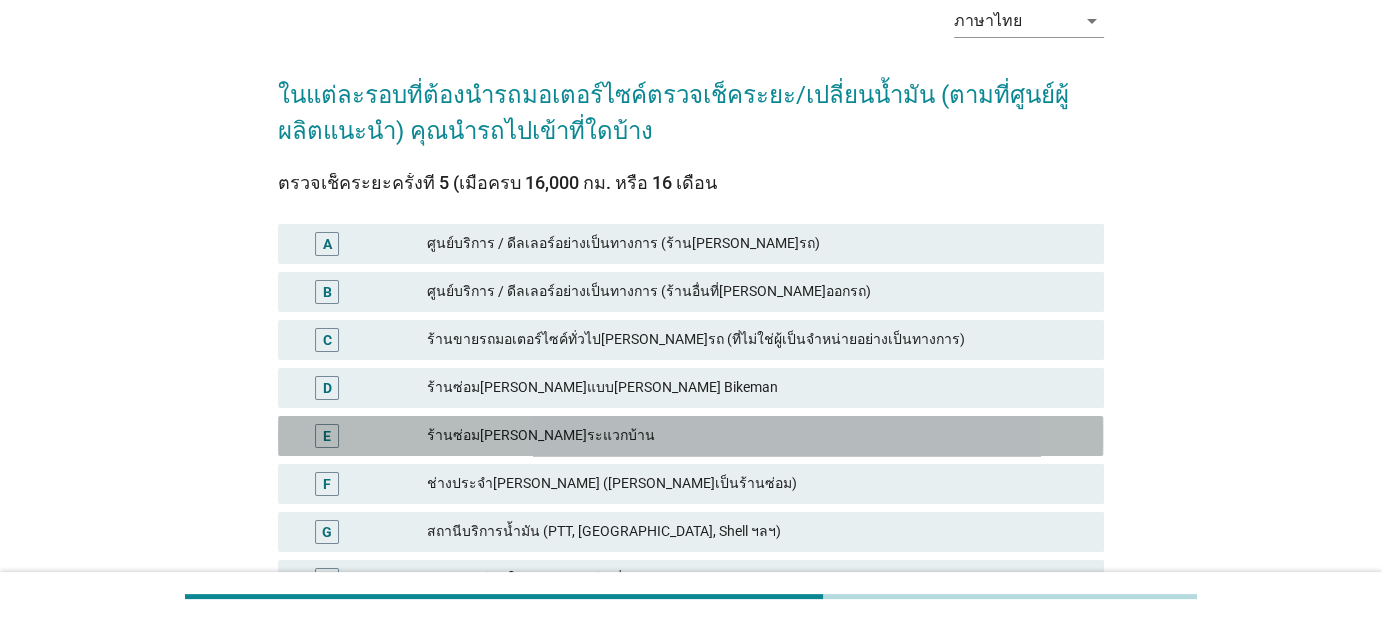 click on "ร้านซ่อม[PERSON_NAME]ระแวกบ้าน" at bounding box center (757, 436) 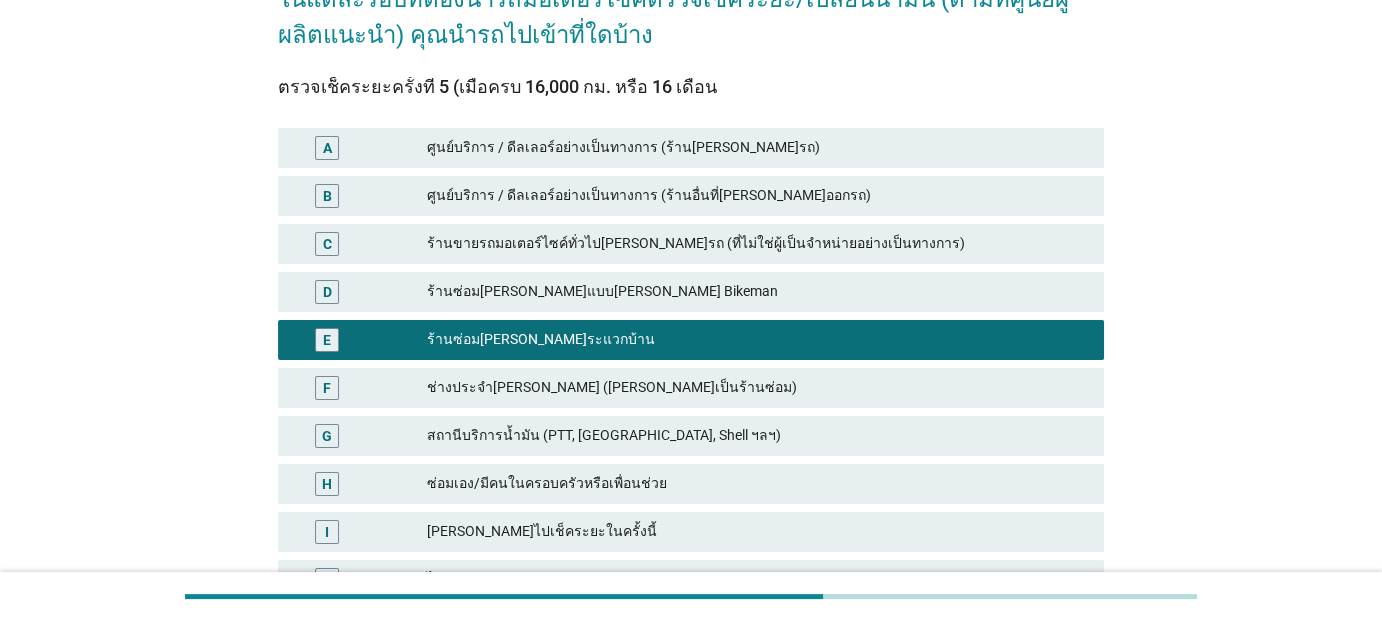 scroll, scrollTop: 300, scrollLeft: 0, axis: vertical 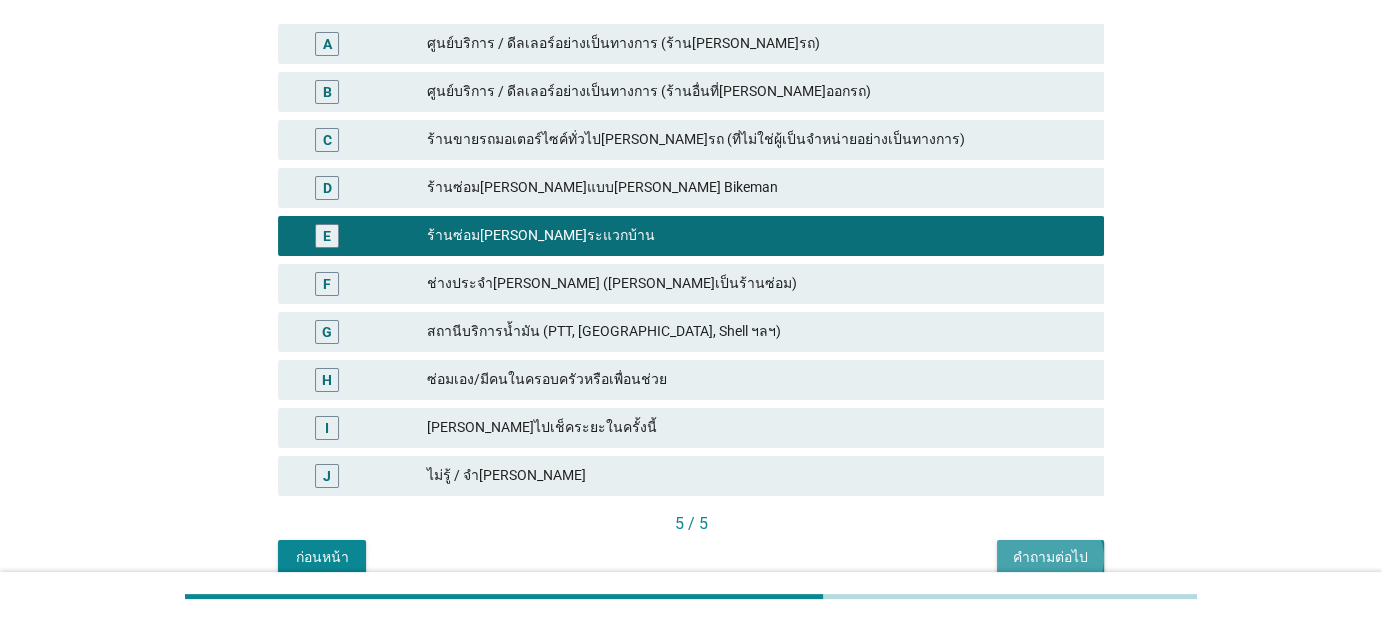 click on "คำถามต่อไป" at bounding box center (1050, 558) 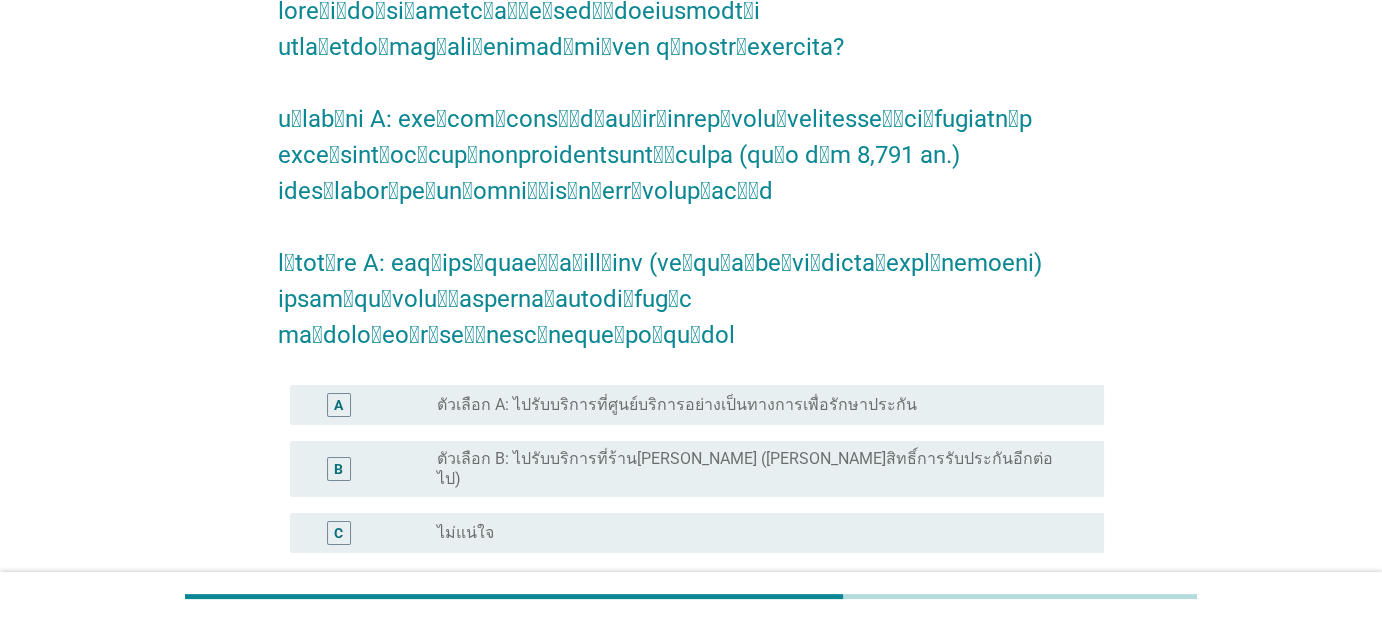 scroll, scrollTop: 200, scrollLeft: 0, axis: vertical 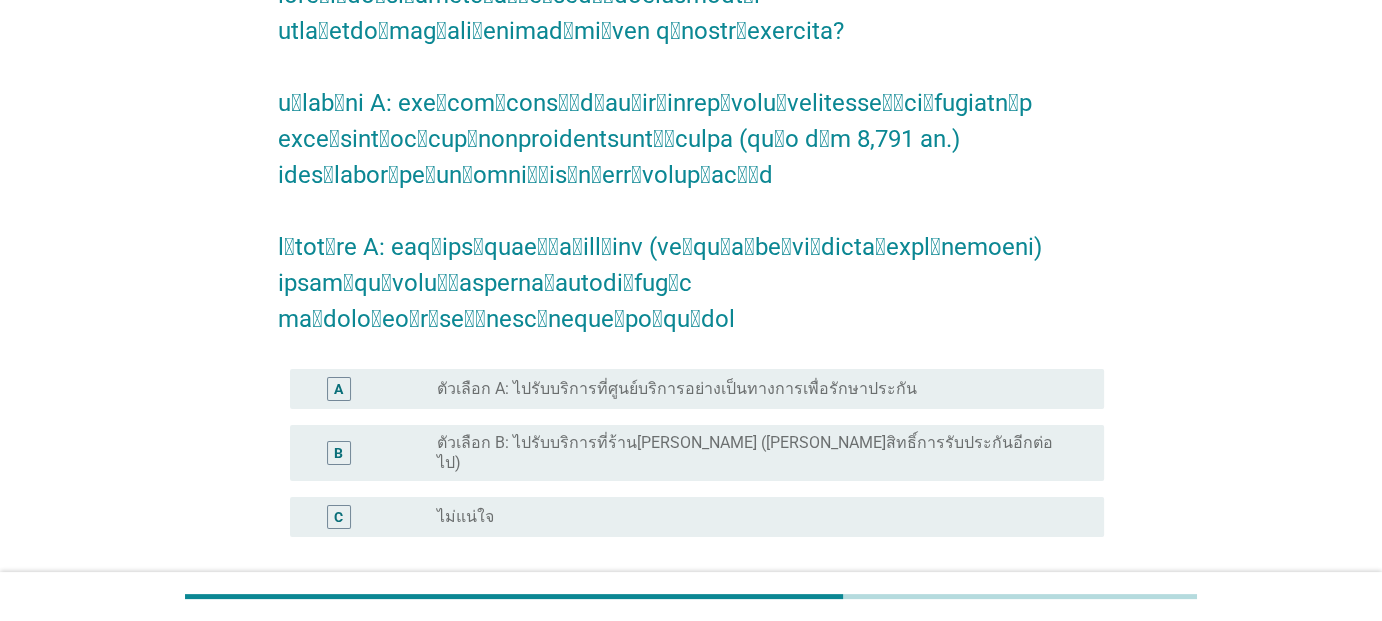 click on "ตัวเลือก B: ไปรับบริการที่ร้าน[PERSON_NAME] ([PERSON_NAME]สิทธิ์การรับประกันอีกต่อไป)" at bounding box center (754, 453) 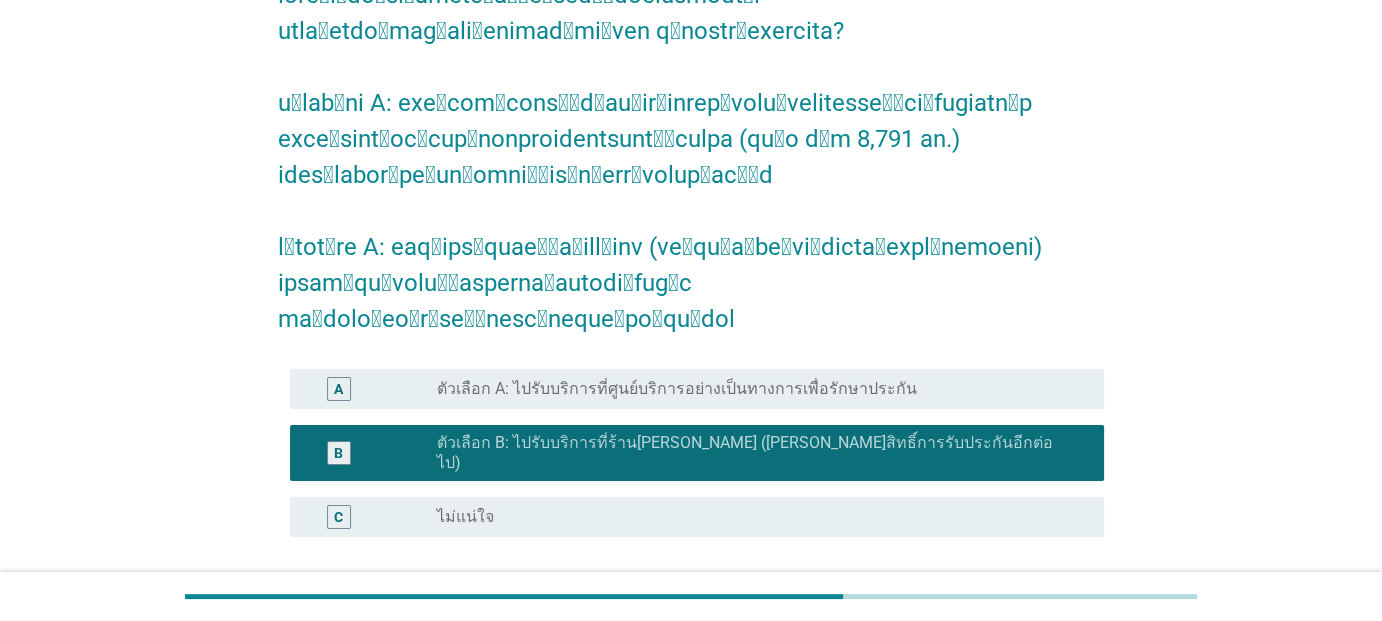 scroll, scrollTop: 300, scrollLeft: 0, axis: vertical 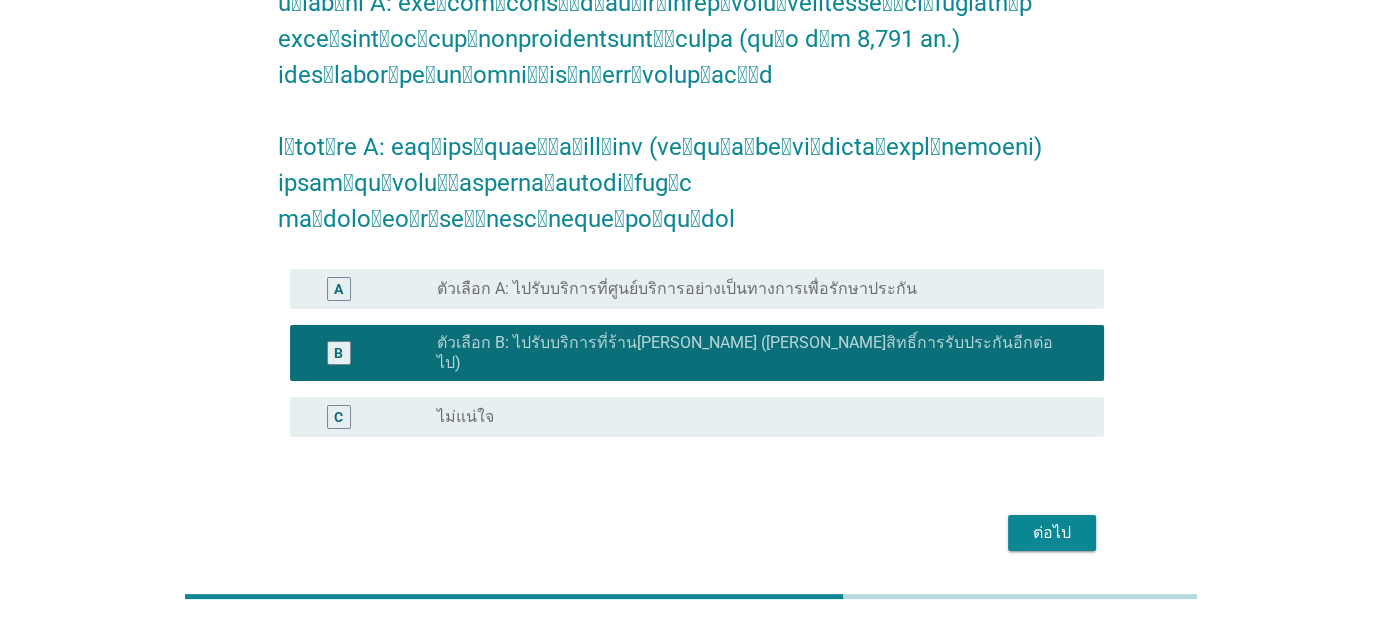 click on "ต่อไป" at bounding box center [1052, 533] 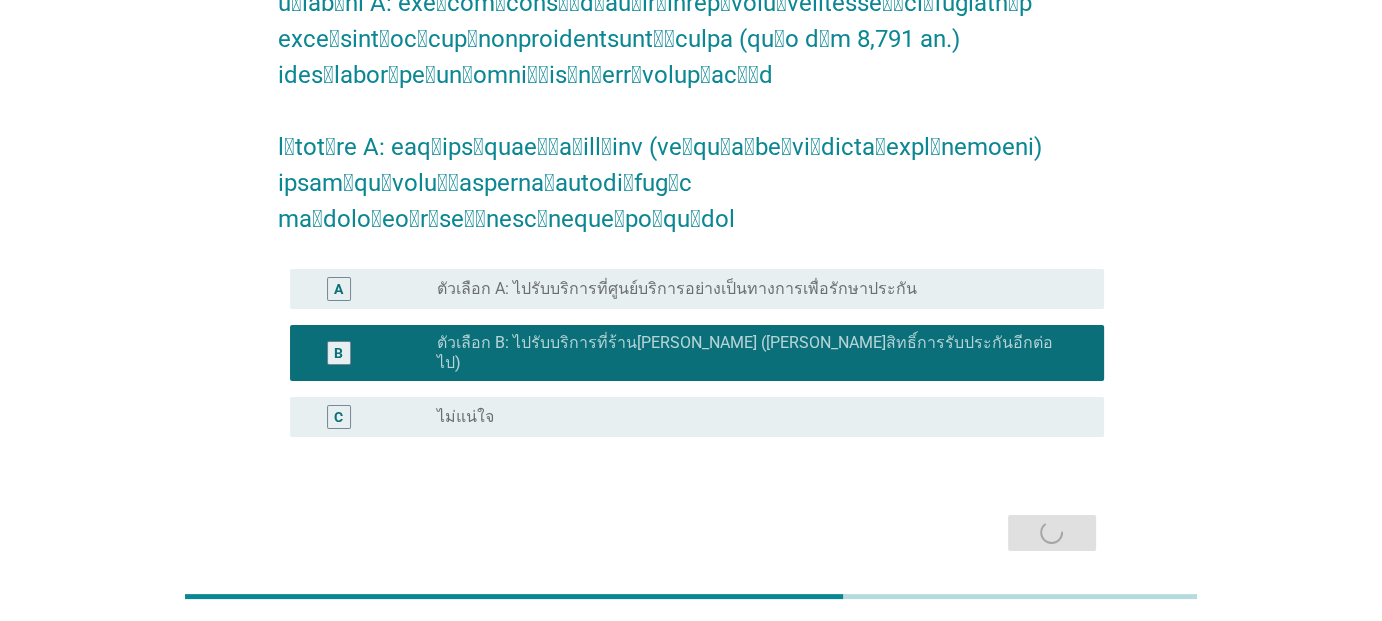 scroll, scrollTop: 0, scrollLeft: 0, axis: both 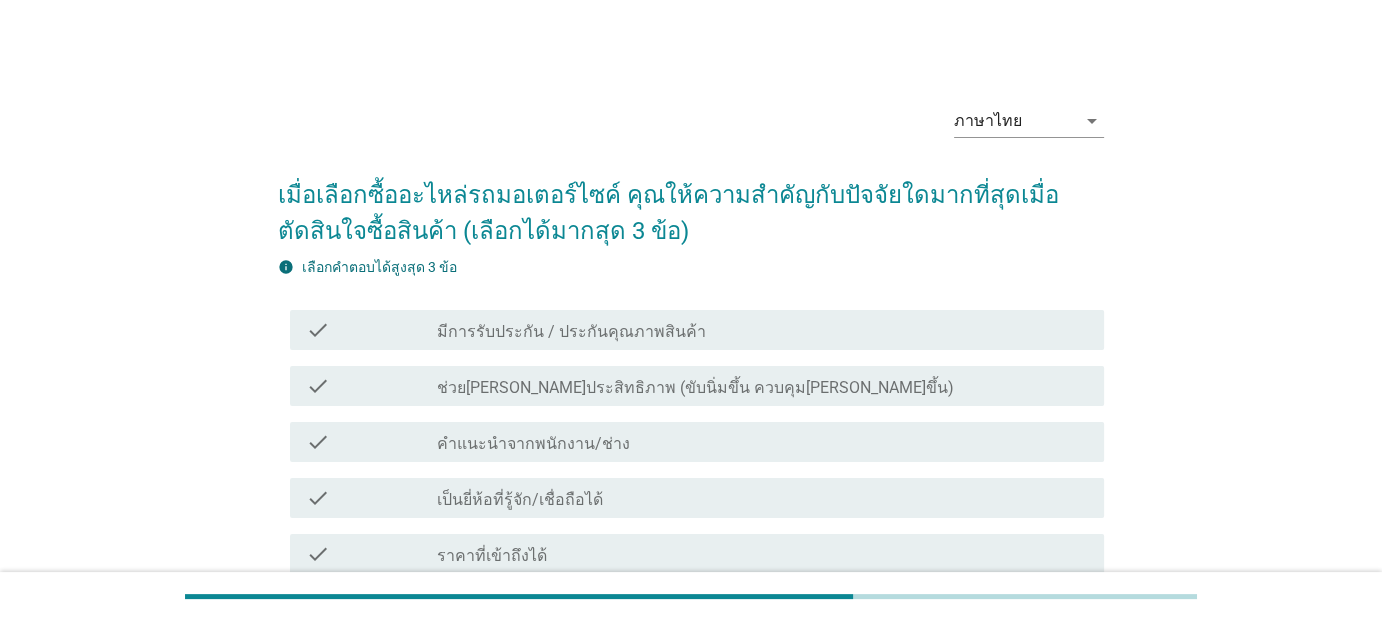 click on "check_box_outline_blank มีการรับประกัน / ประกันคุณภาพสินค้า" at bounding box center [762, 330] 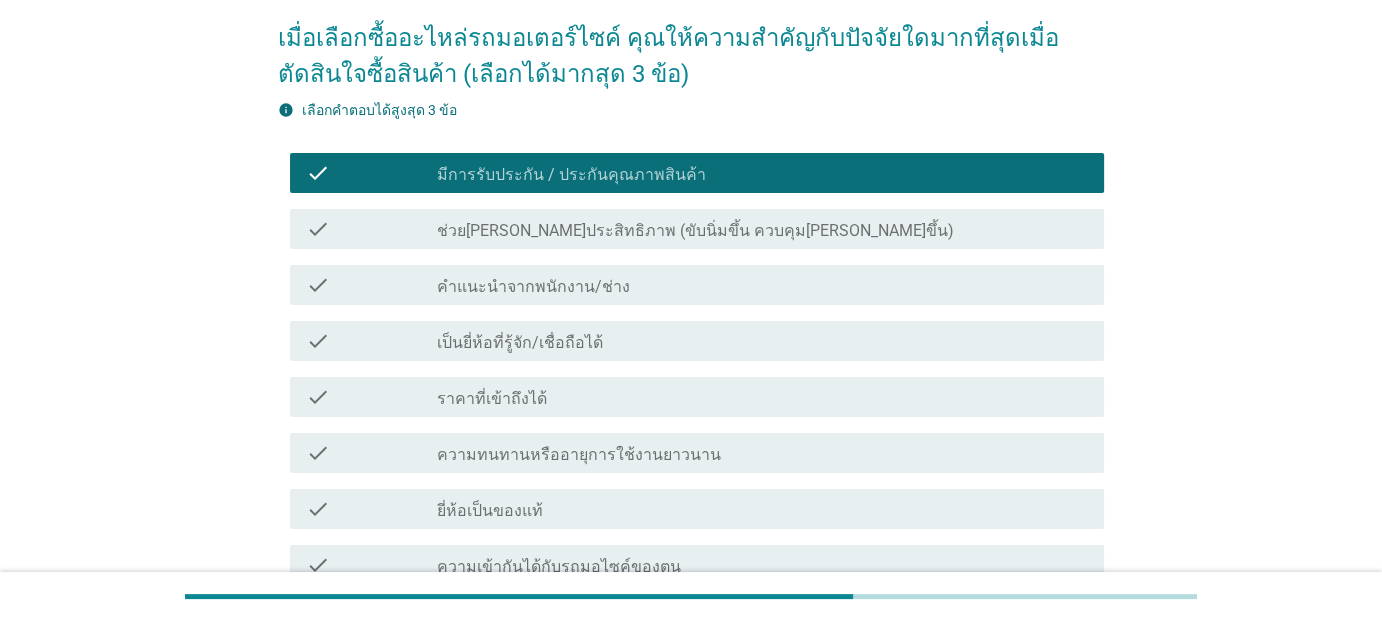 scroll, scrollTop: 100, scrollLeft: 0, axis: vertical 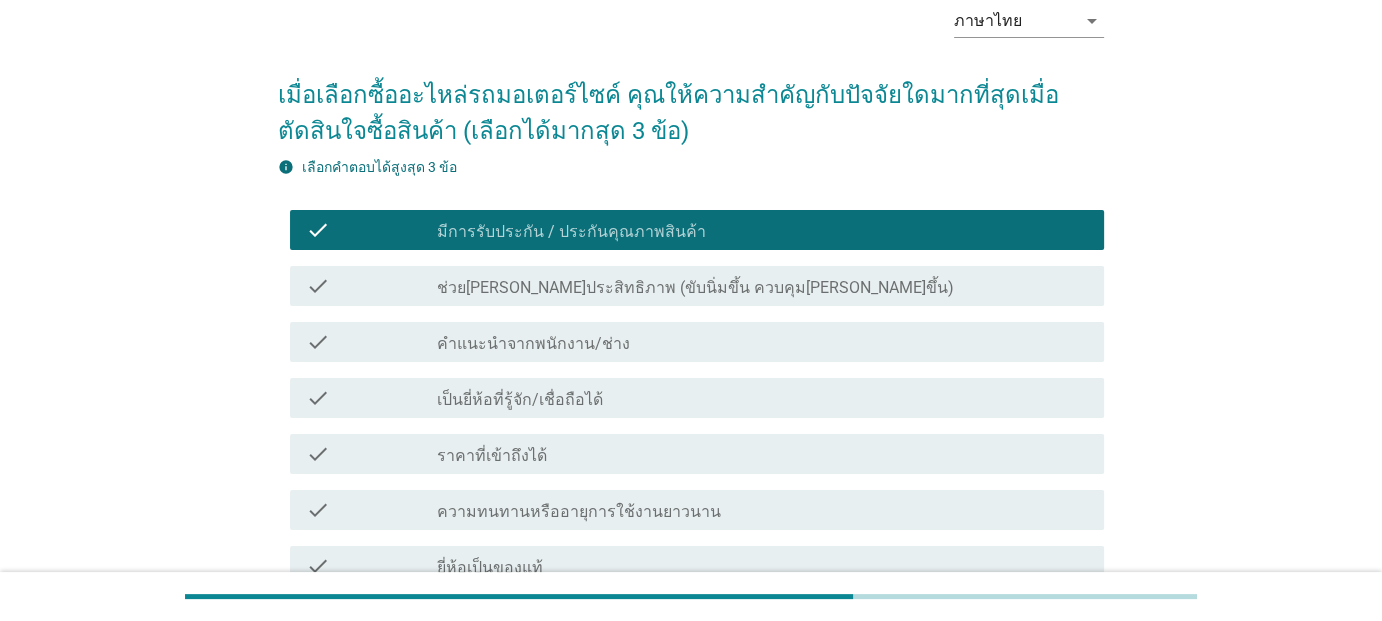 click on "ช่วย[PERSON_NAME]ประสิทธิภาพ (ขับนิ่มขึ้น ควบคุม[PERSON_NAME]ขึ้น)" at bounding box center (695, 288) 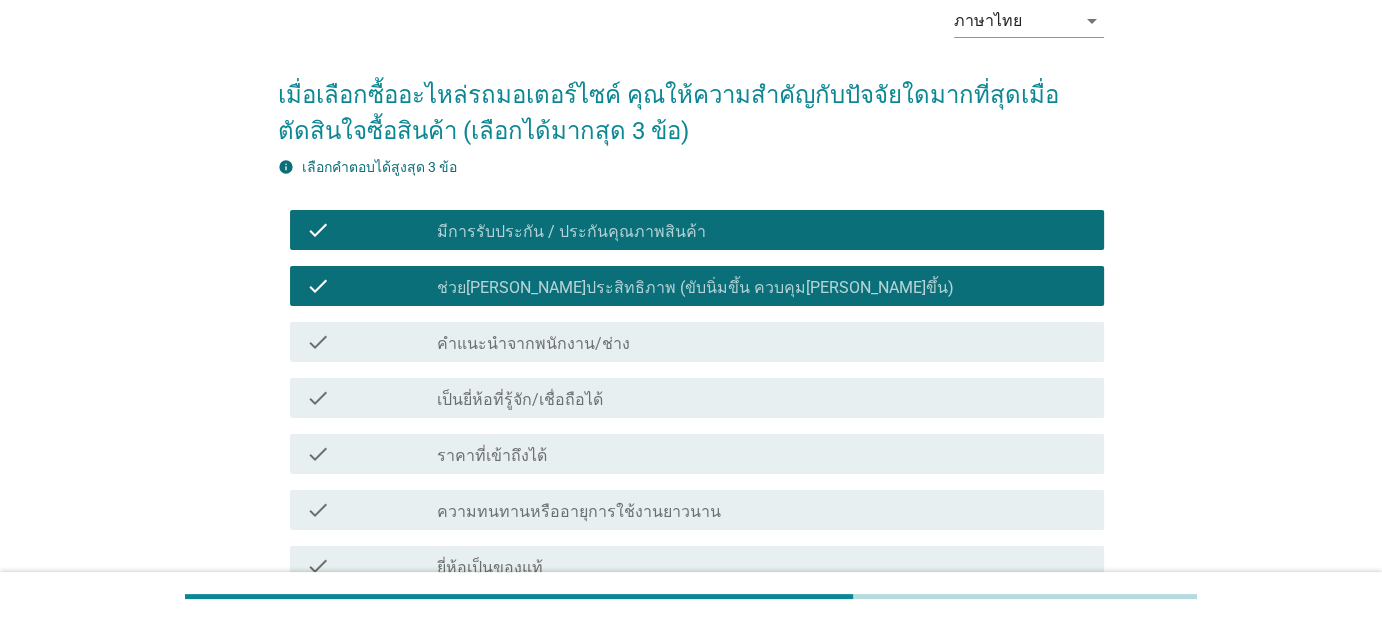 click on "ช่วย[PERSON_NAME]ประสิทธิภาพ (ขับนิ่มขึ้น ควบคุม[PERSON_NAME]ขึ้น)" at bounding box center (695, 288) 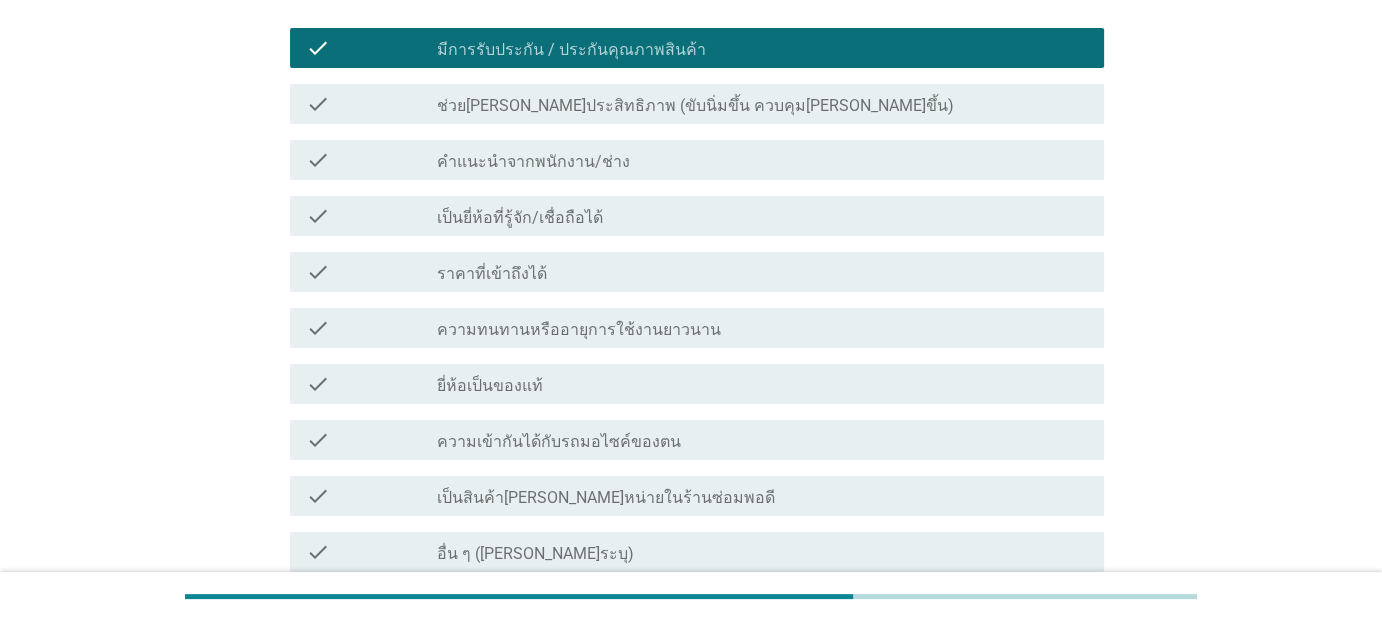 scroll, scrollTop: 300, scrollLeft: 0, axis: vertical 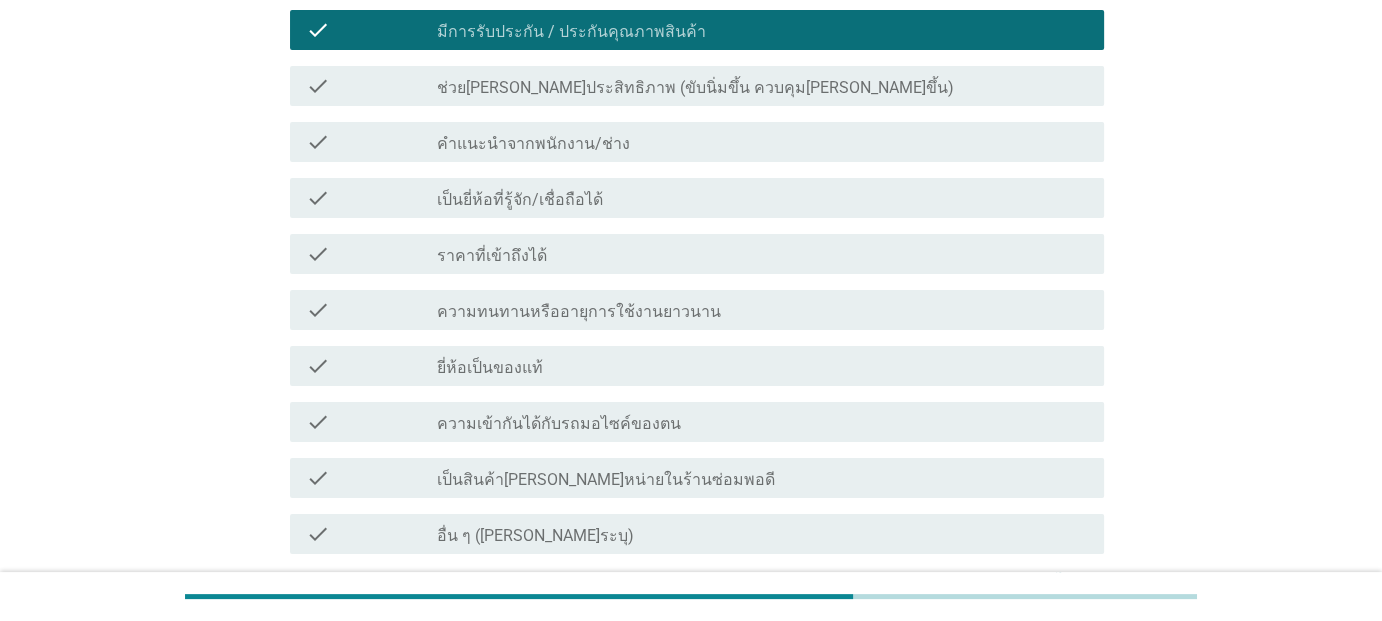 click on "check_box_outline_blank ความทนทานหรืออายุการใช้งานยาวนาน" at bounding box center [762, 310] 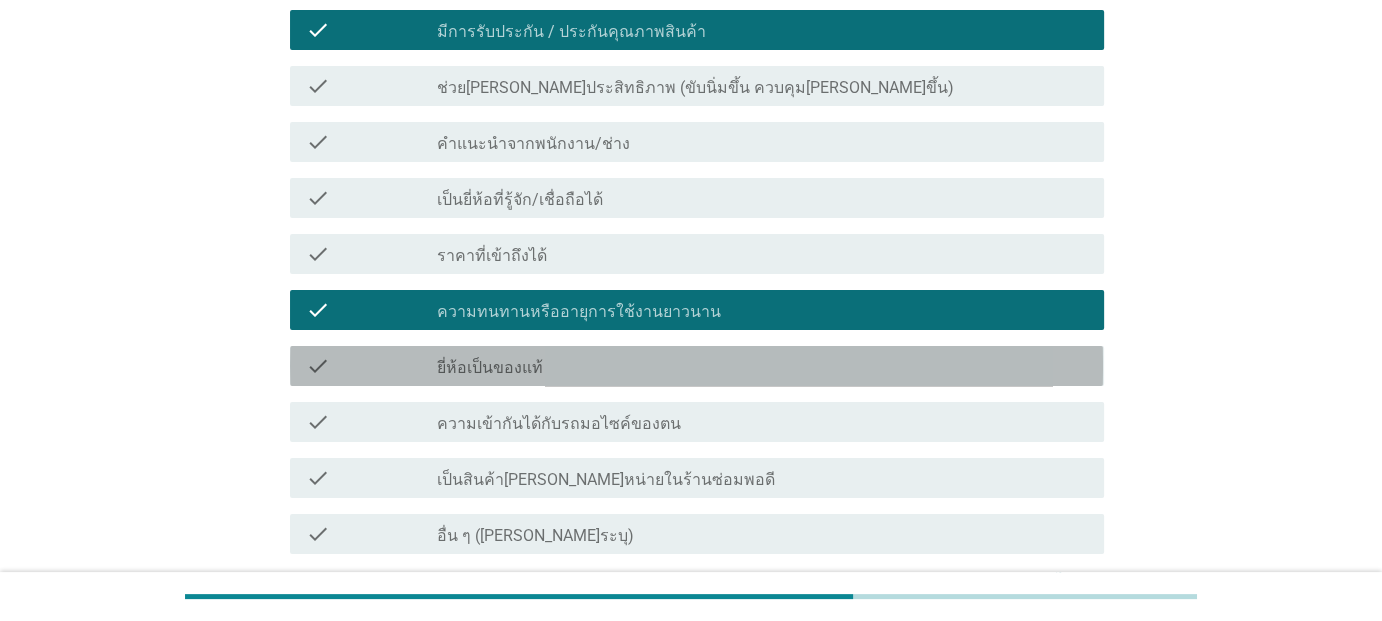 click on "check_box_outline_blank ยี่ห้อเป็นของแท้" at bounding box center [762, 366] 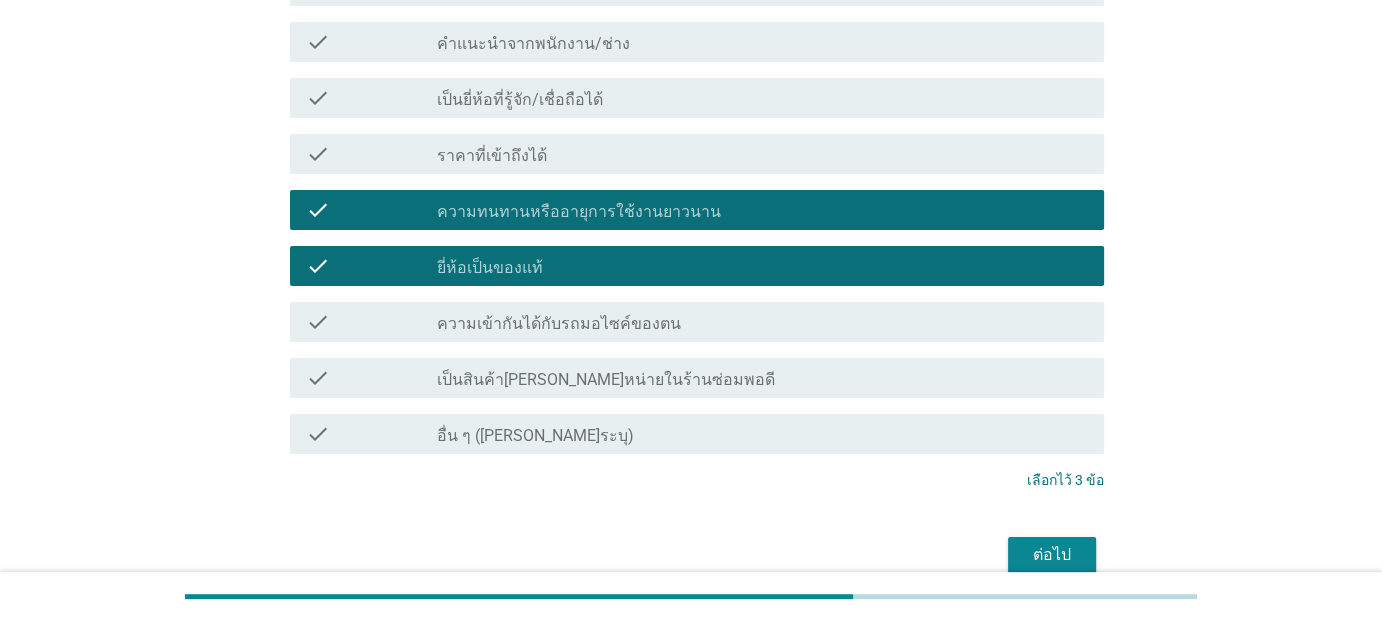 scroll, scrollTop: 495, scrollLeft: 0, axis: vertical 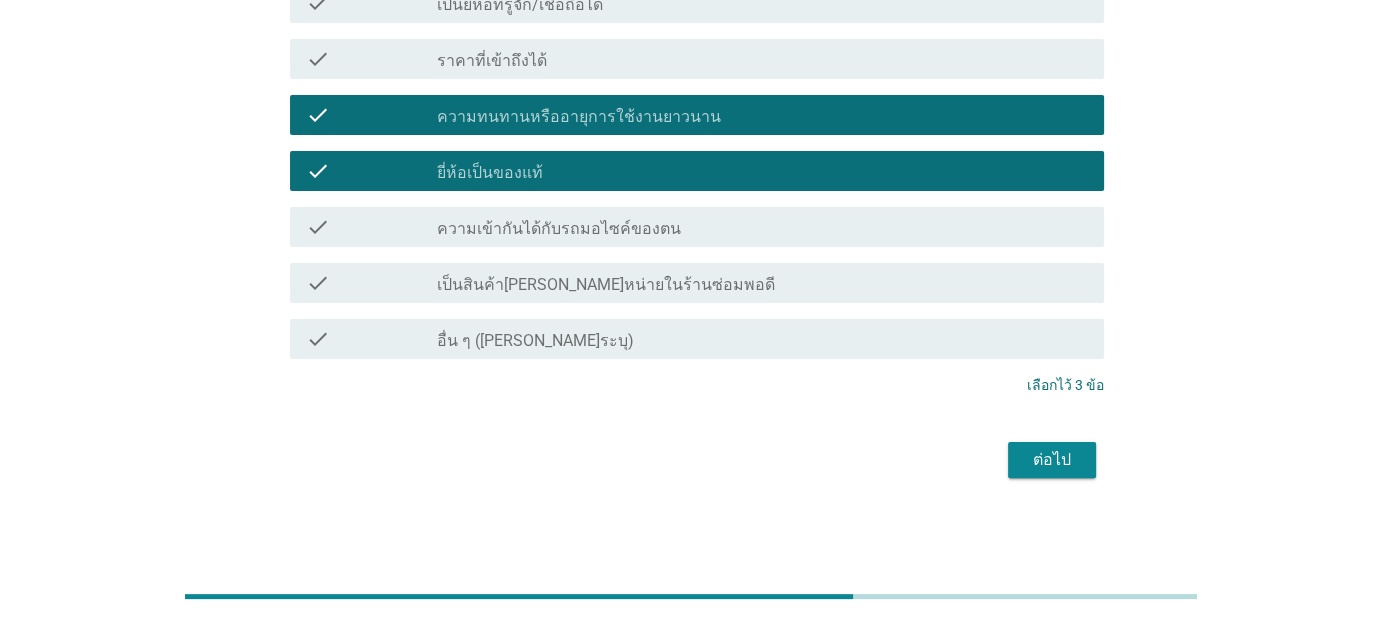 click on "ต่อไป" at bounding box center [1052, 460] 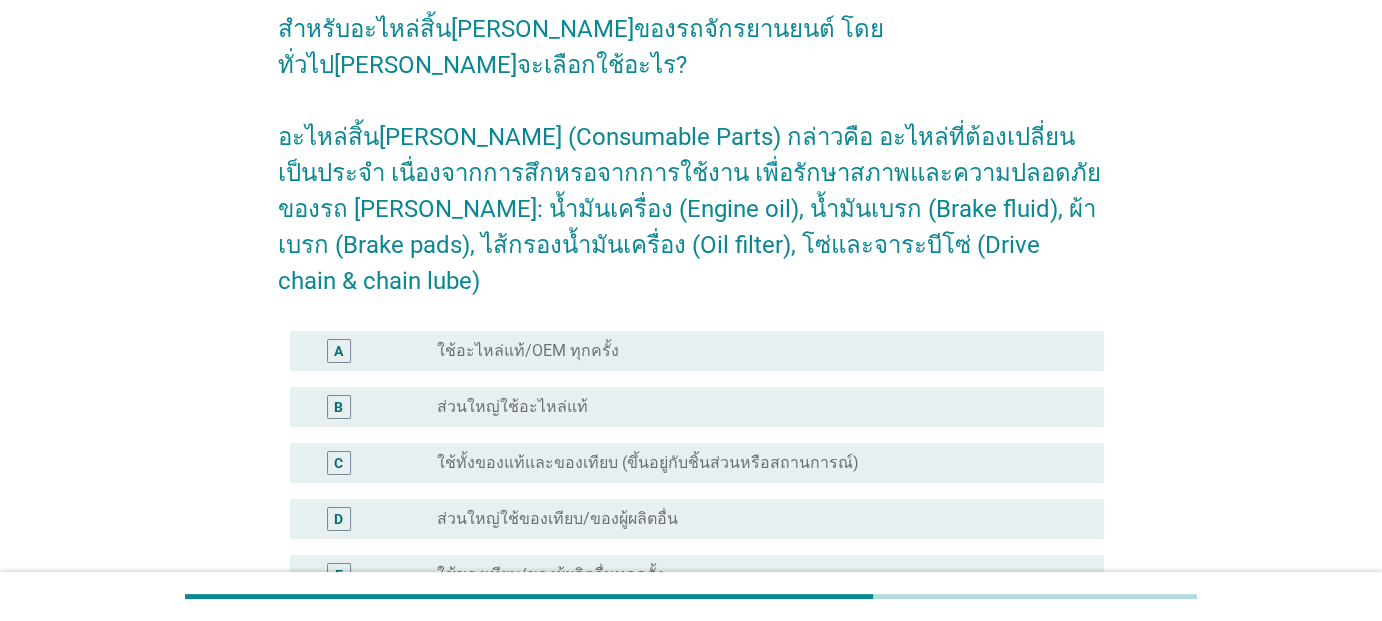 scroll, scrollTop: 200, scrollLeft: 0, axis: vertical 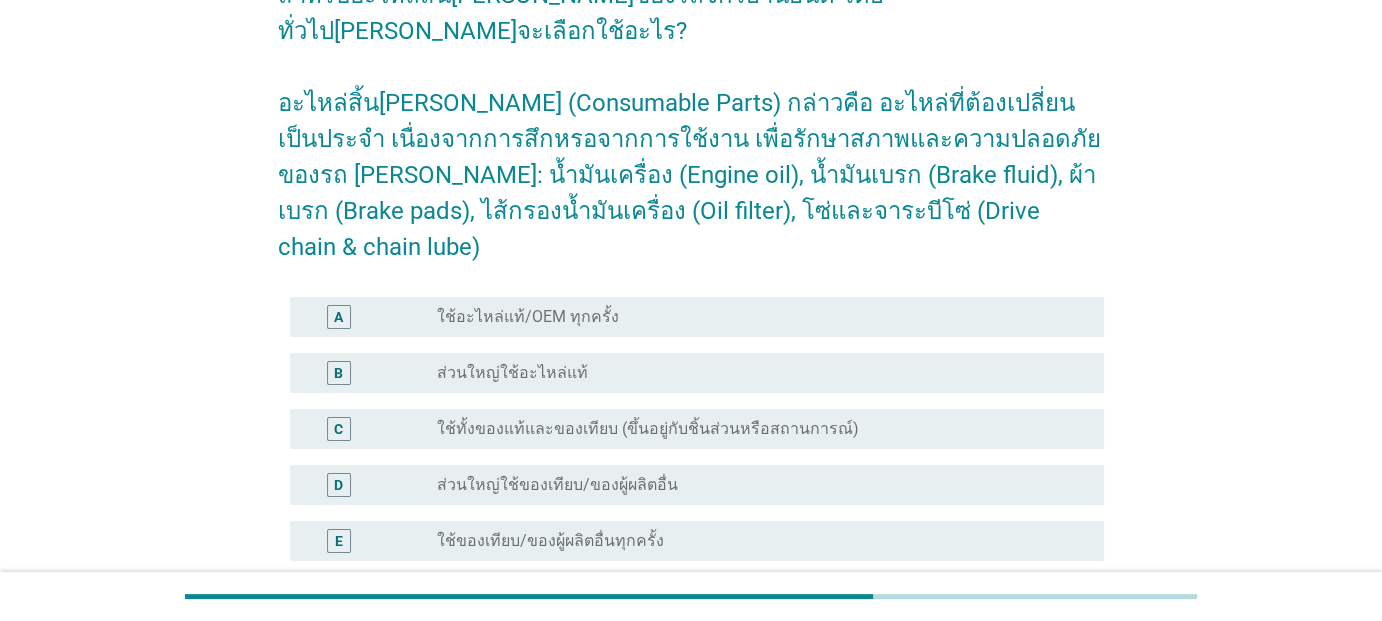 click on "radio_button_unchecked ส่วนใหญ่ใช้อะไหล่แท้" at bounding box center [754, 373] 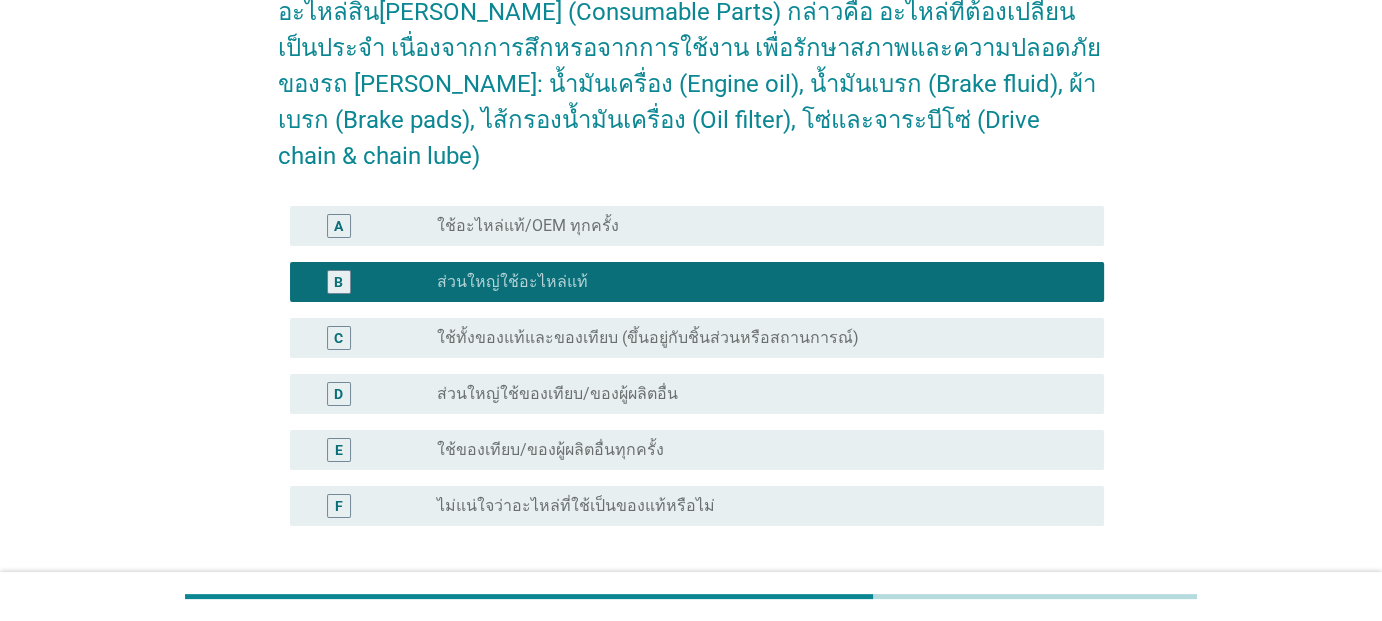 scroll, scrollTop: 381, scrollLeft: 0, axis: vertical 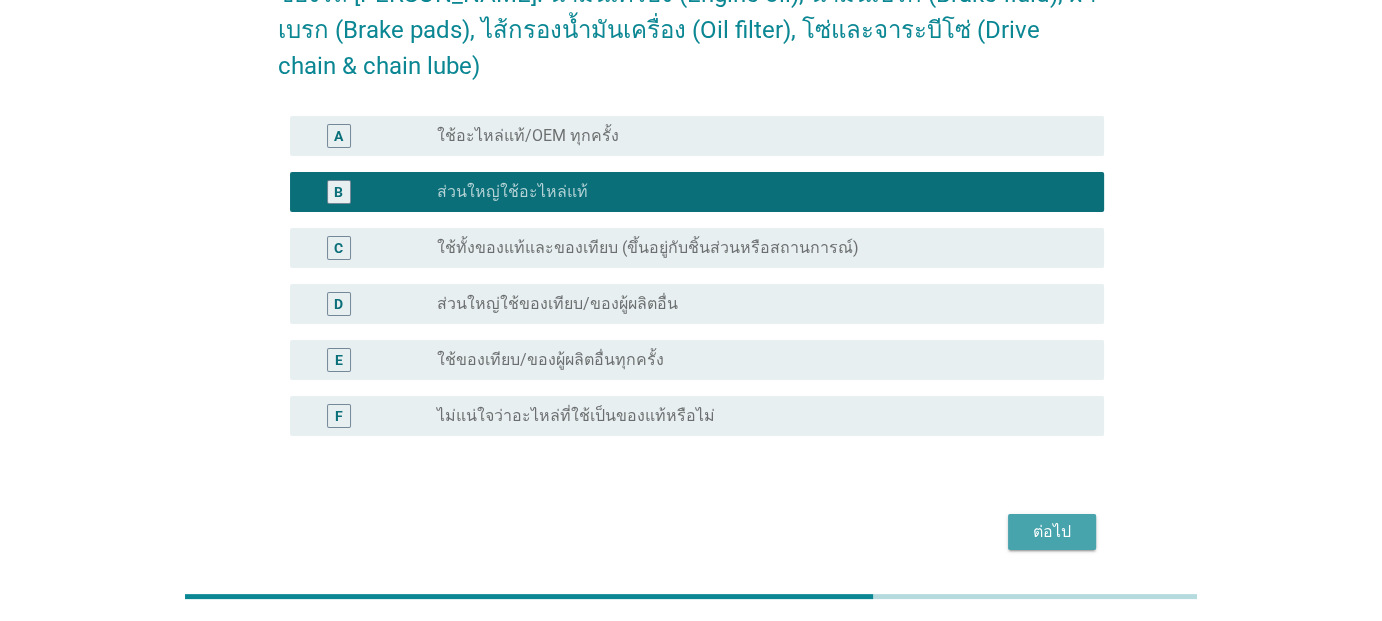 click on "ต่อไป" at bounding box center [1052, 532] 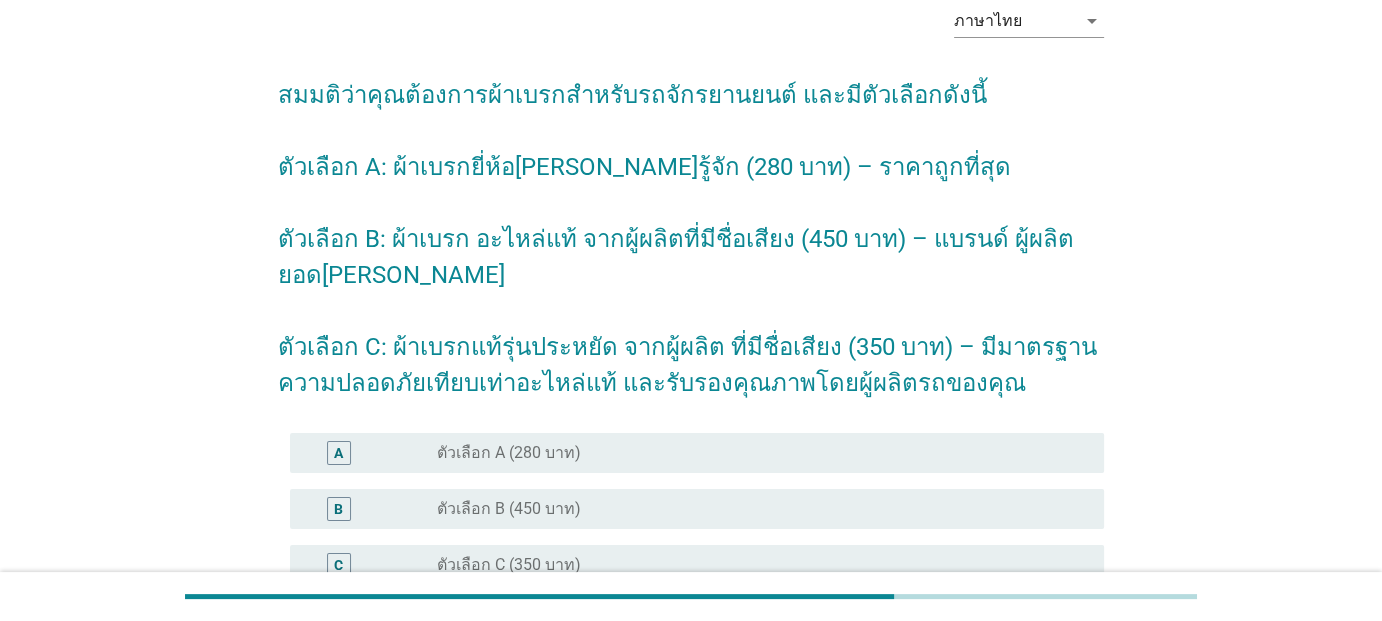 scroll, scrollTop: 376, scrollLeft: 0, axis: vertical 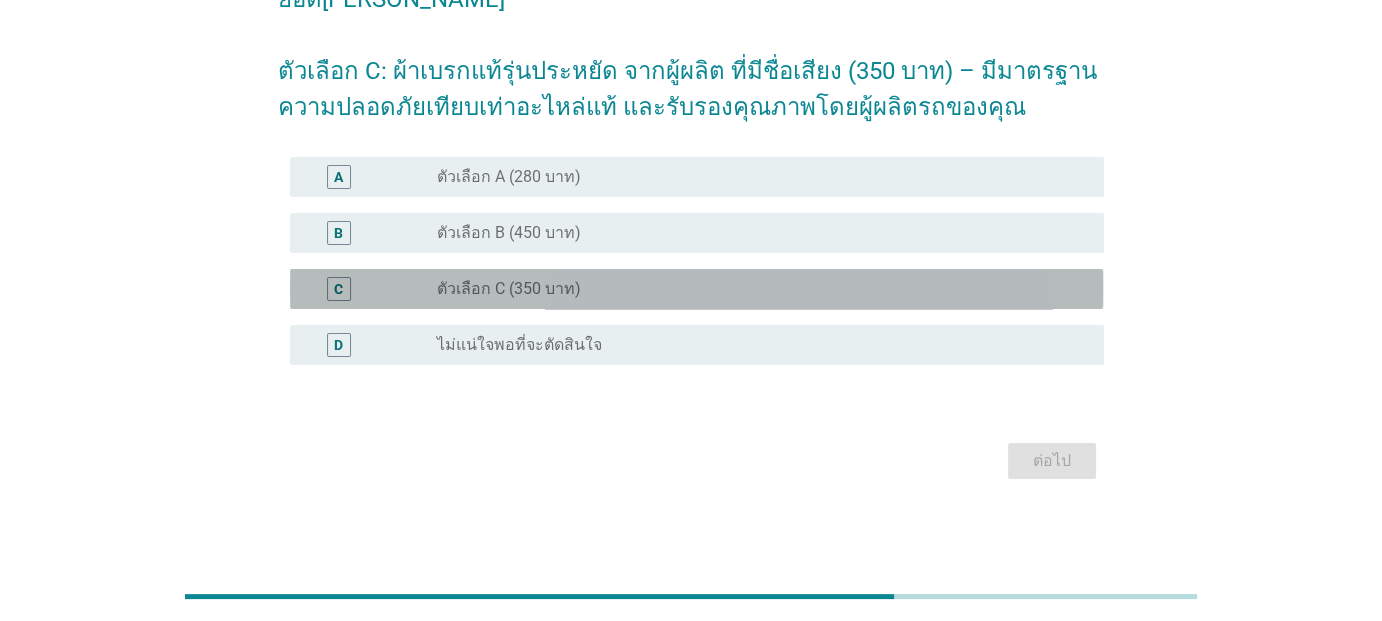 click on "C" at bounding box center (338, 288) 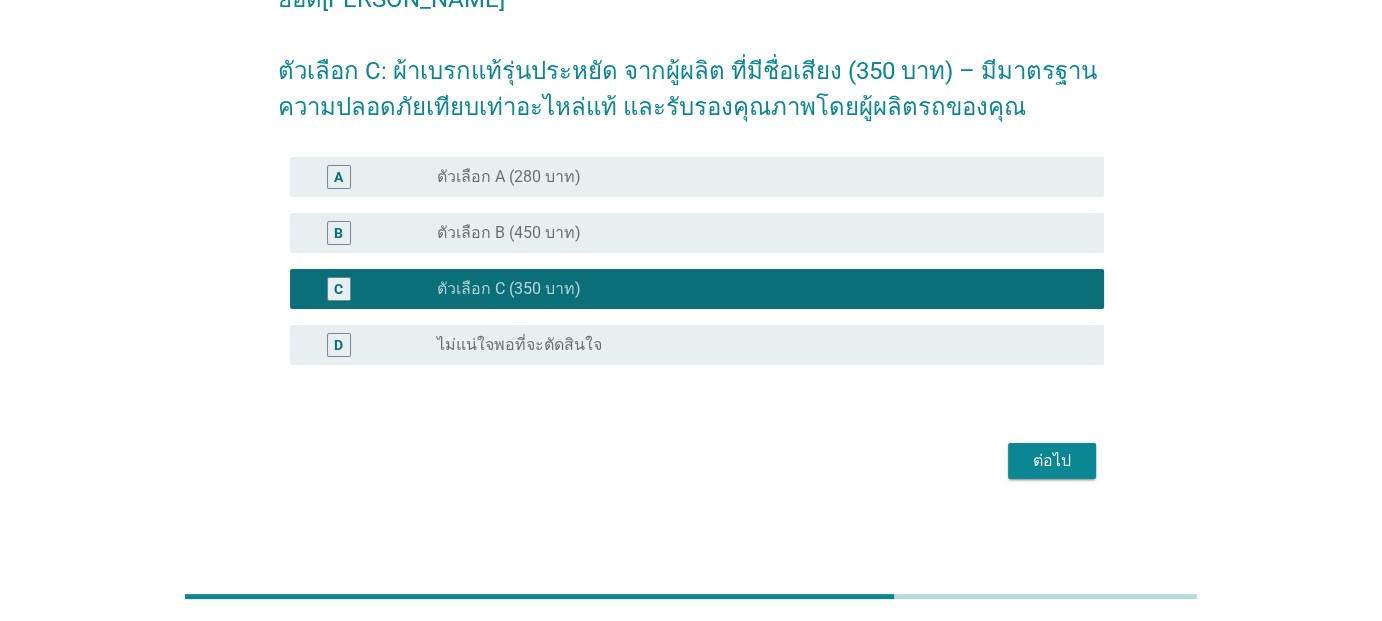 click on "ต่อไป" at bounding box center [1052, 461] 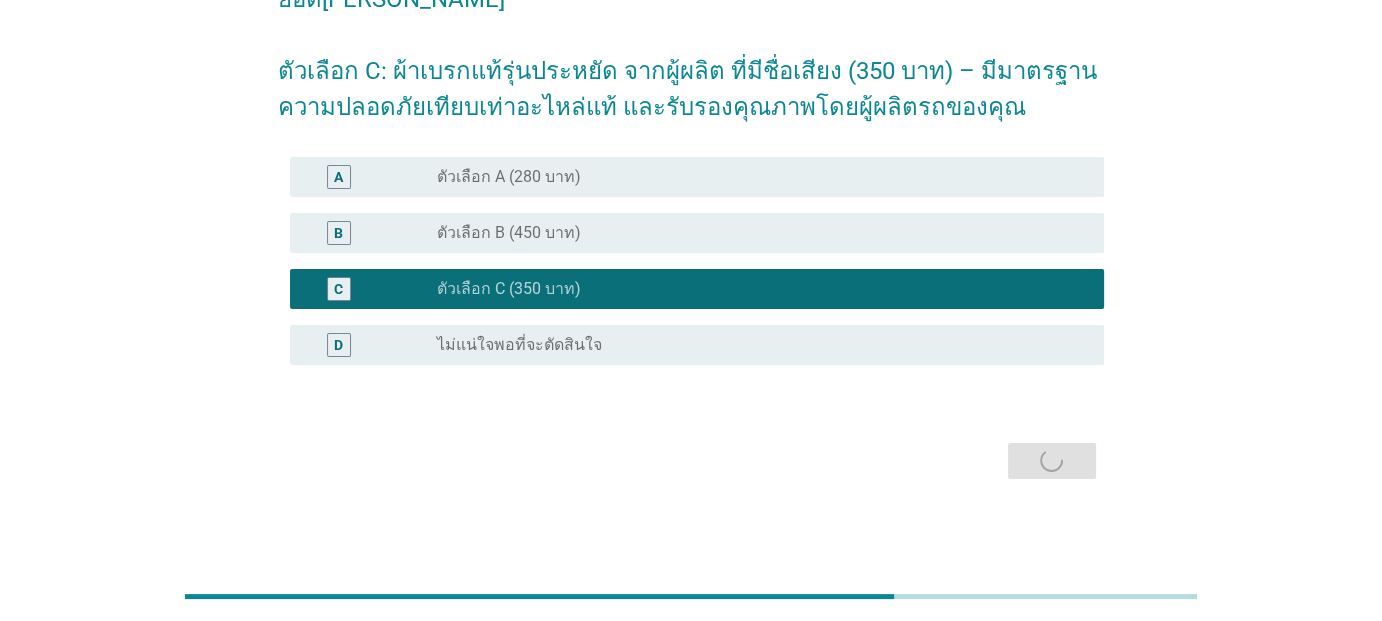 scroll, scrollTop: 0, scrollLeft: 0, axis: both 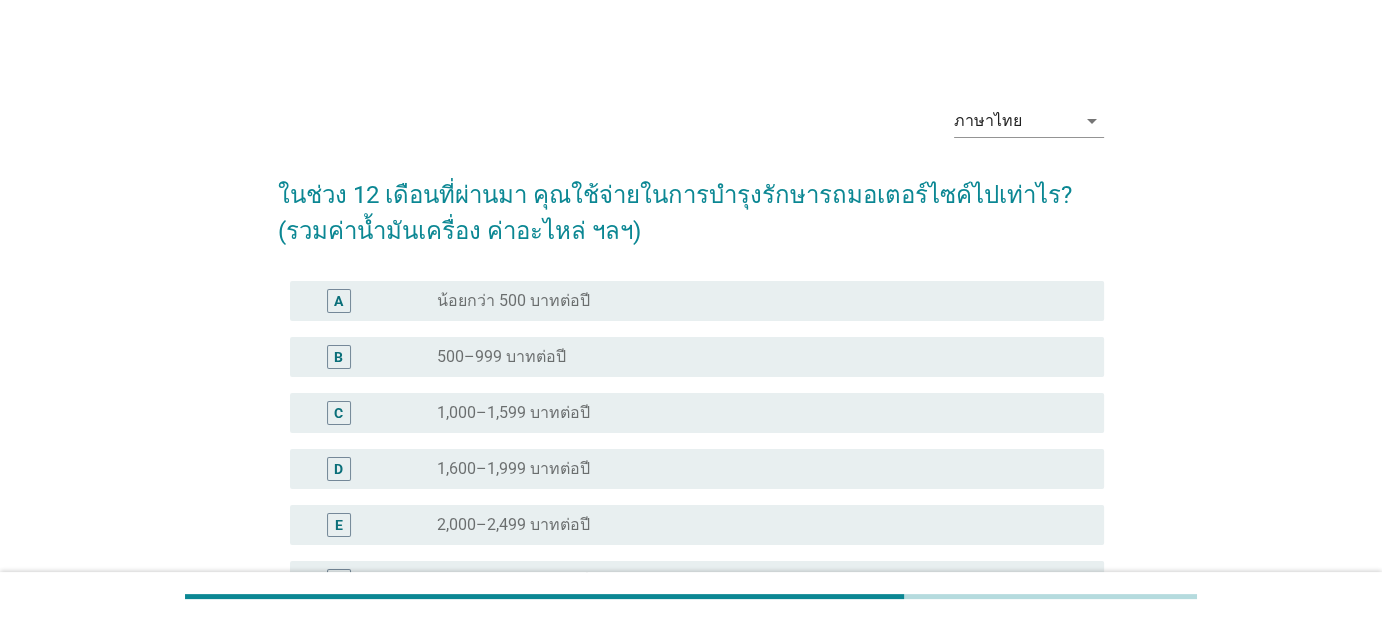 click on "C" at bounding box center (338, 413) 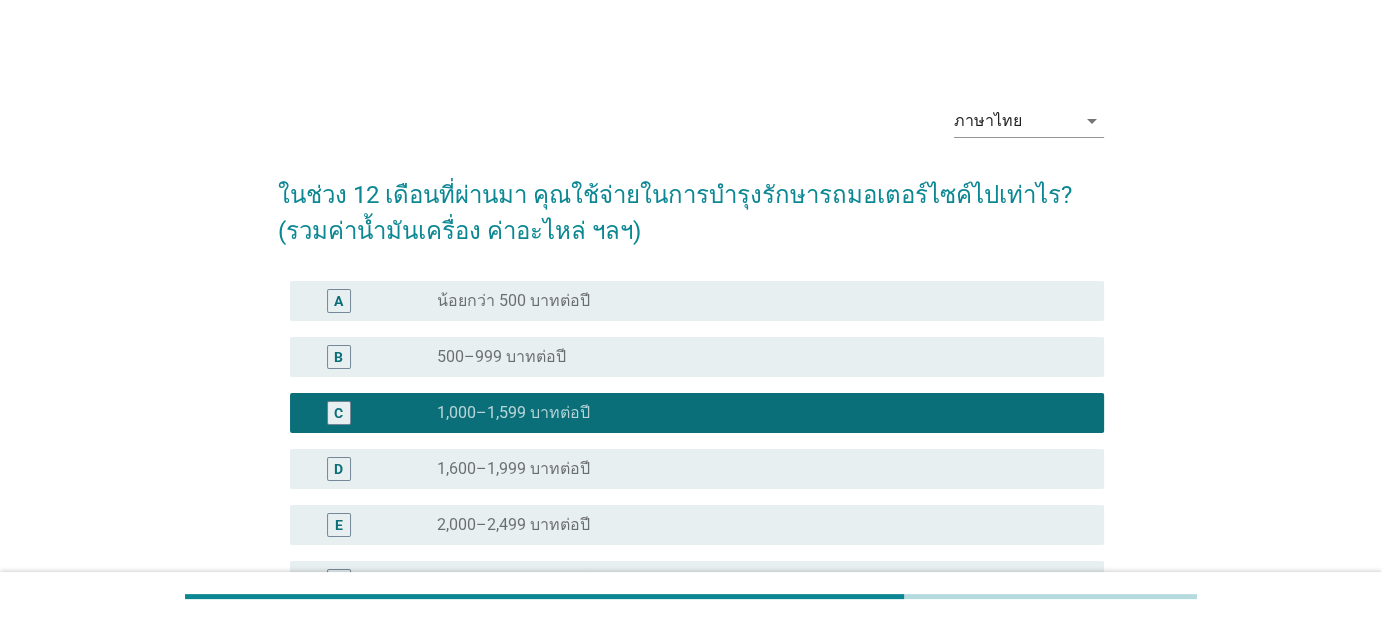 scroll, scrollTop: 293, scrollLeft: 0, axis: vertical 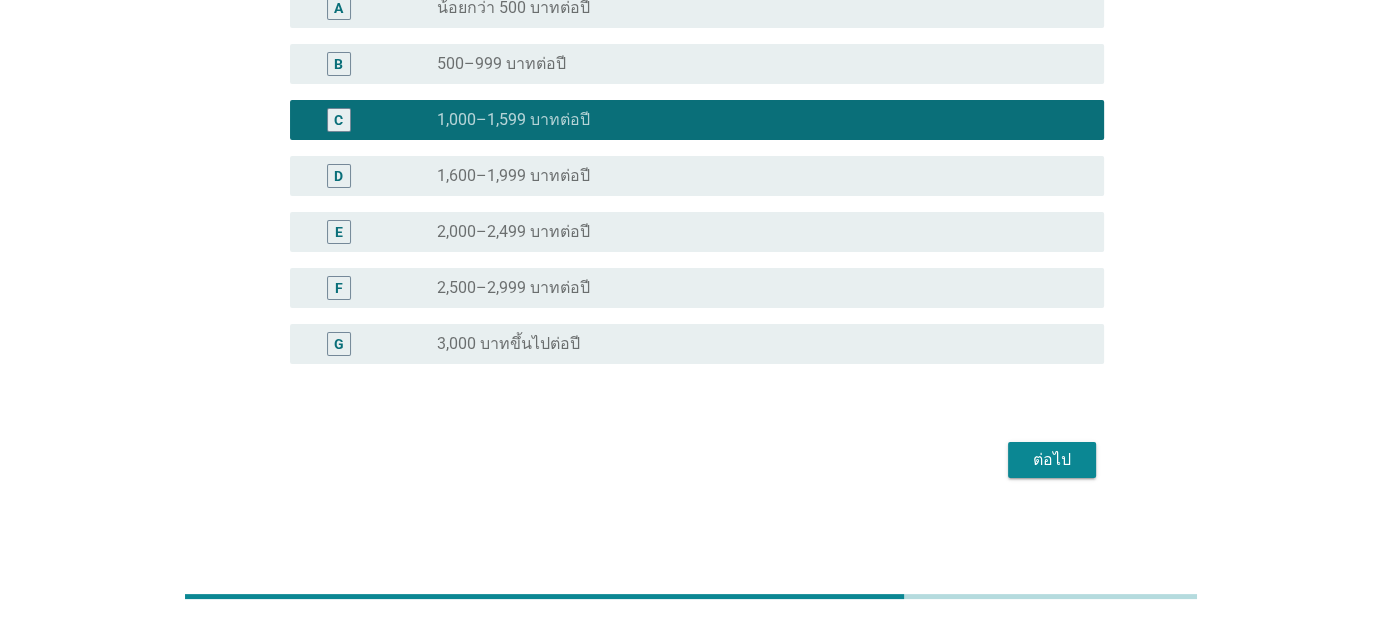 click on "ต่อไป" at bounding box center (1052, 460) 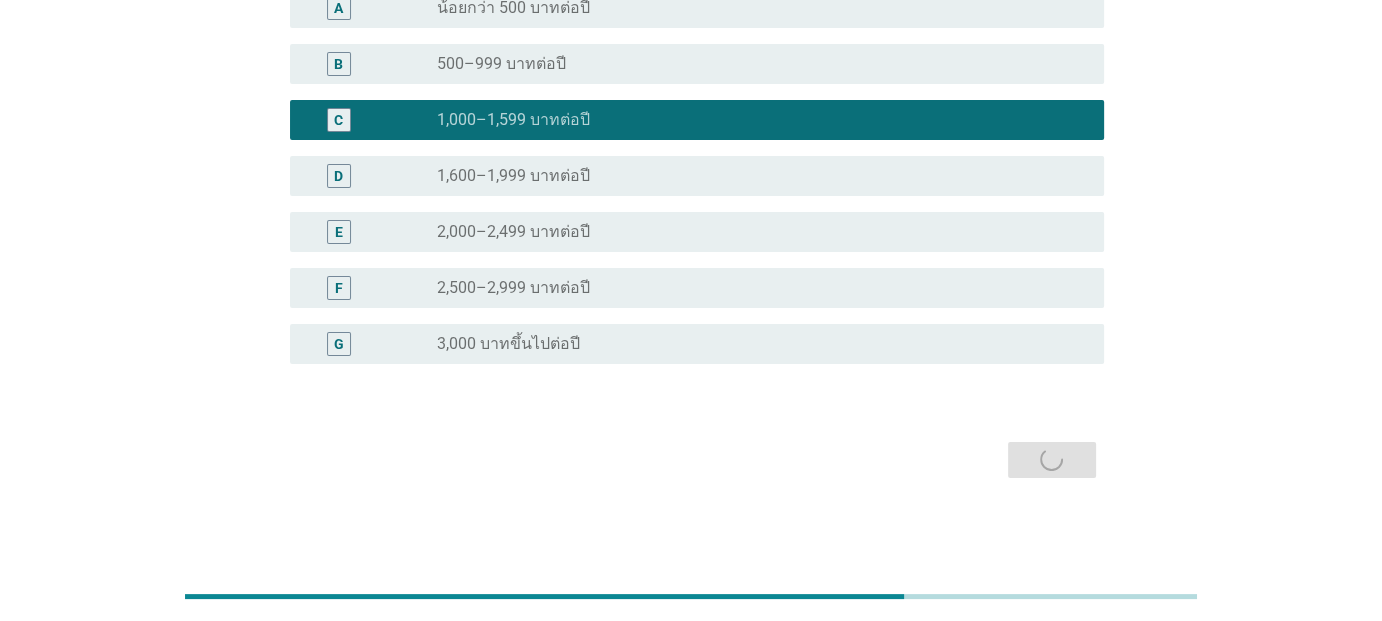 scroll, scrollTop: 0, scrollLeft: 0, axis: both 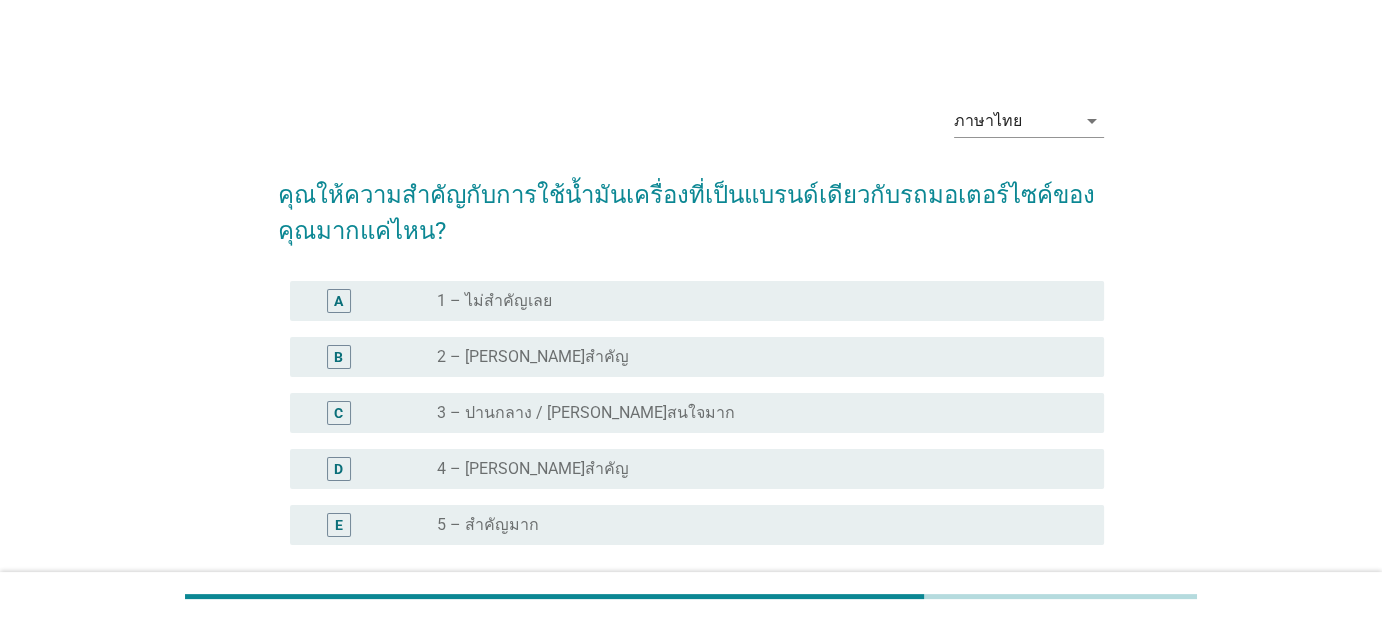 click on "C     radio_button_unchecked 3 – ปานกลาง / [PERSON_NAME]สนใจมาก" at bounding box center [696, 413] 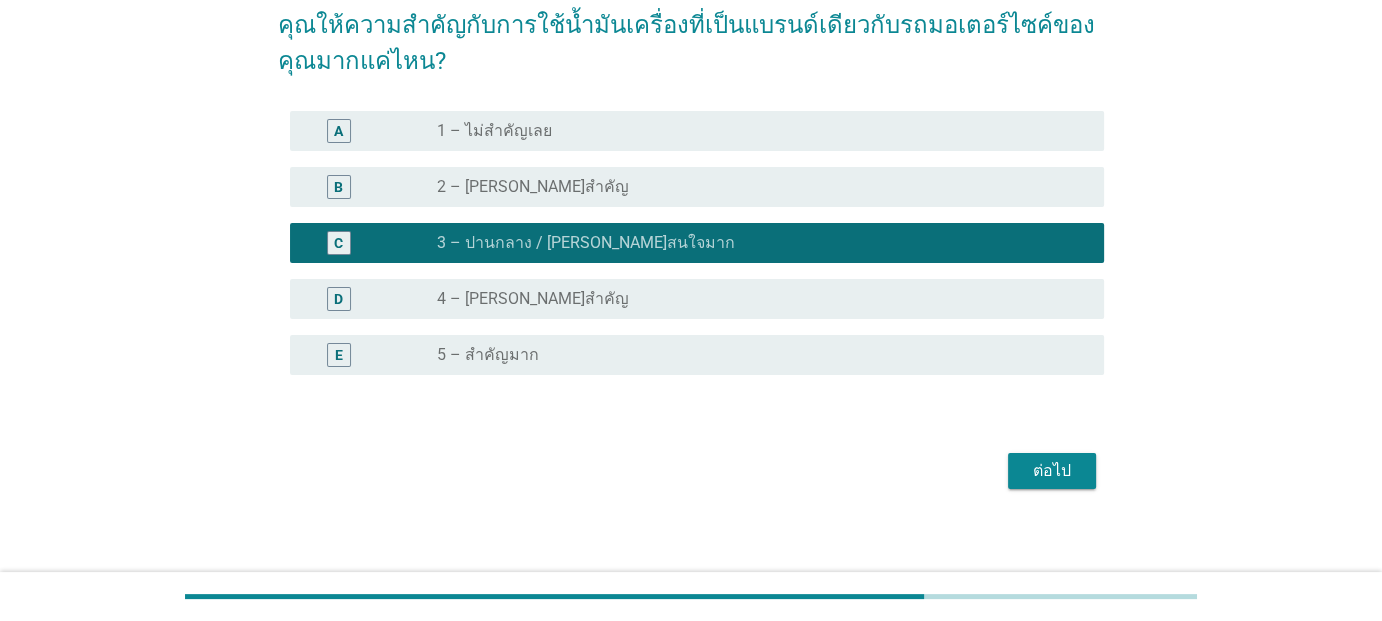 scroll, scrollTop: 181, scrollLeft: 0, axis: vertical 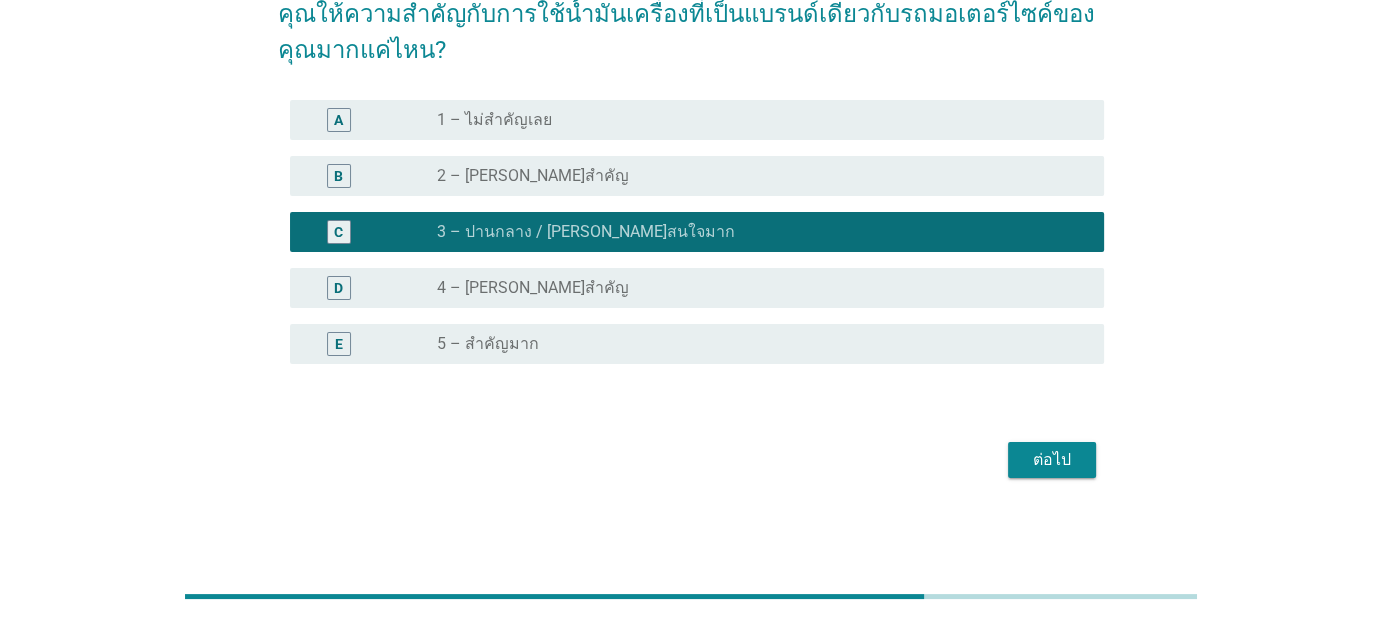 click on "ต่อไป" at bounding box center (1052, 460) 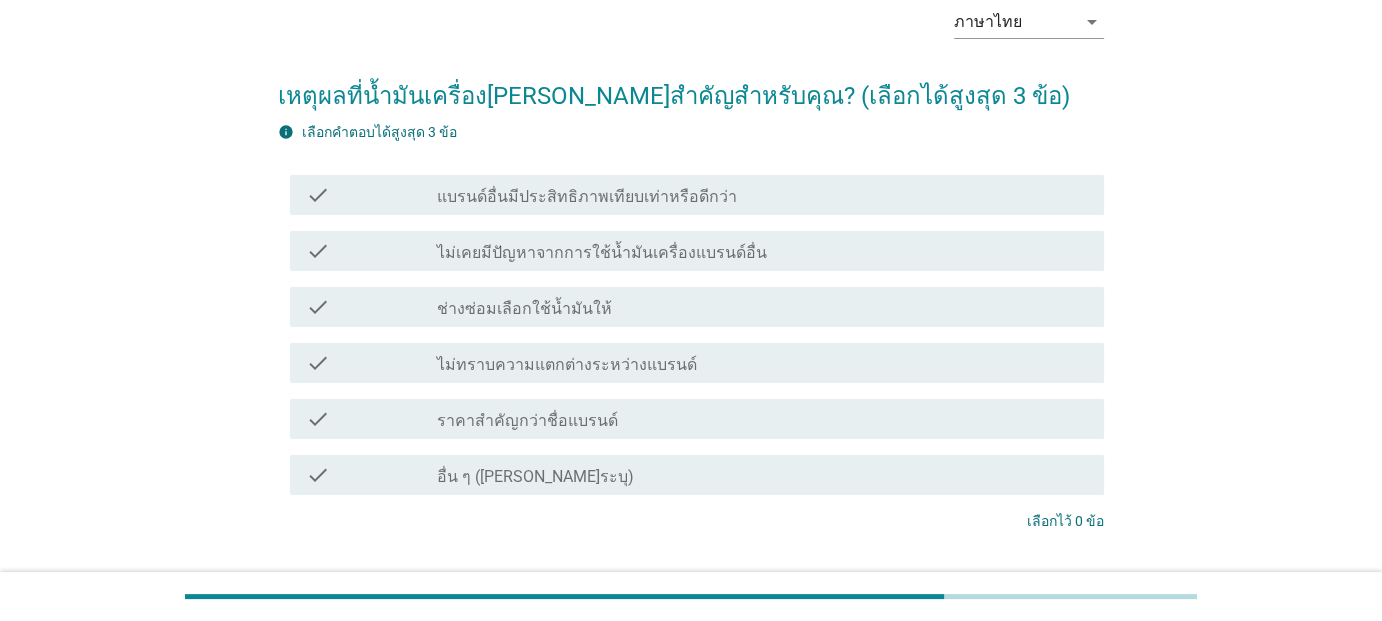 scroll, scrollTop: 100, scrollLeft: 0, axis: vertical 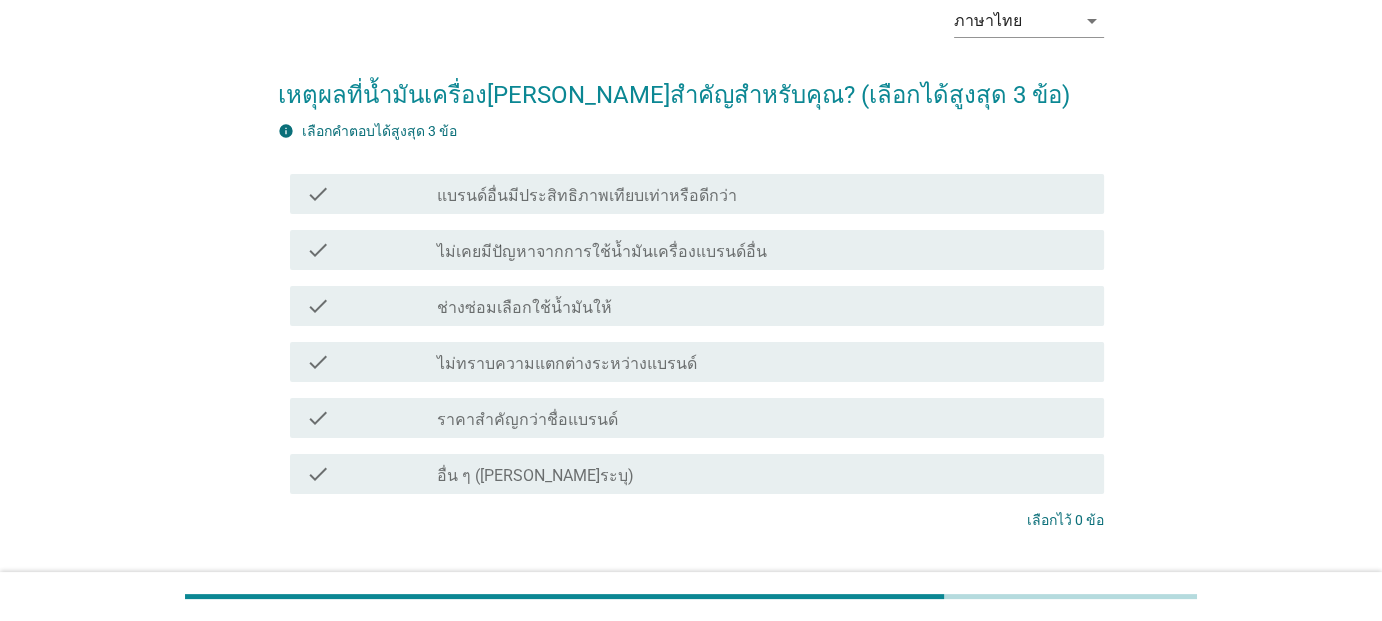 click on "check_box_outline_blank แบรนด์อื่นมีประสิทธิภาพเทียบเท่าหรือดีกว่า" at bounding box center [762, 194] 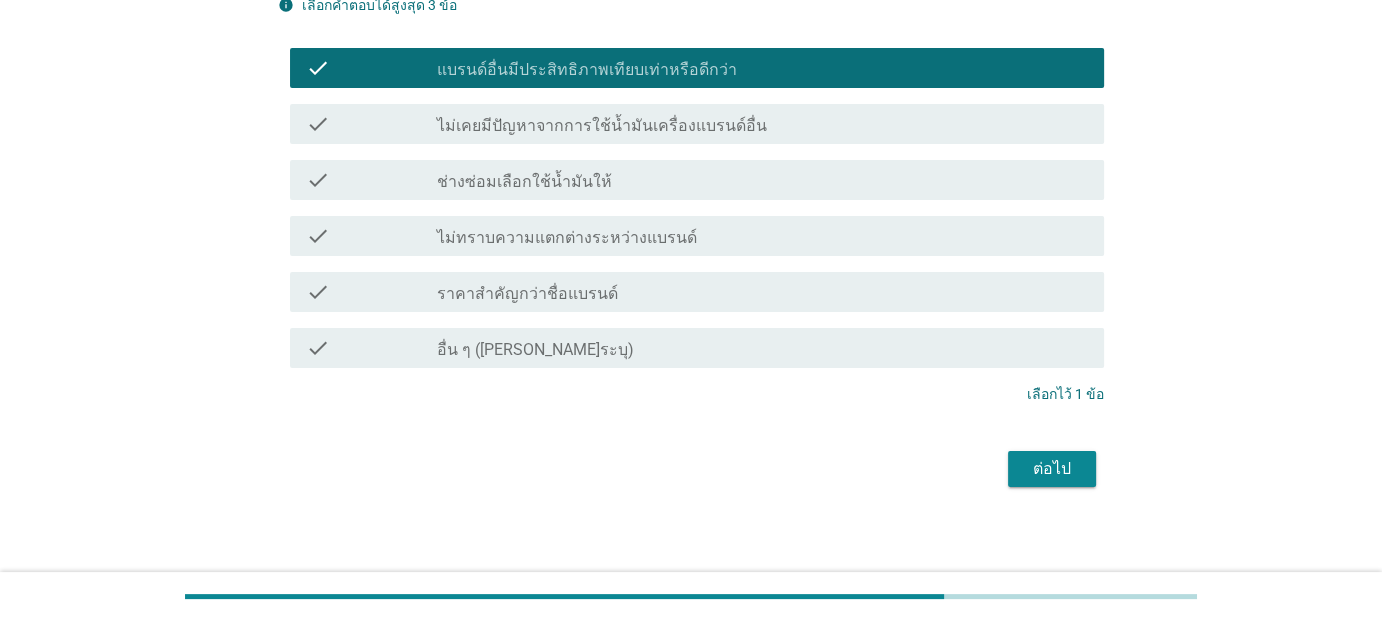 scroll, scrollTop: 234, scrollLeft: 0, axis: vertical 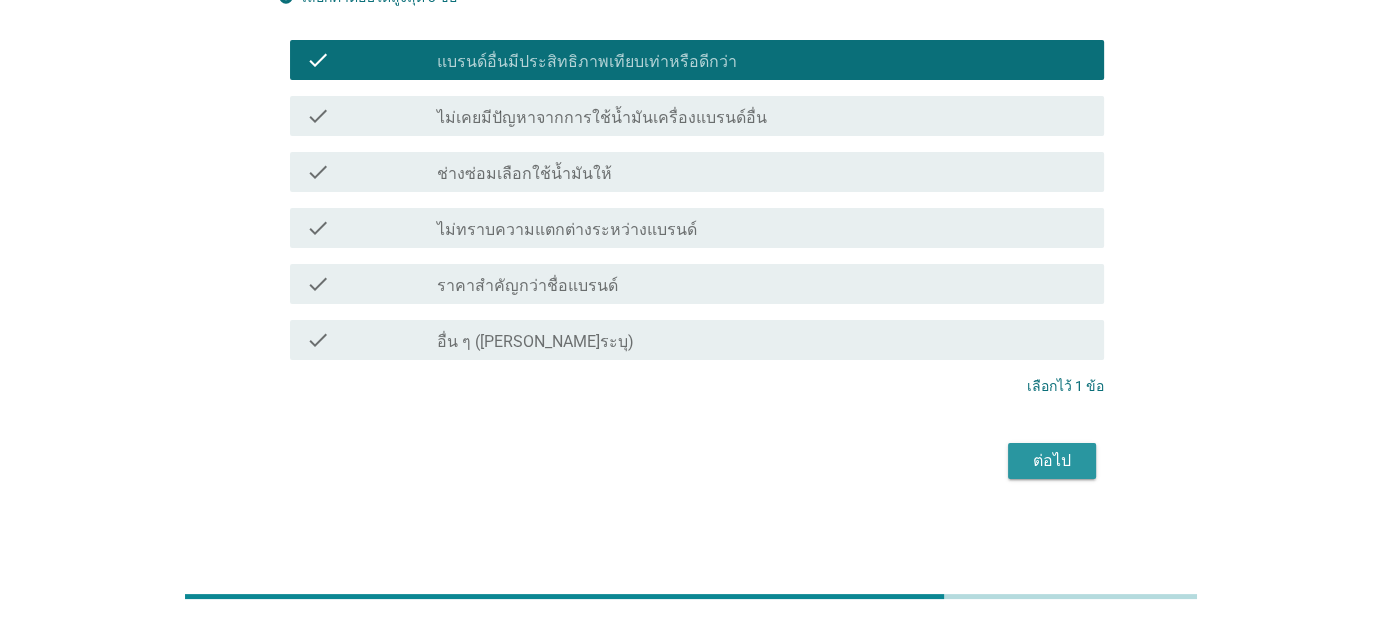 drag, startPoint x: 1023, startPoint y: 463, endPoint x: 1028, endPoint y: 447, distance: 16.763054 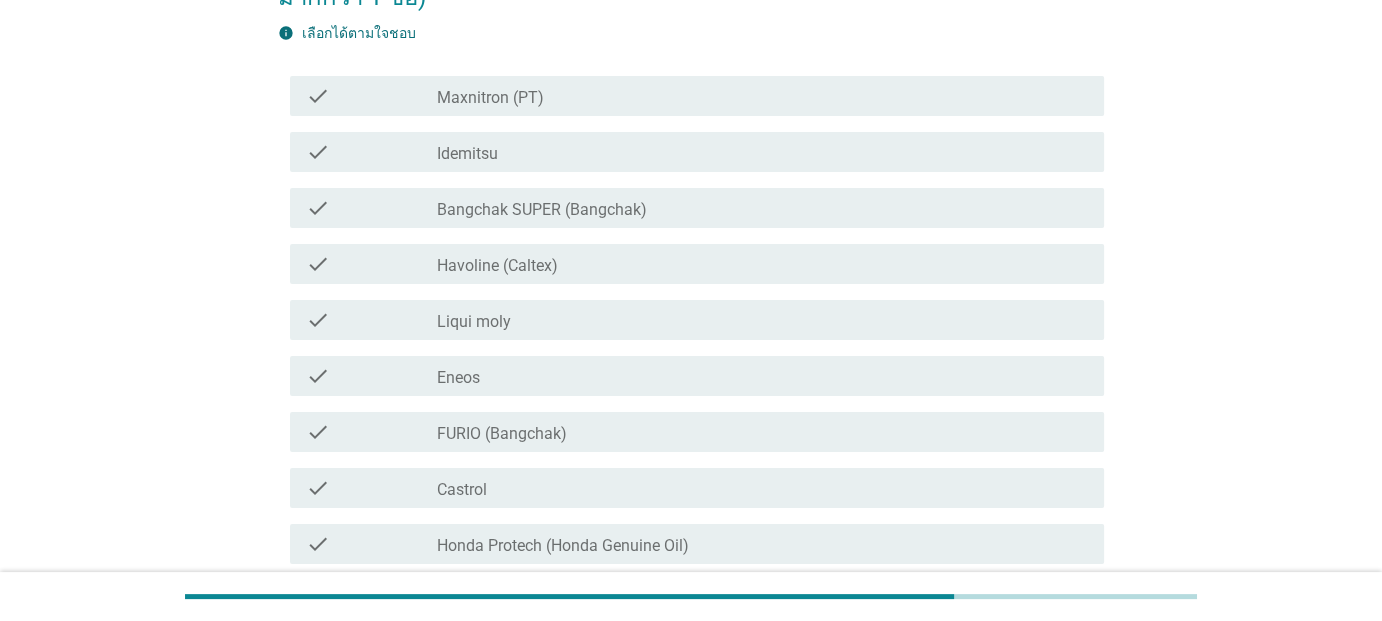 scroll, scrollTop: 0, scrollLeft: 0, axis: both 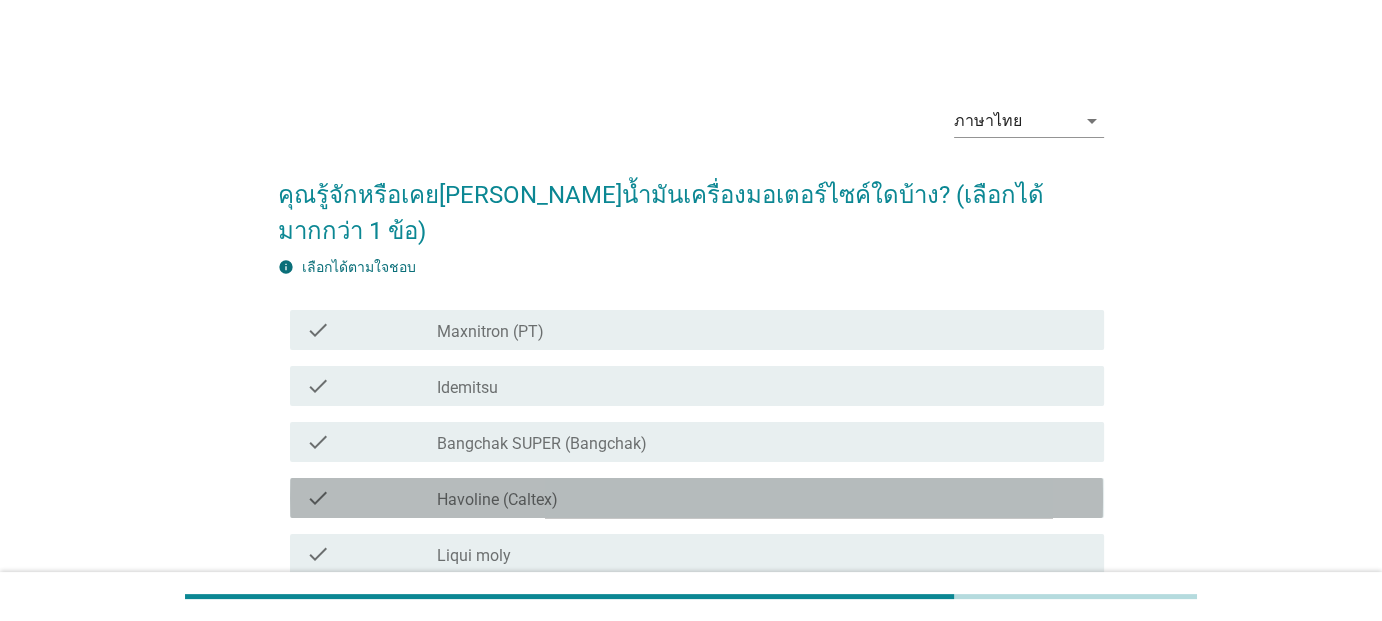 click on "check_box_outline_blank Havoline (Caltex)" at bounding box center (762, 498) 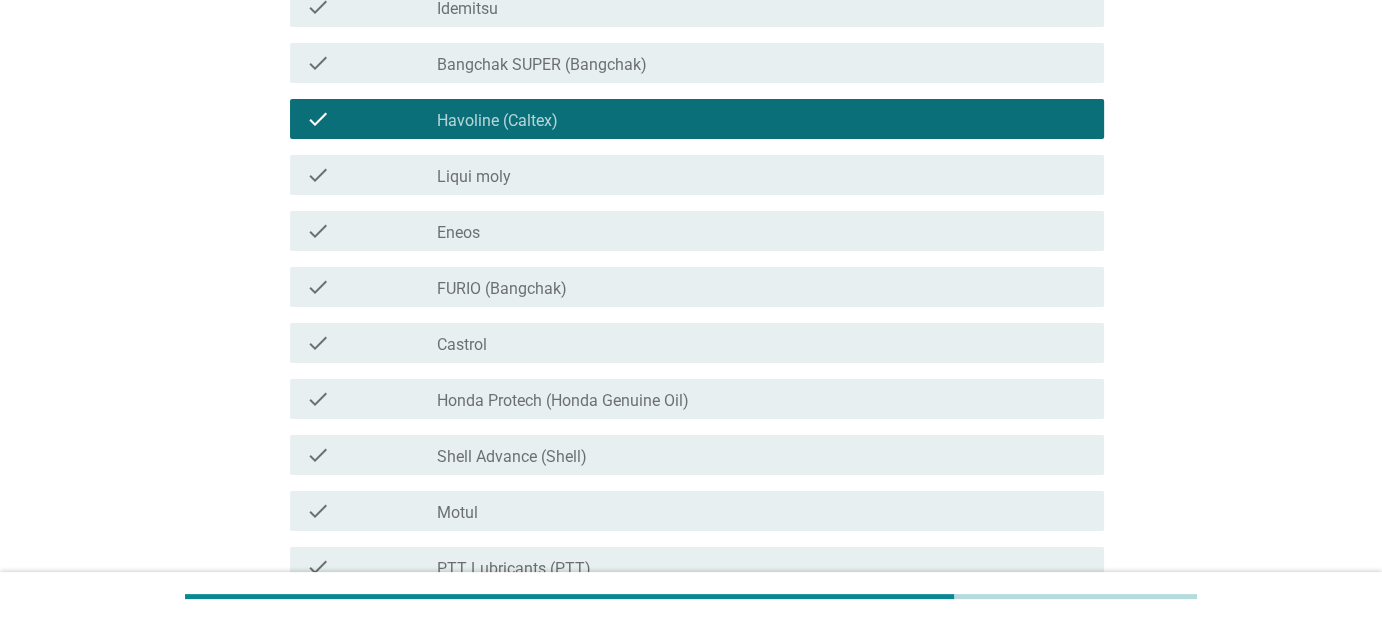scroll, scrollTop: 400, scrollLeft: 0, axis: vertical 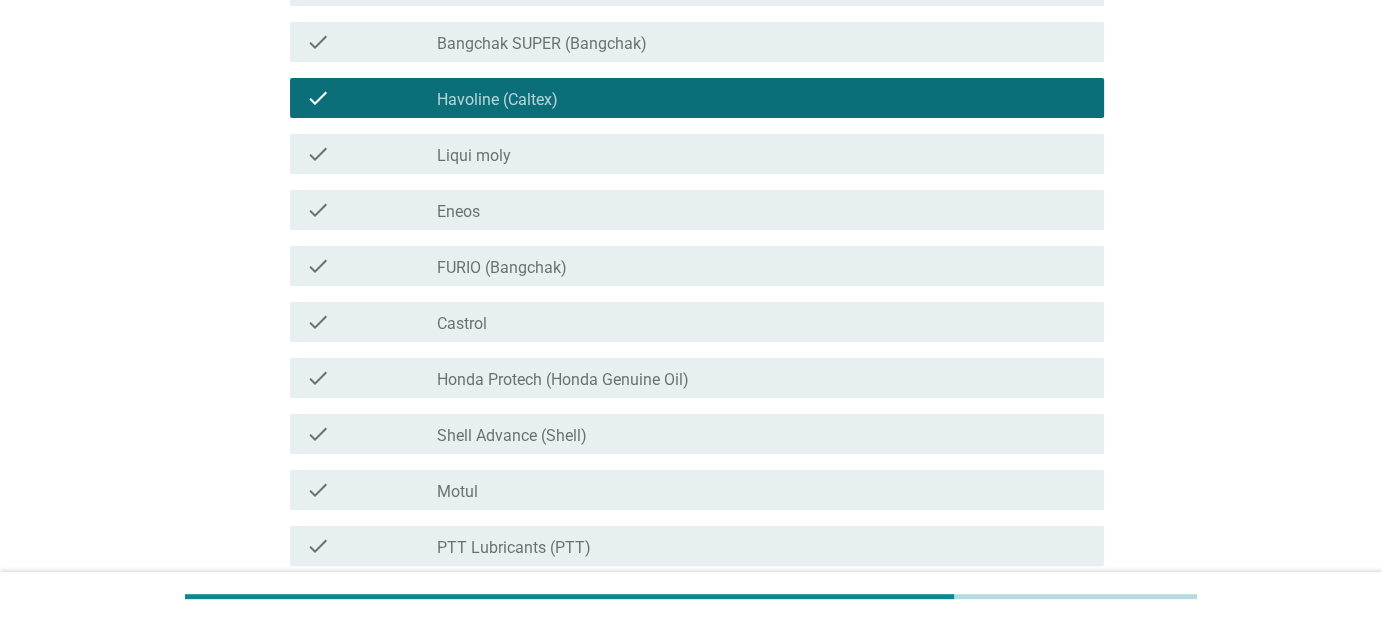 click on "Castrol" at bounding box center (462, 324) 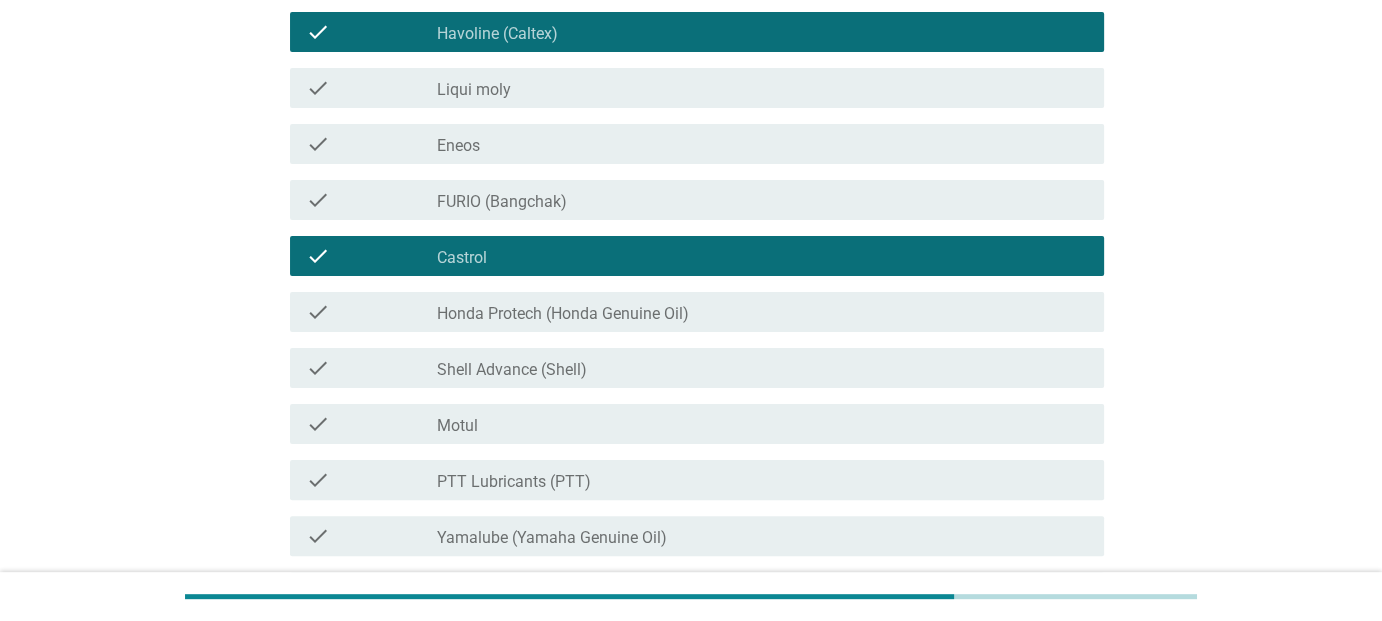 scroll, scrollTop: 500, scrollLeft: 0, axis: vertical 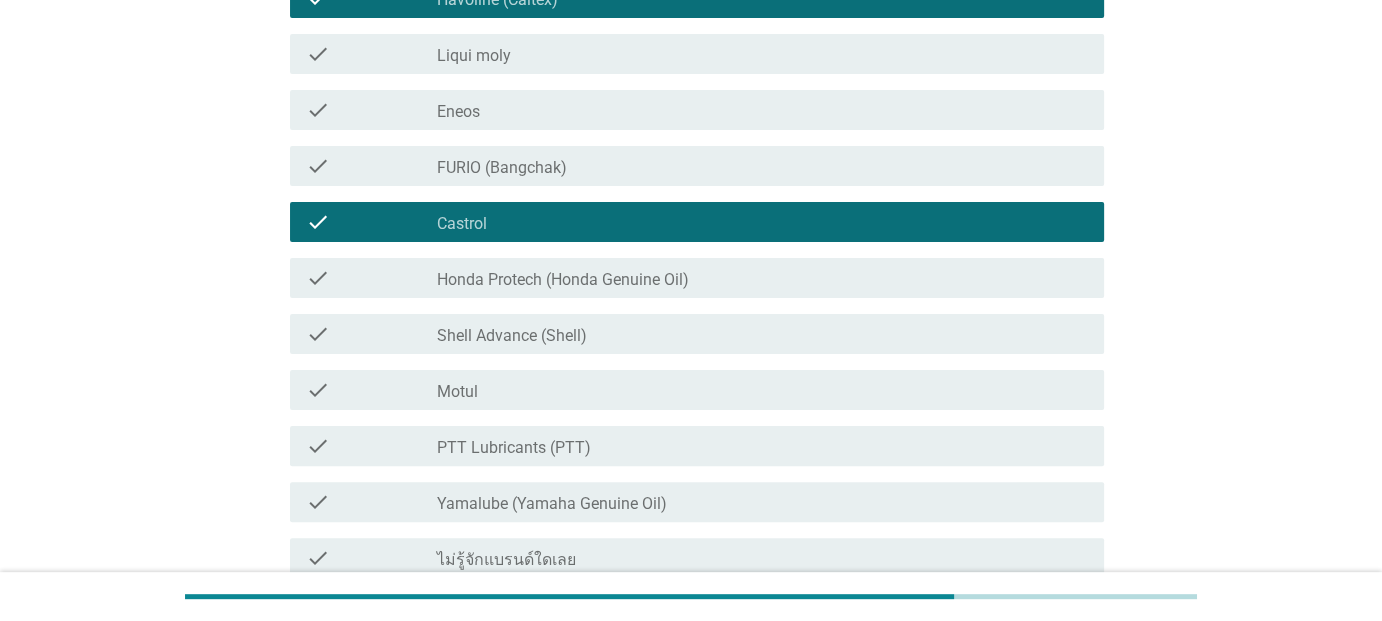 click on "Shell Advance (Shell)" at bounding box center (512, 336) 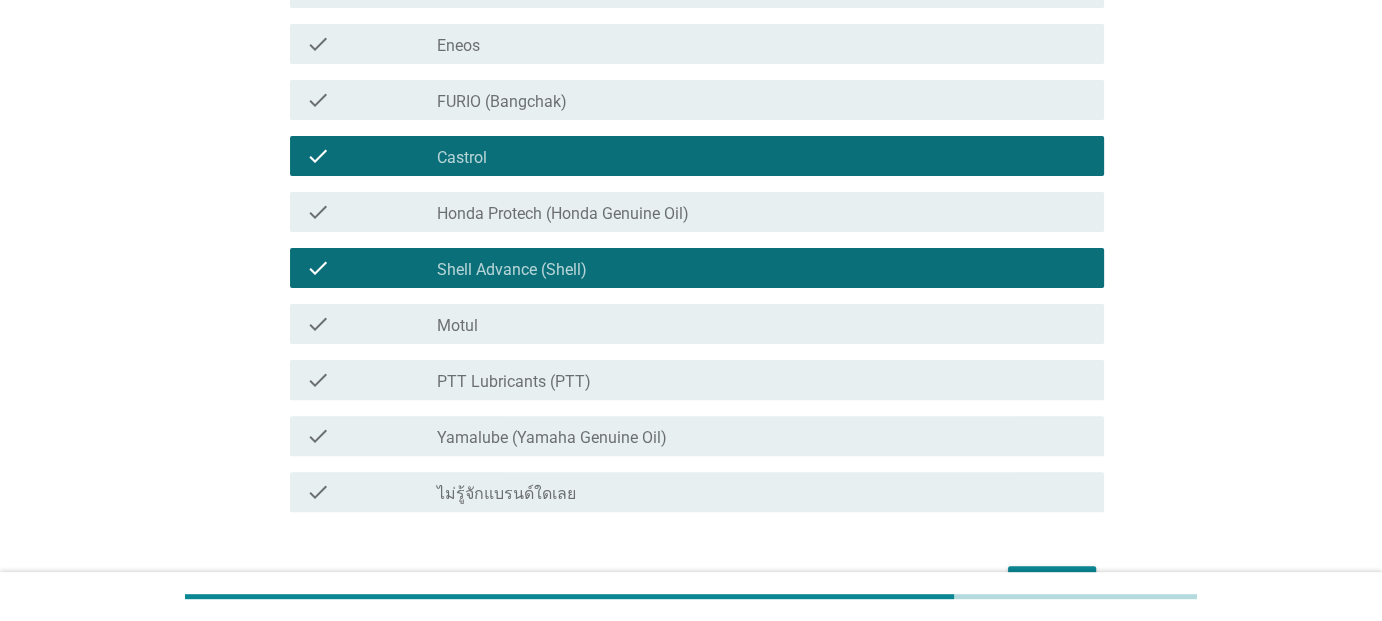 scroll, scrollTop: 600, scrollLeft: 0, axis: vertical 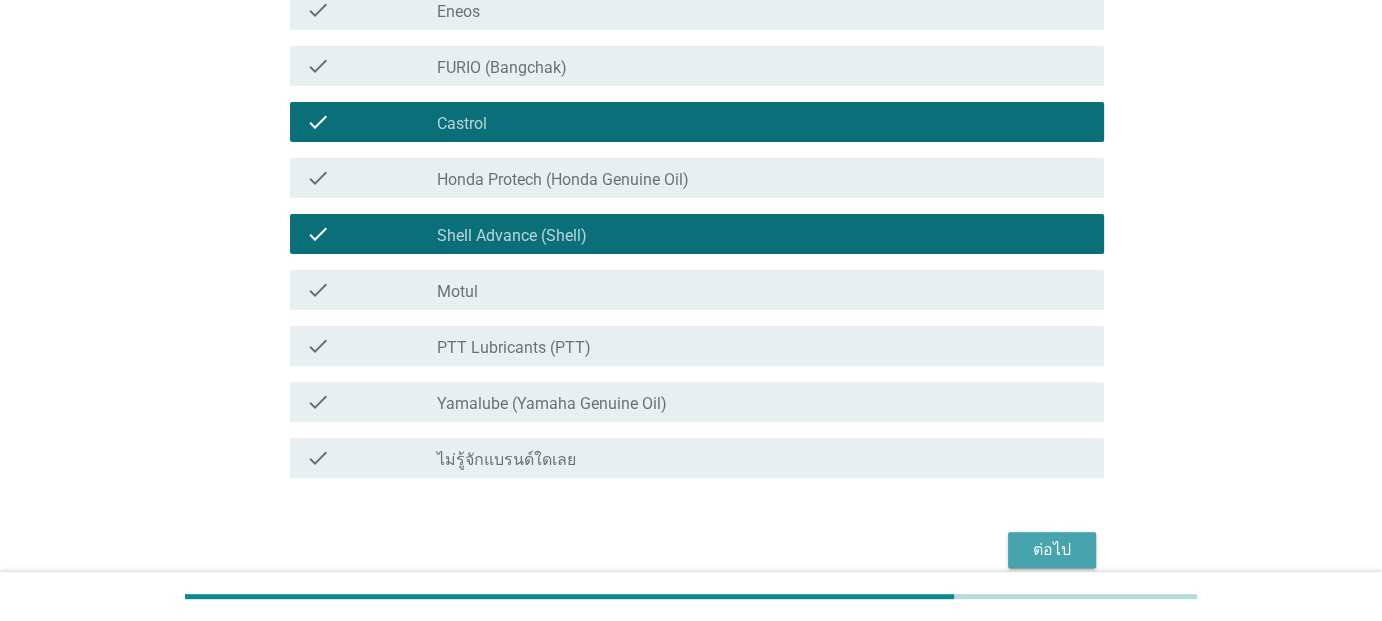 click on "ต่อไป" at bounding box center [1052, 550] 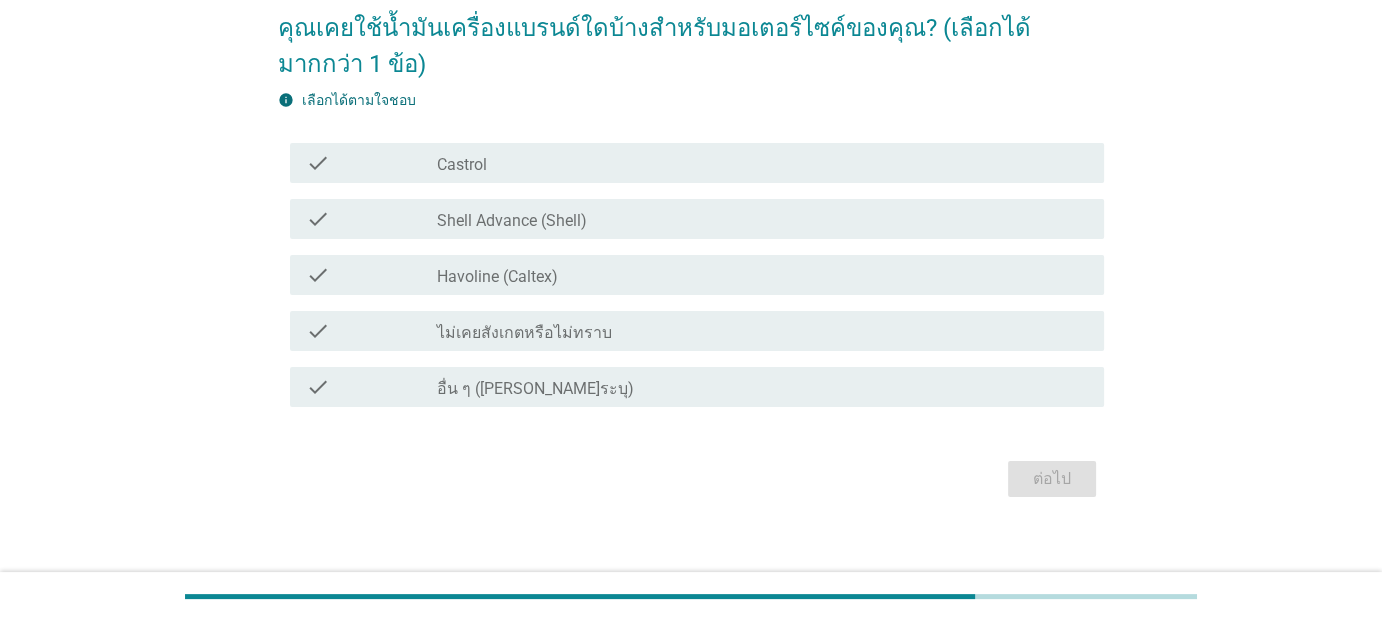 scroll, scrollTop: 186, scrollLeft: 0, axis: vertical 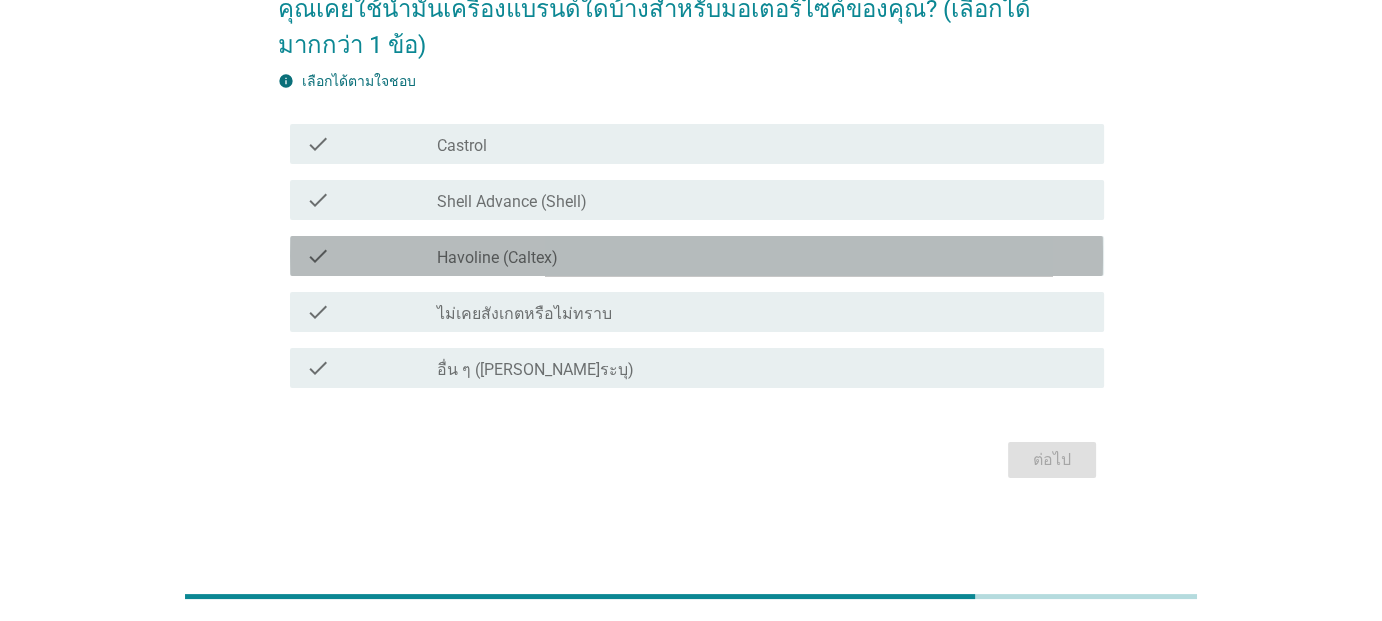 click on "check_box_outline_blank Havoline (Caltex)" at bounding box center (762, 256) 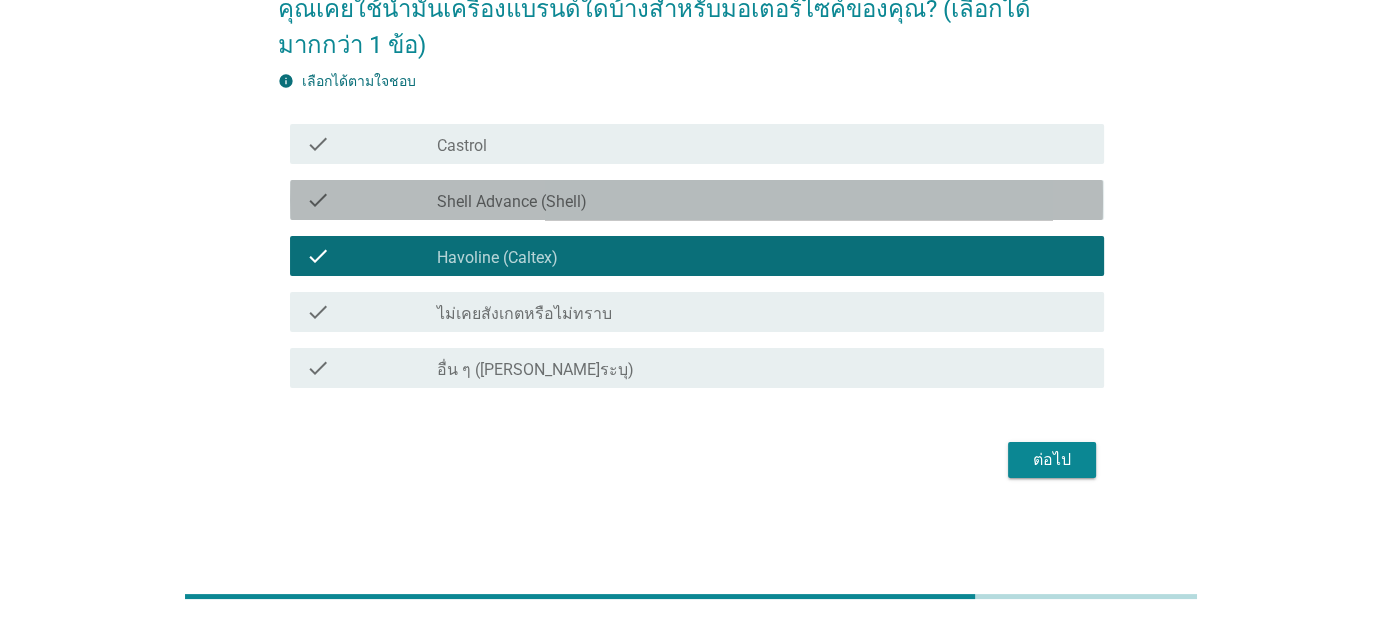 click on "check_box_outline_blank Shell Advance (Shell)" at bounding box center (762, 200) 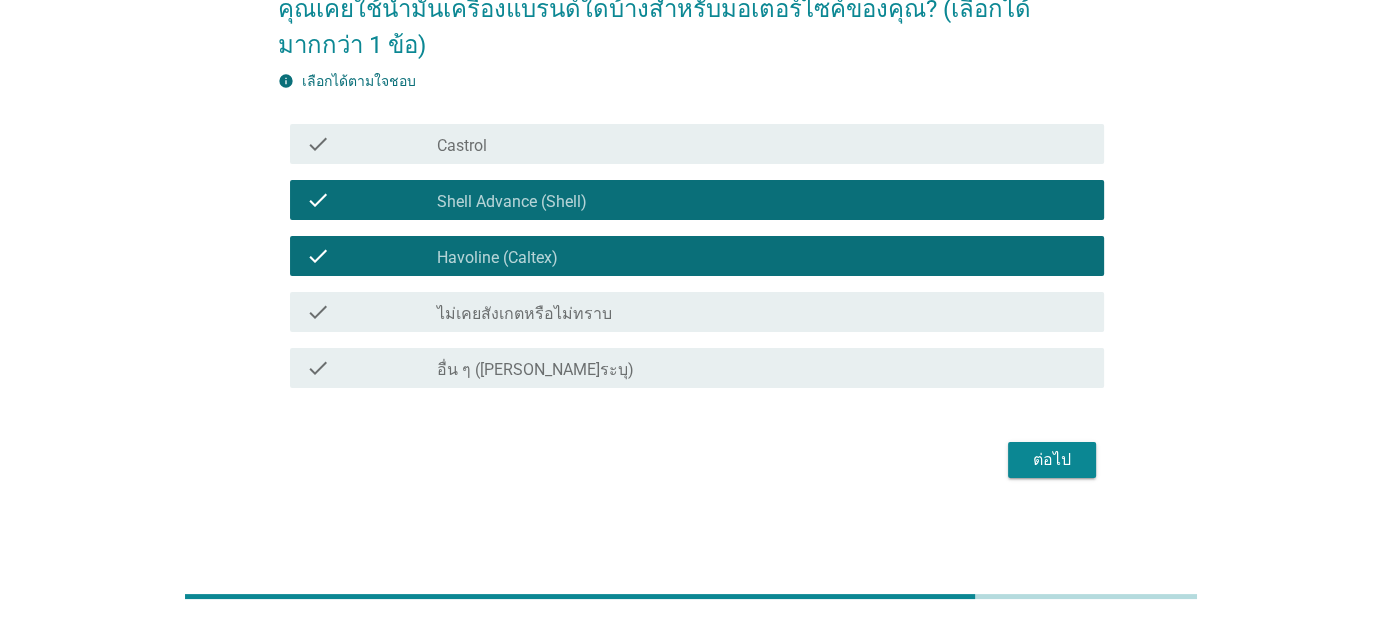 click on "ต่อไป" at bounding box center [1052, 460] 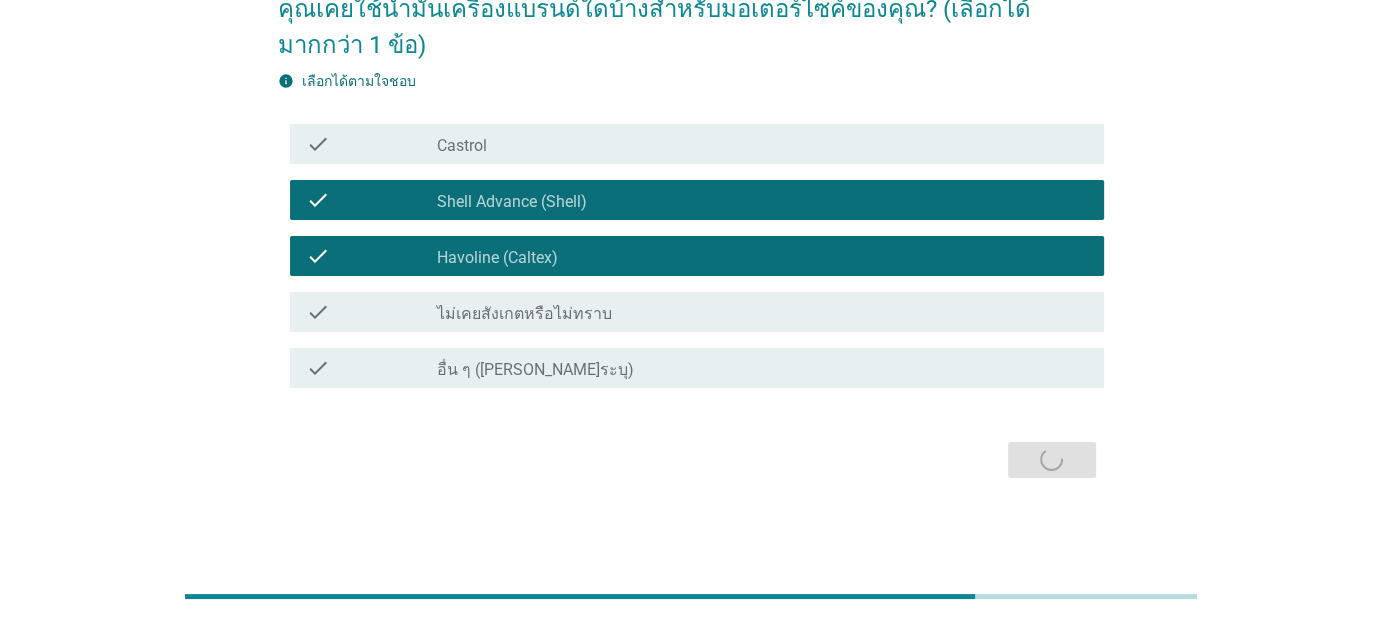 scroll, scrollTop: 0, scrollLeft: 0, axis: both 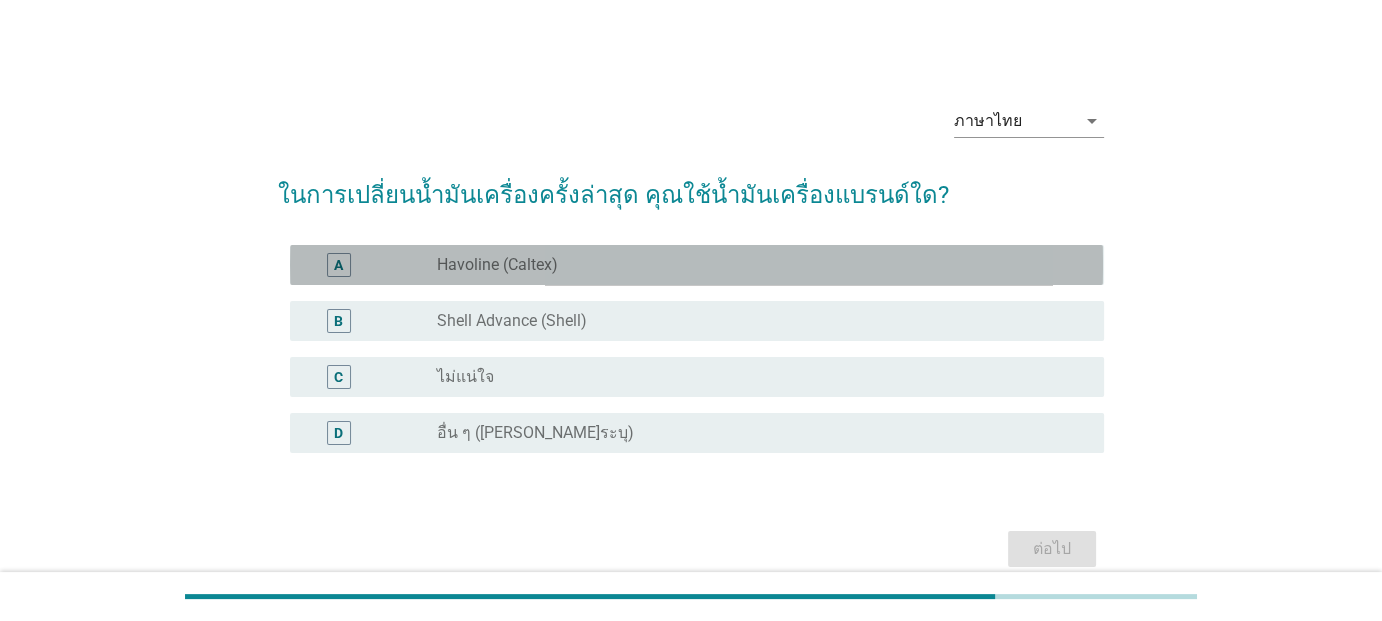 click on "Havoline (Caltex)" at bounding box center (497, 265) 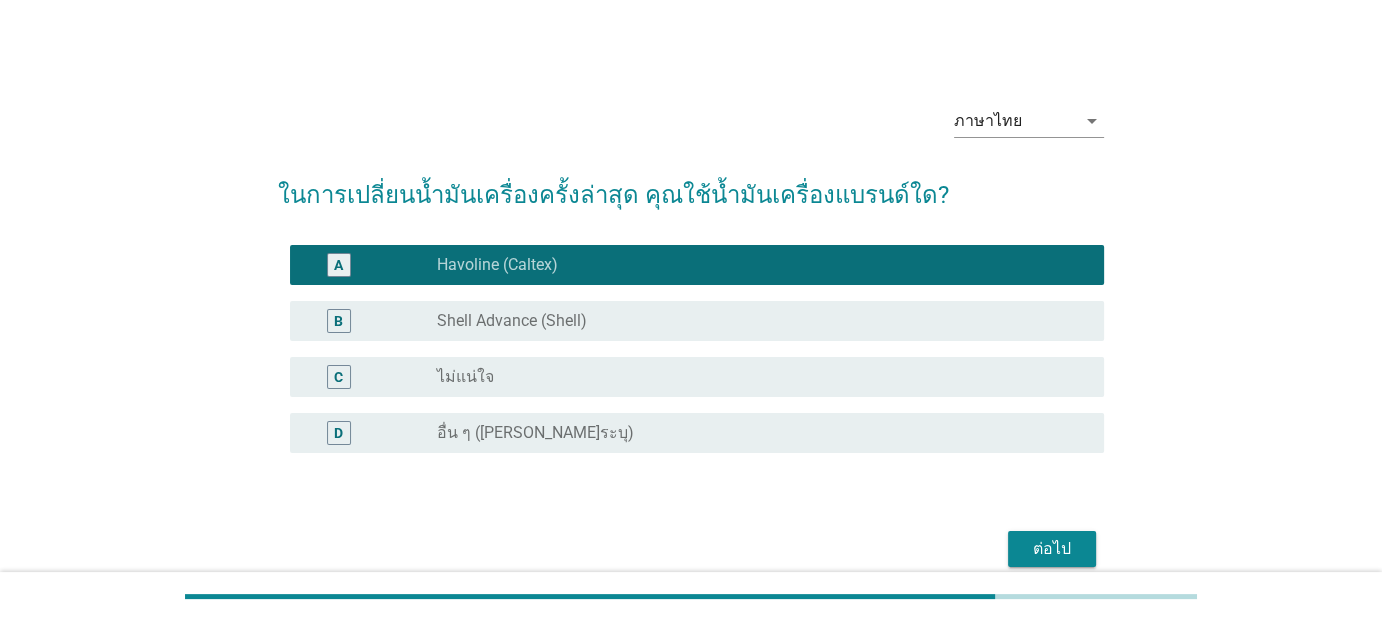 click on "Shell Advance (Shell)" at bounding box center [512, 321] 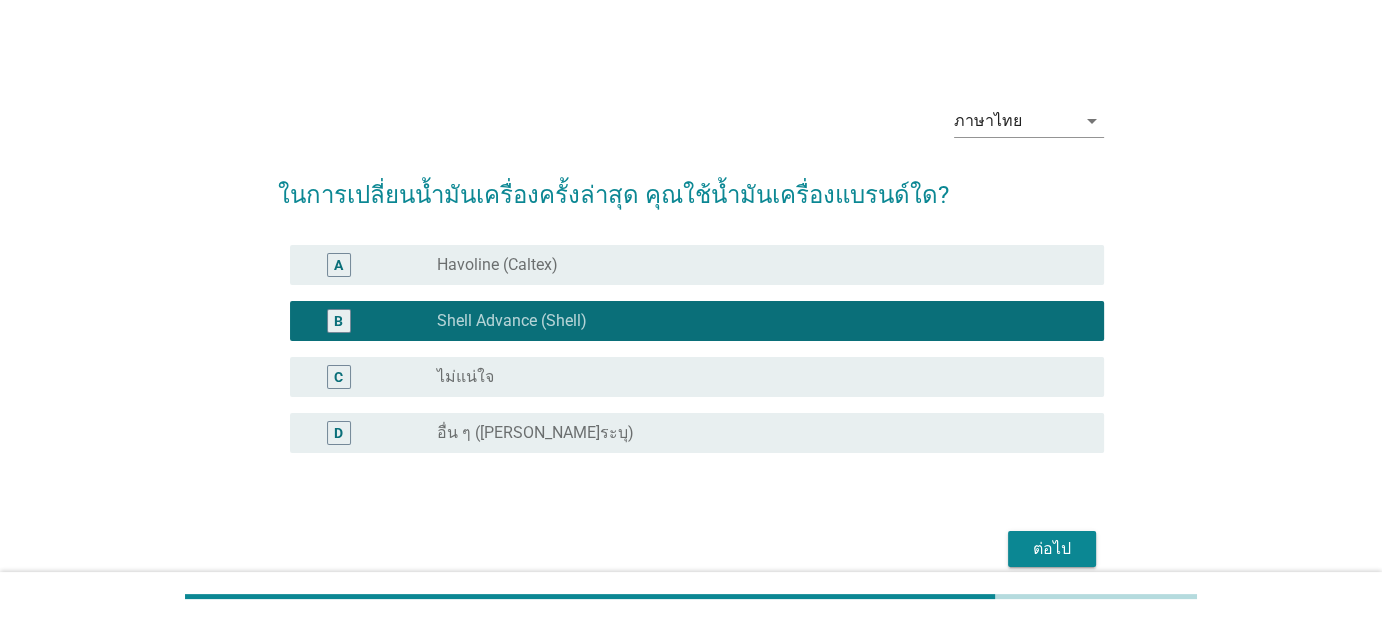 click on "radio_button_unchecked Havoline (Caltex)" at bounding box center [754, 265] 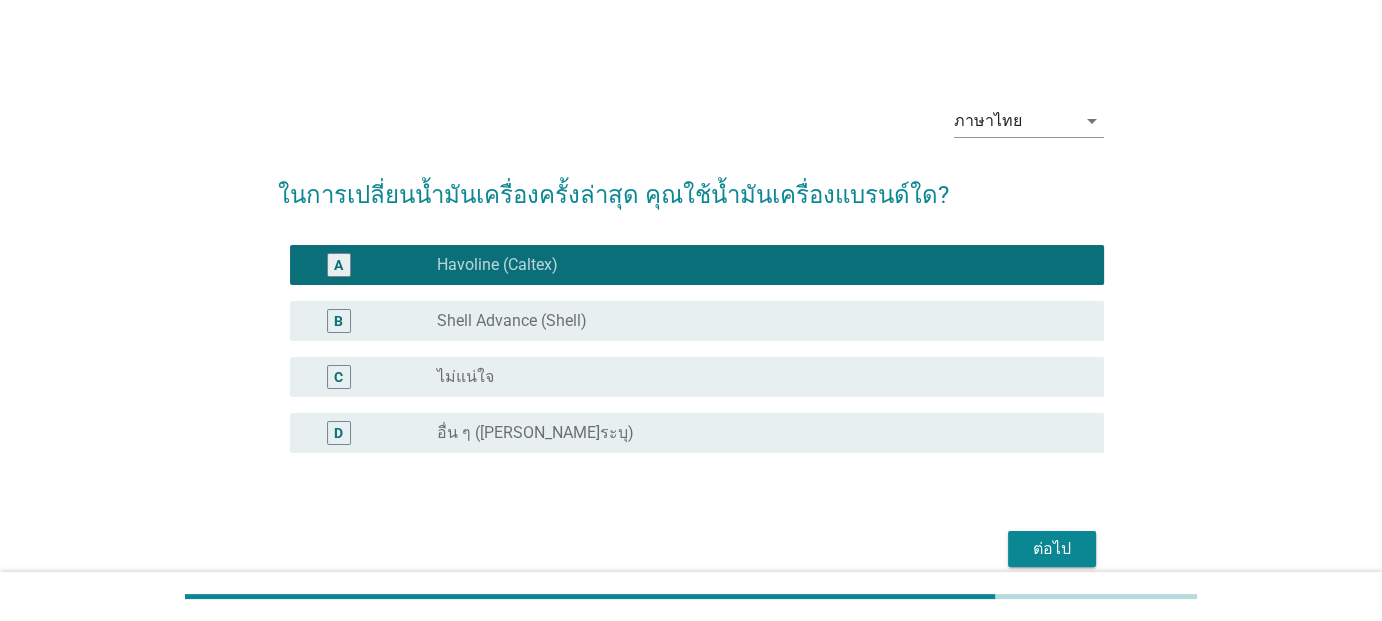 click on "ต่อไป" at bounding box center [1052, 549] 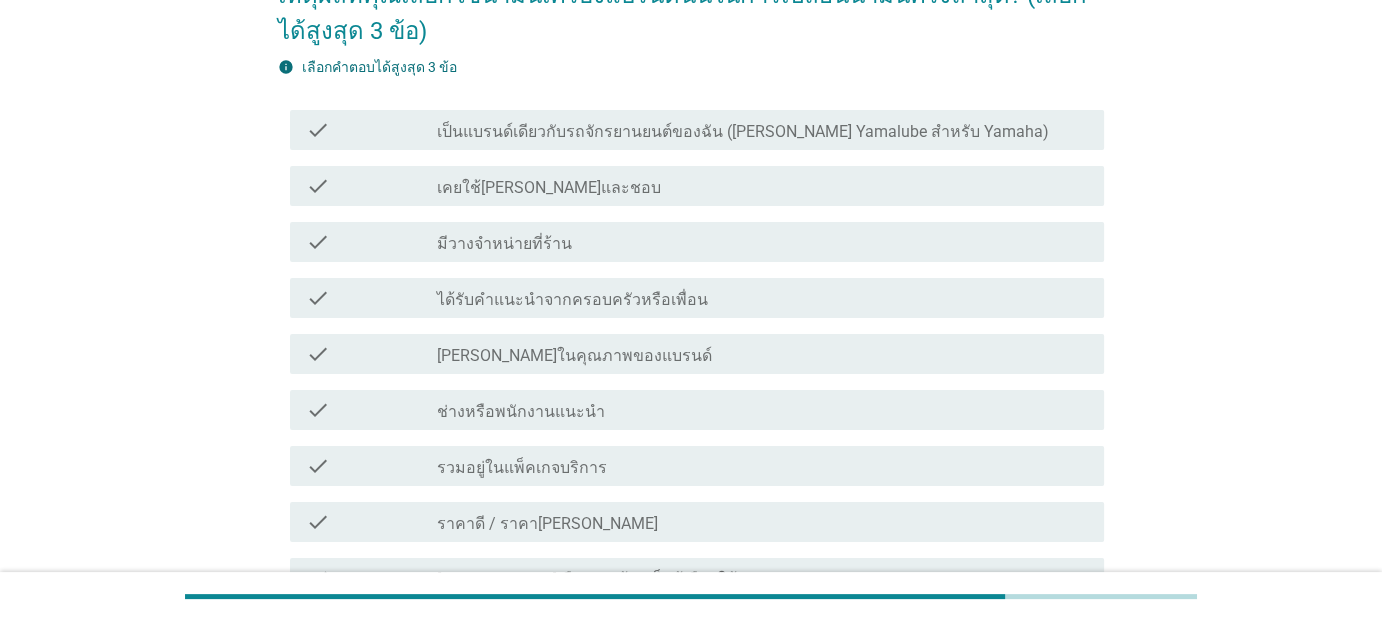 scroll, scrollTop: 300, scrollLeft: 0, axis: vertical 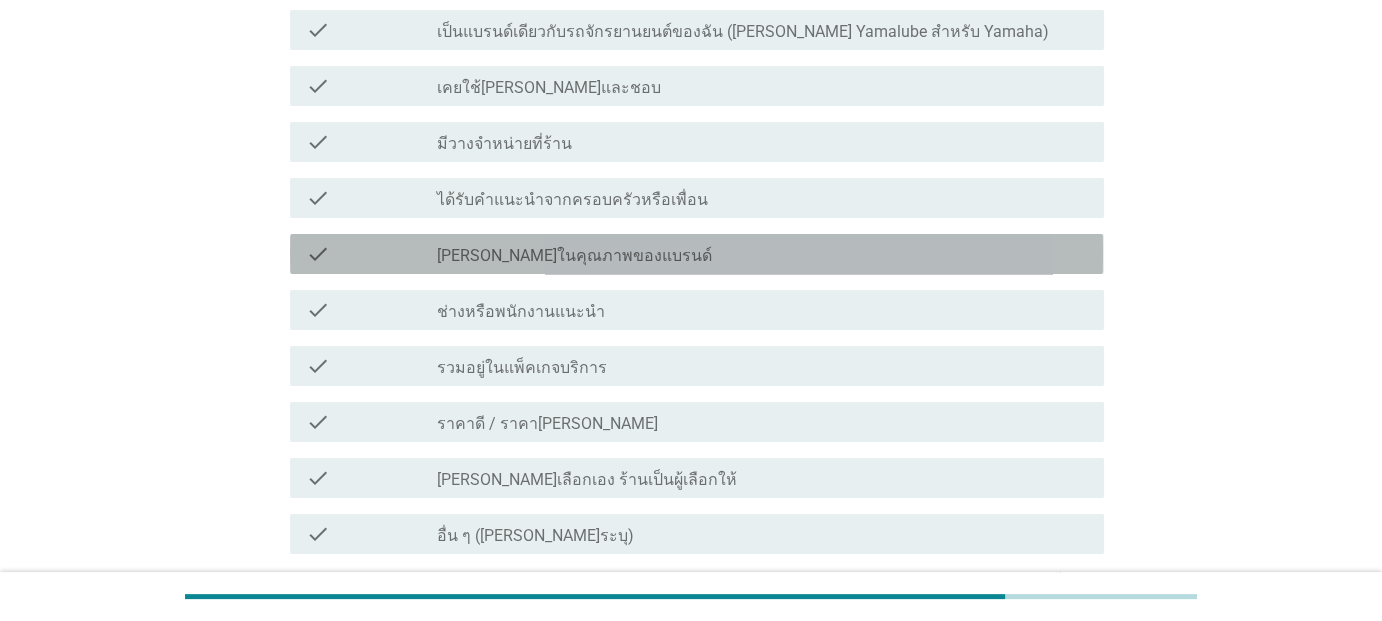 click on "[PERSON_NAME]ในคุณภาพของแบรนด์" at bounding box center (574, 256) 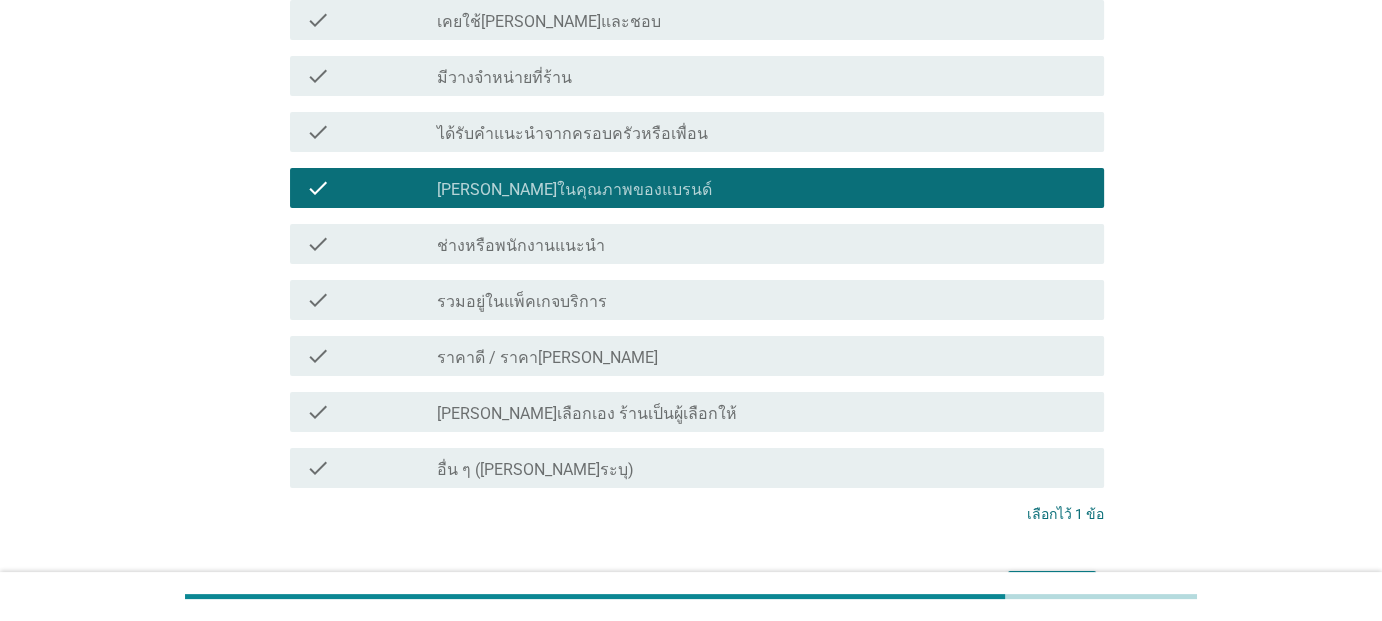 scroll, scrollTop: 400, scrollLeft: 0, axis: vertical 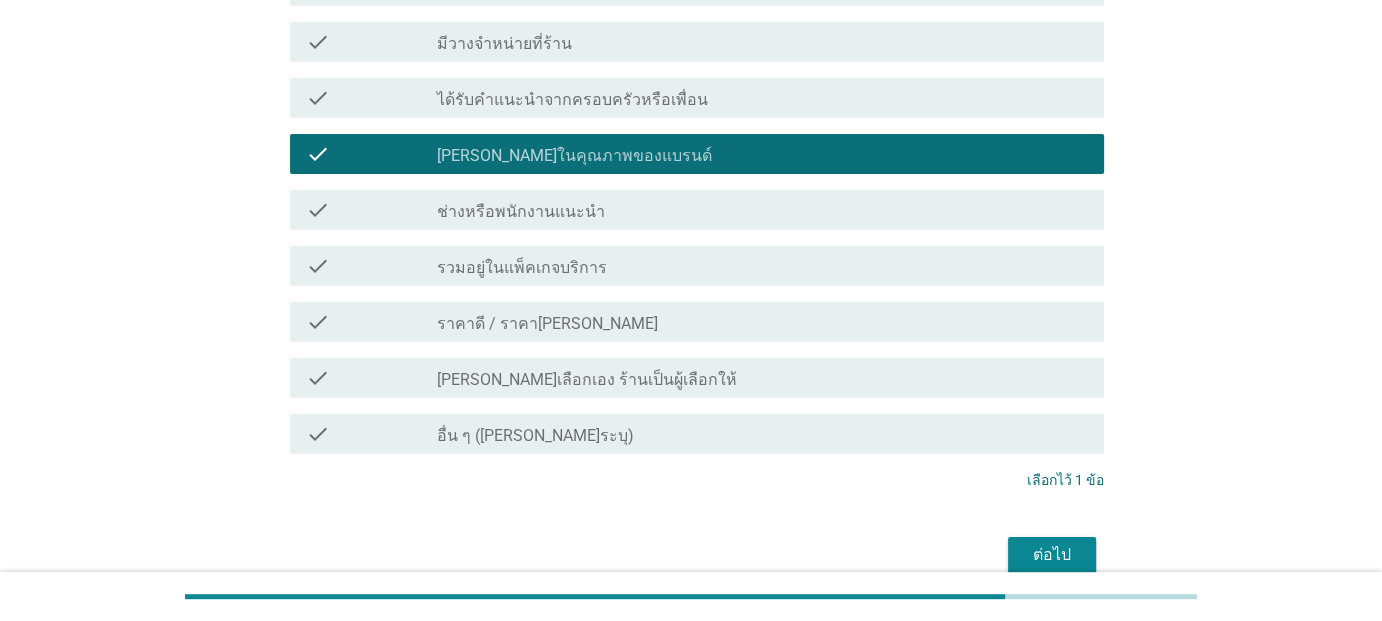 click on "check_box_outline_blank ราคาดี / ราคา[PERSON_NAME]" at bounding box center (762, 322) 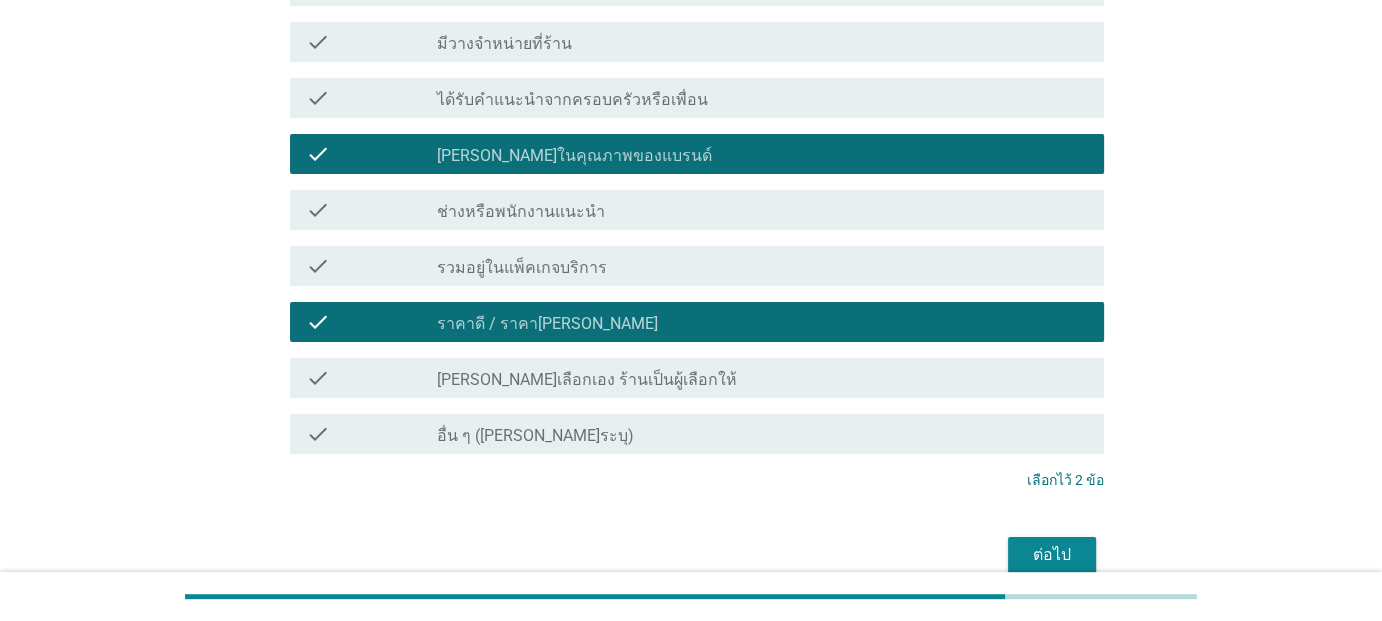 click on "ต่อไป" at bounding box center [1052, 555] 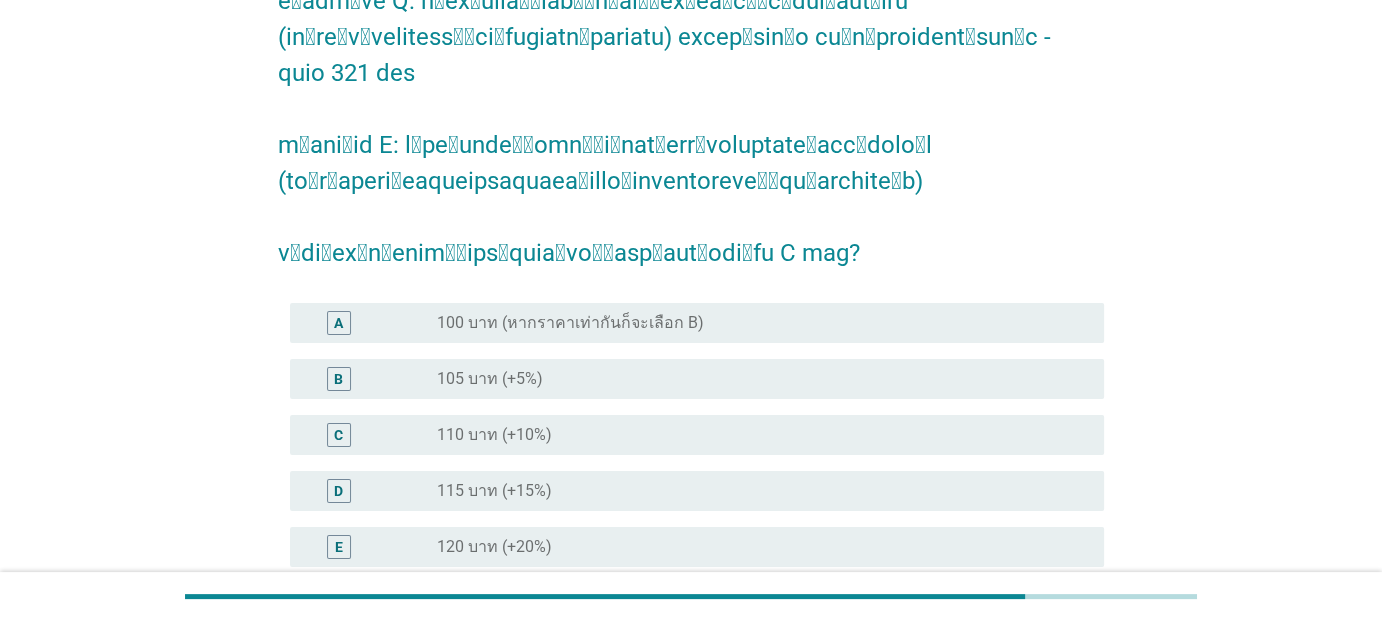 scroll, scrollTop: 300, scrollLeft: 0, axis: vertical 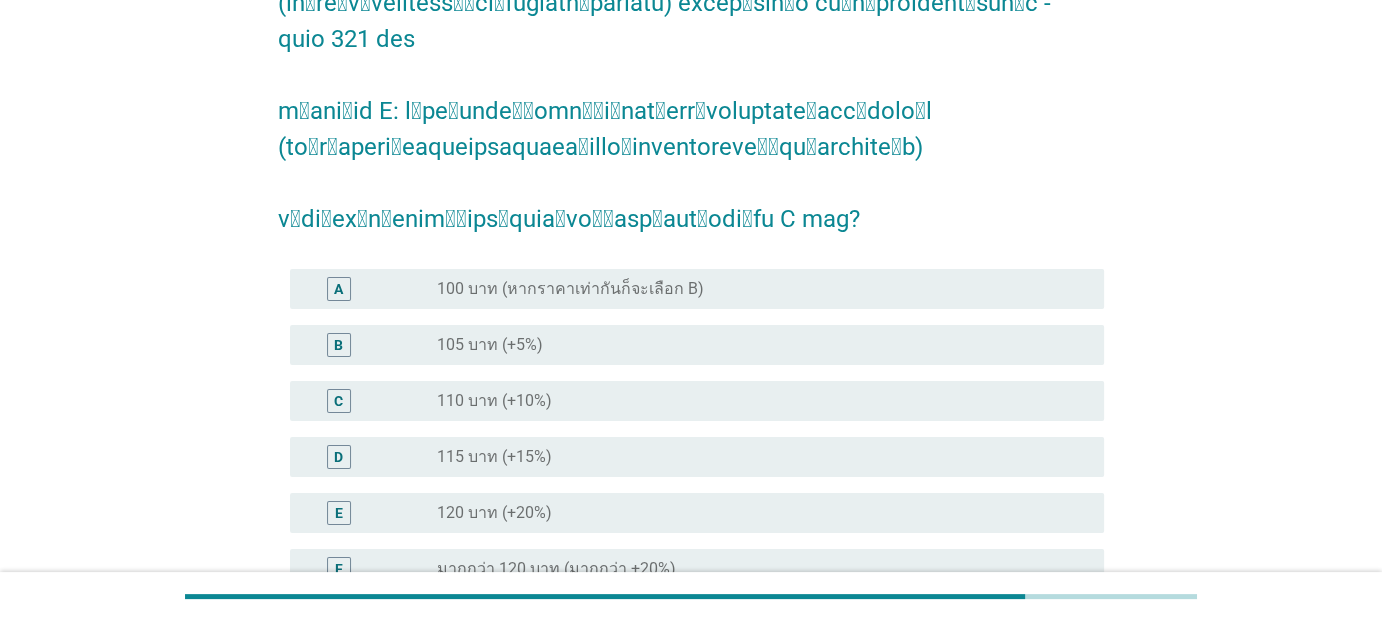 click on "100 บาท (หากราคาเท่ากันก็จะเลือก B)" at bounding box center (570, 289) 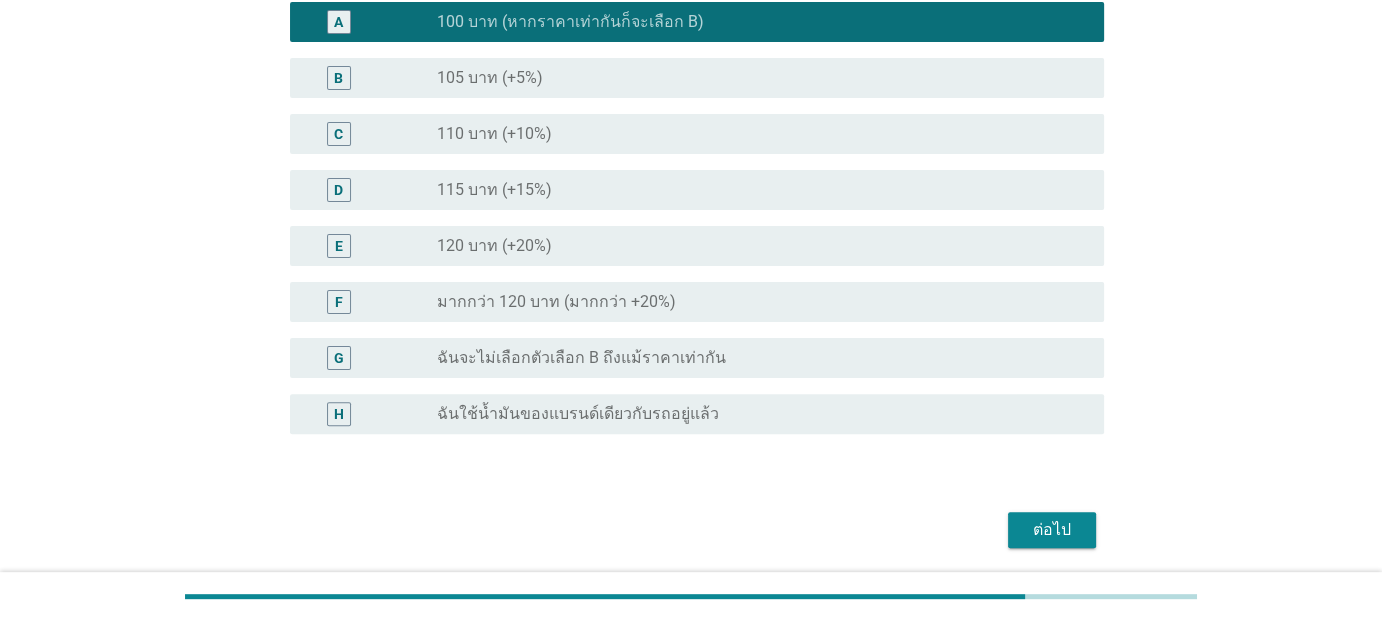 scroll, scrollTop: 600, scrollLeft: 0, axis: vertical 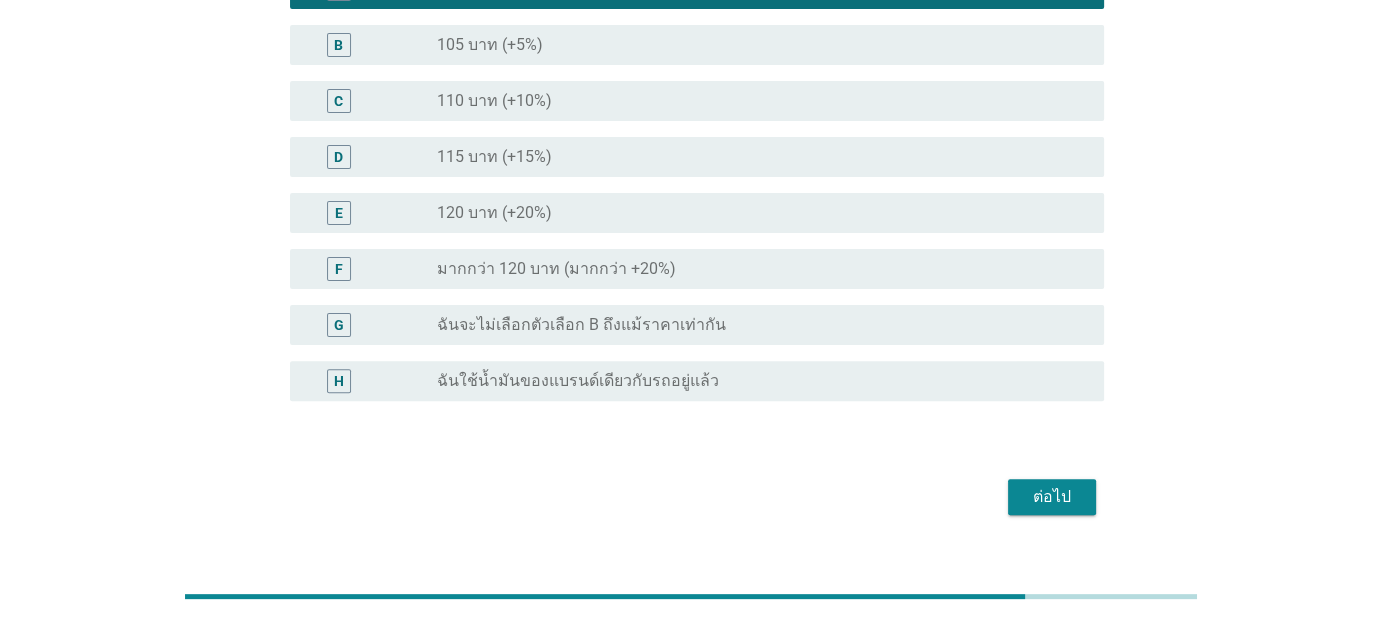 click on "ต่อไป" at bounding box center (690, 497) 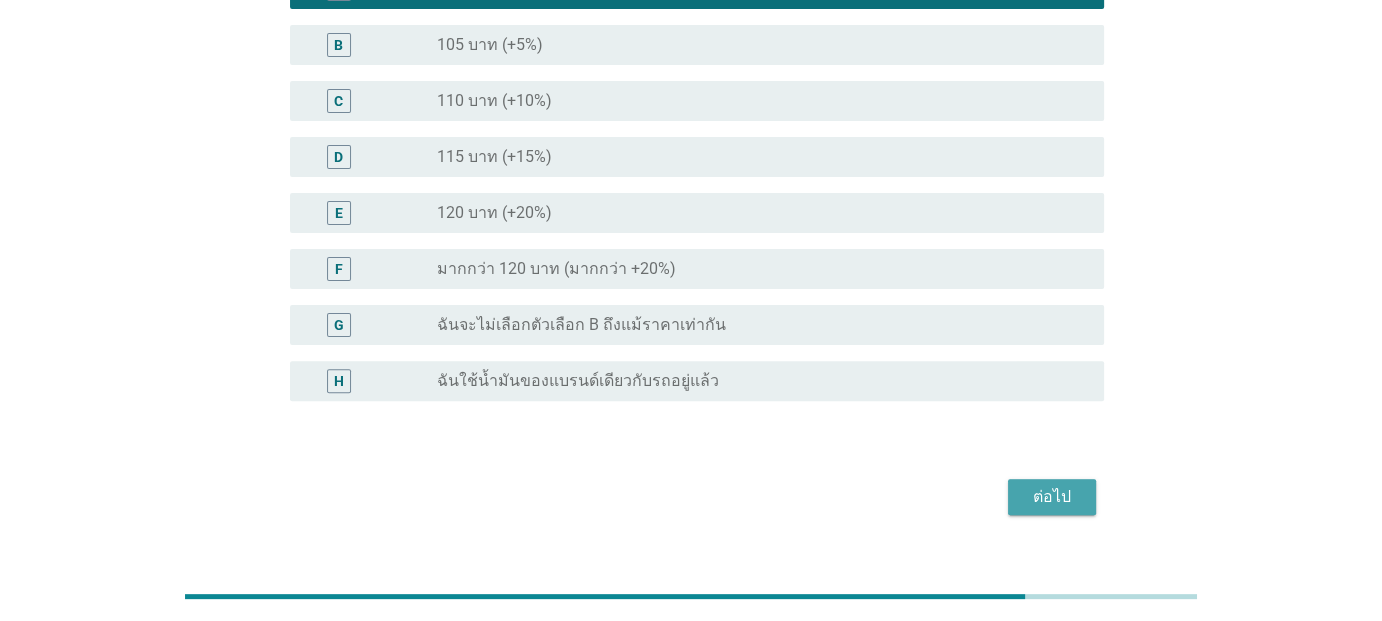 click on "ต่อไป" at bounding box center [1052, 497] 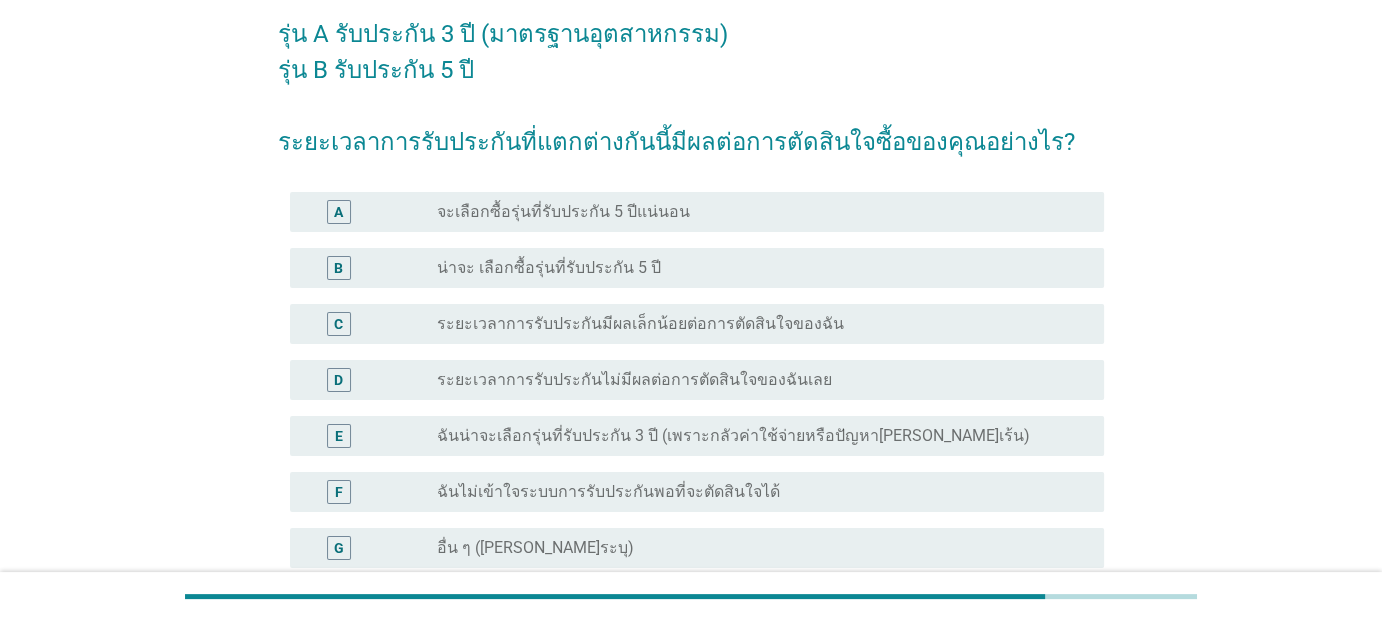 scroll, scrollTop: 300, scrollLeft: 0, axis: vertical 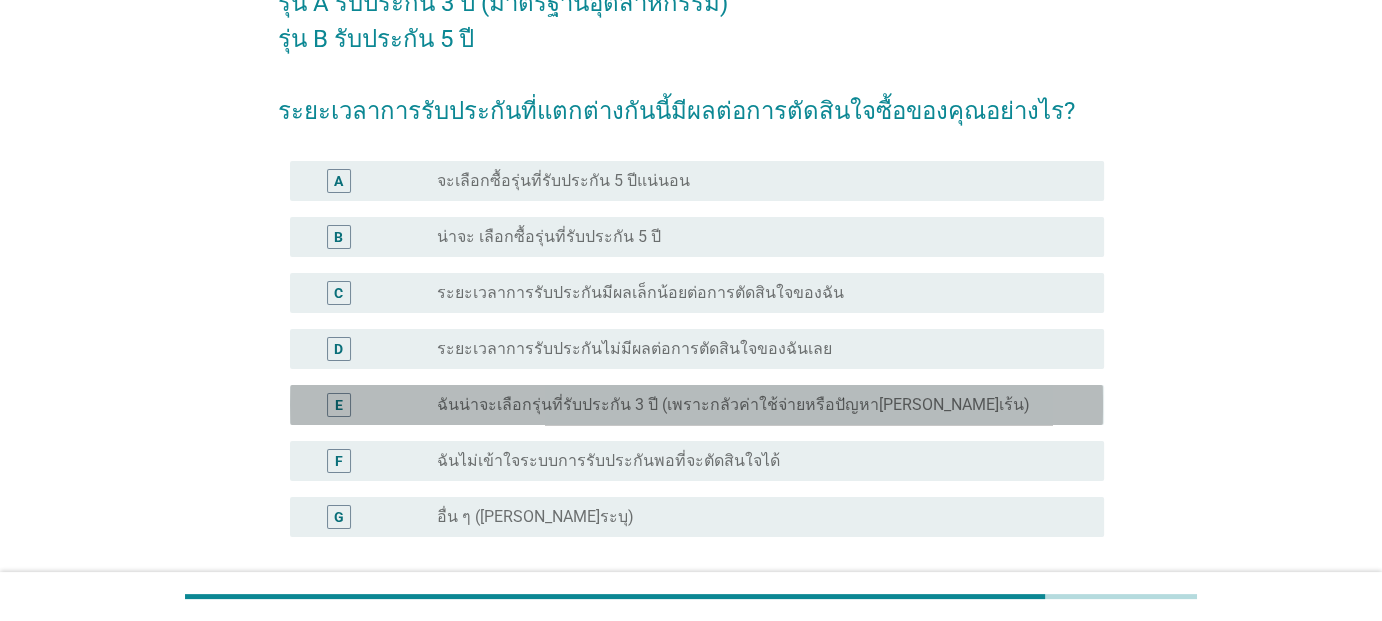 click on "ฉันน่าจะเลือกรุ่นที่รับประกัน 3 ปี (เพราะกลัวค่าใช้จ่ายหรือปัญหา[PERSON_NAME]เร้น)" at bounding box center [733, 405] 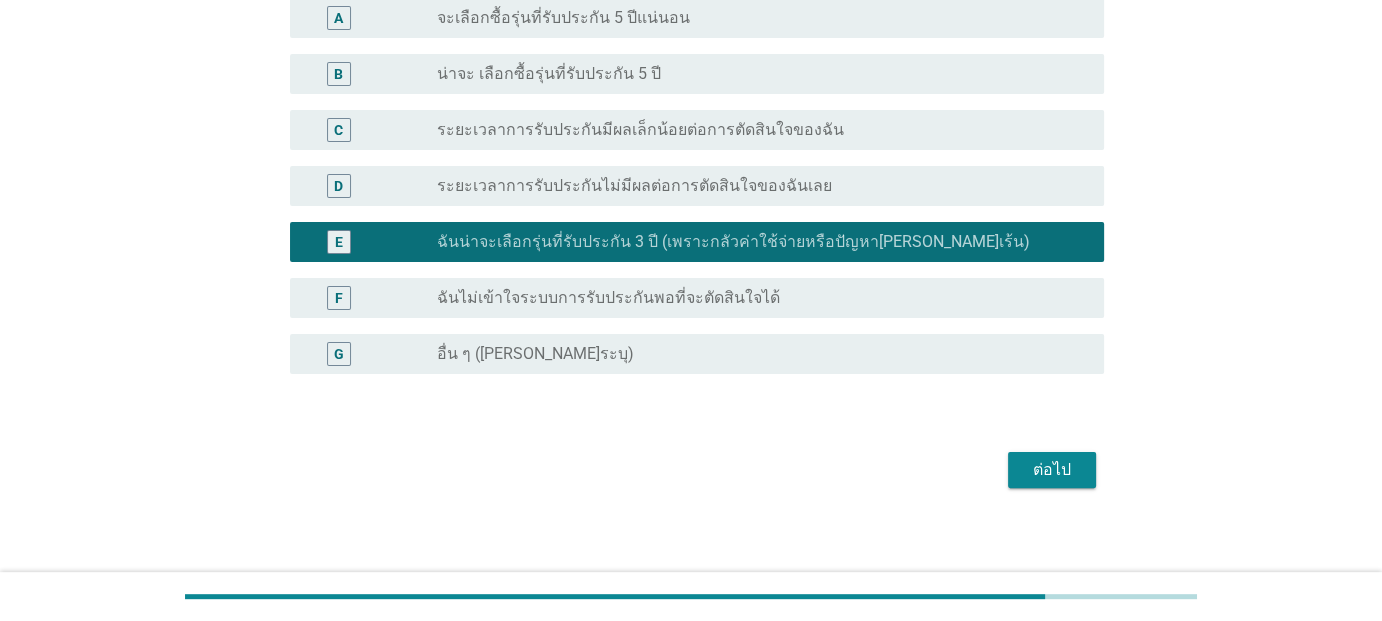 scroll, scrollTop: 472, scrollLeft: 0, axis: vertical 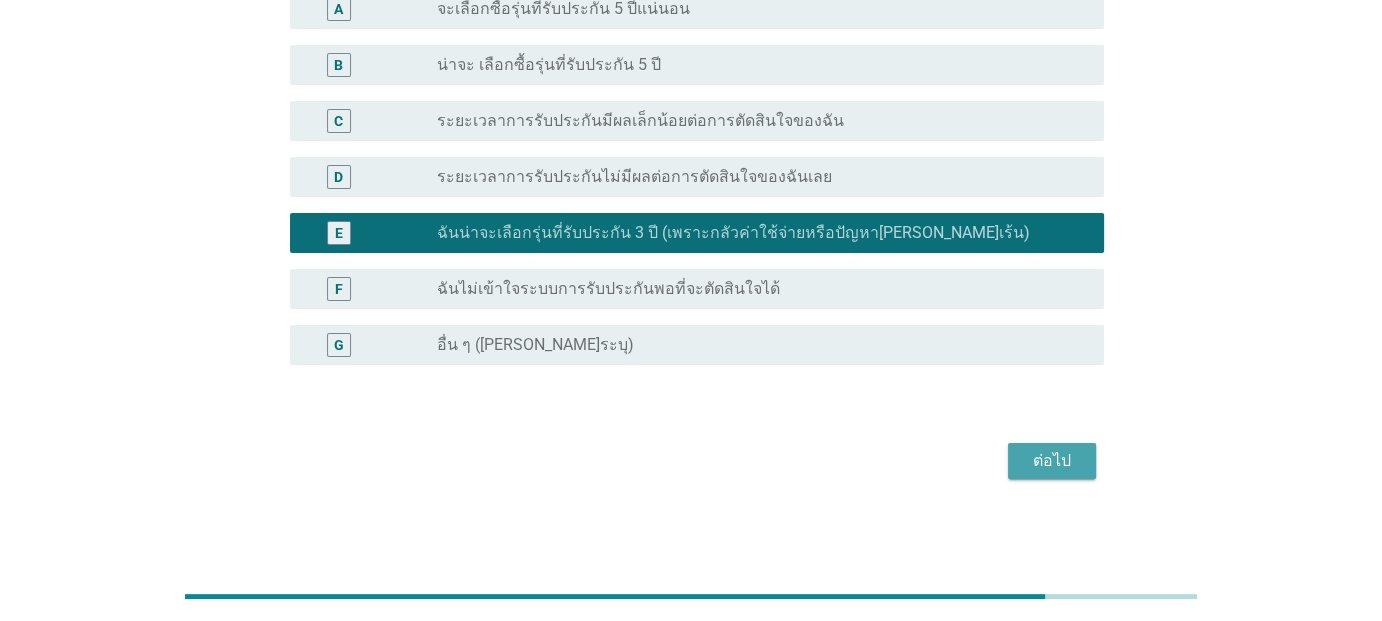 click on "ต่อไป" at bounding box center [1052, 461] 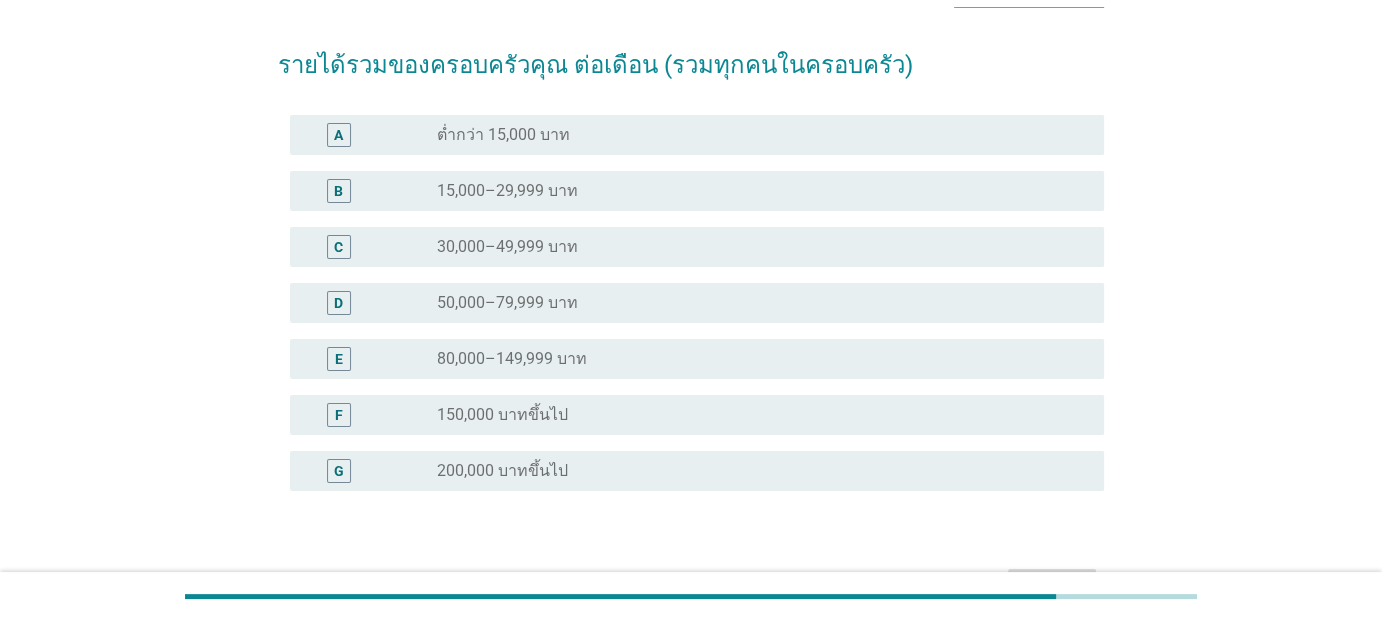 scroll, scrollTop: 100, scrollLeft: 0, axis: vertical 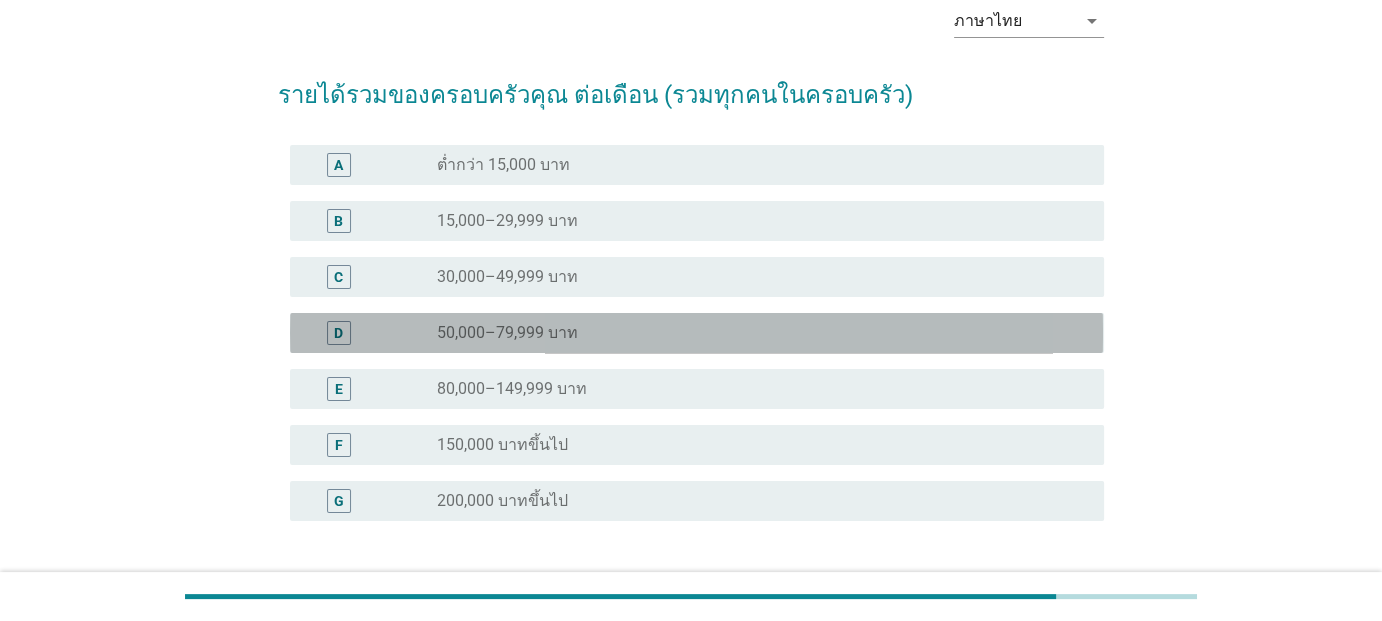 click on "radio_button_unchecked 50,000–79,999 บาท" at bounding box center (754, 333) 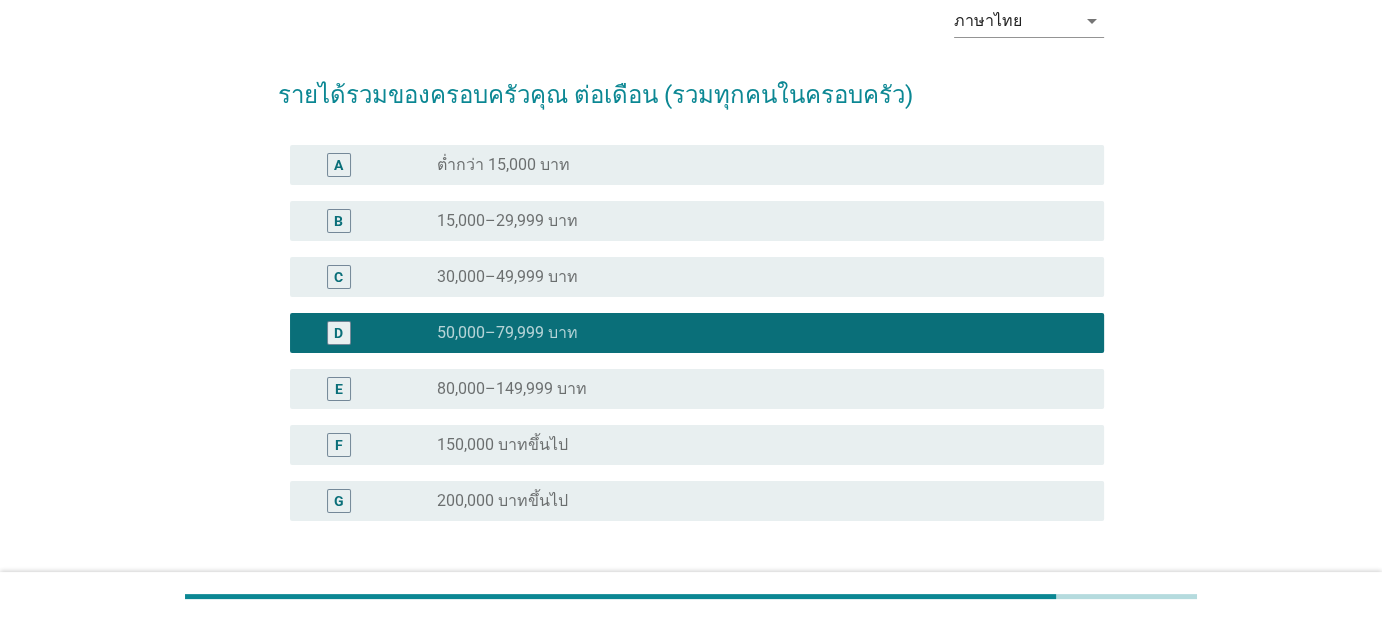 scroll, scrollTop: 200, scrollLeft: 0, axis: vertical 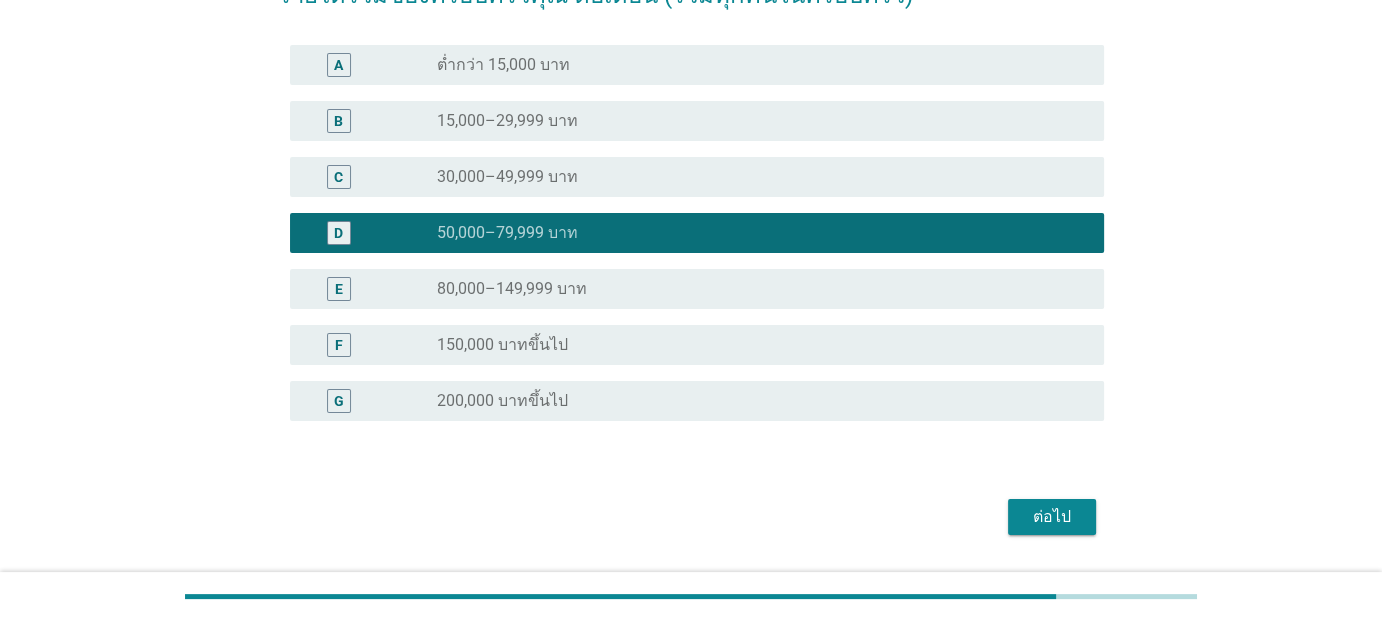 click on "ต่อไป" at bounding box center (1052, 517) 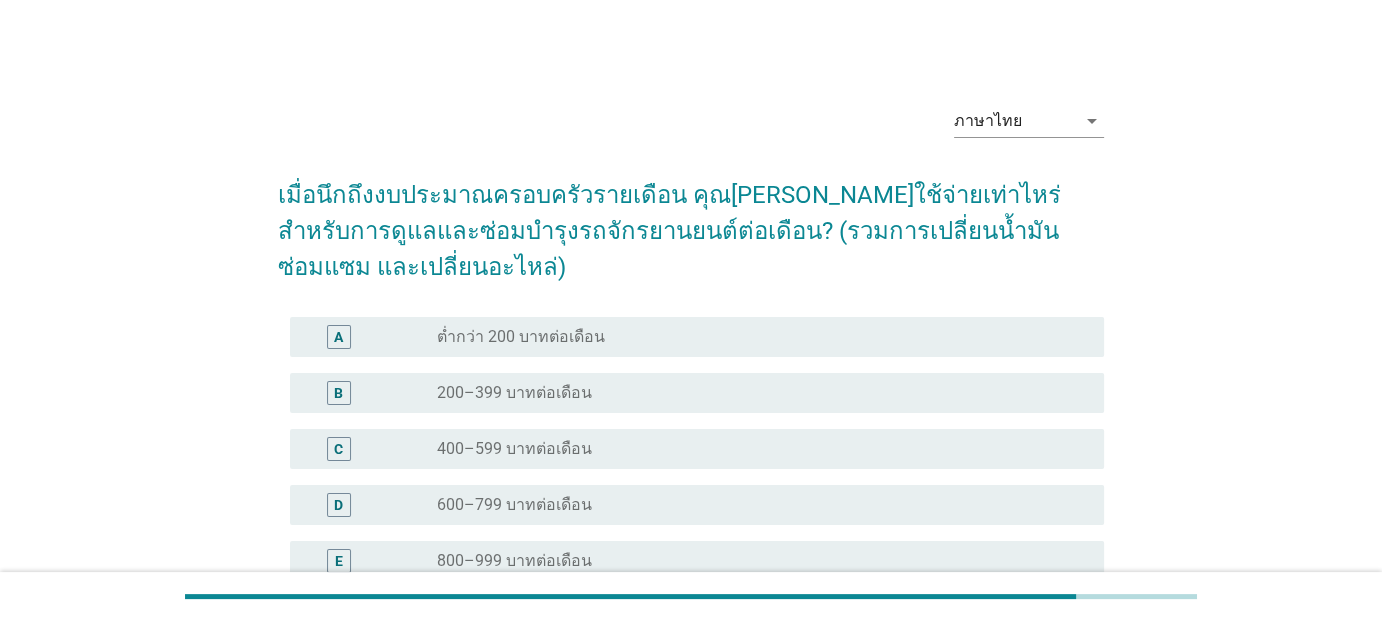 scroll, scrollTop: 100, scrollLeft: 0, axis: vertical 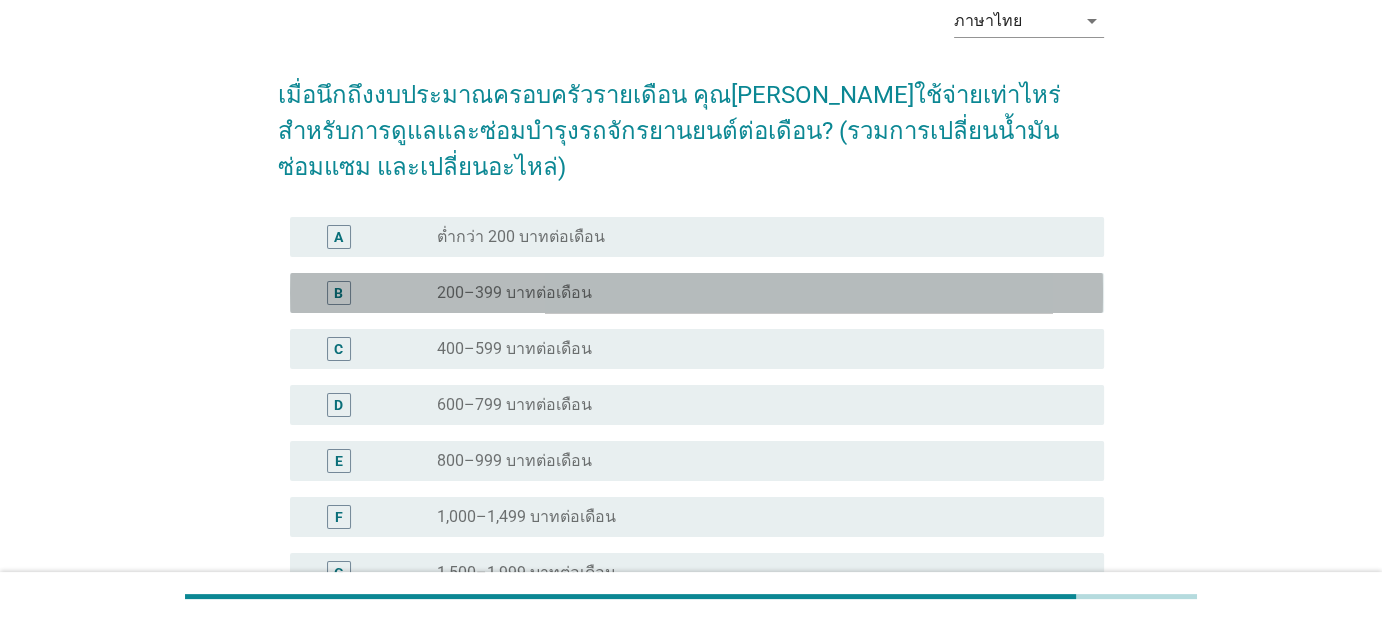 click on "radio_button_unchecked 200–399 บาทต่อเดือน" at bounding box center [754, 293] 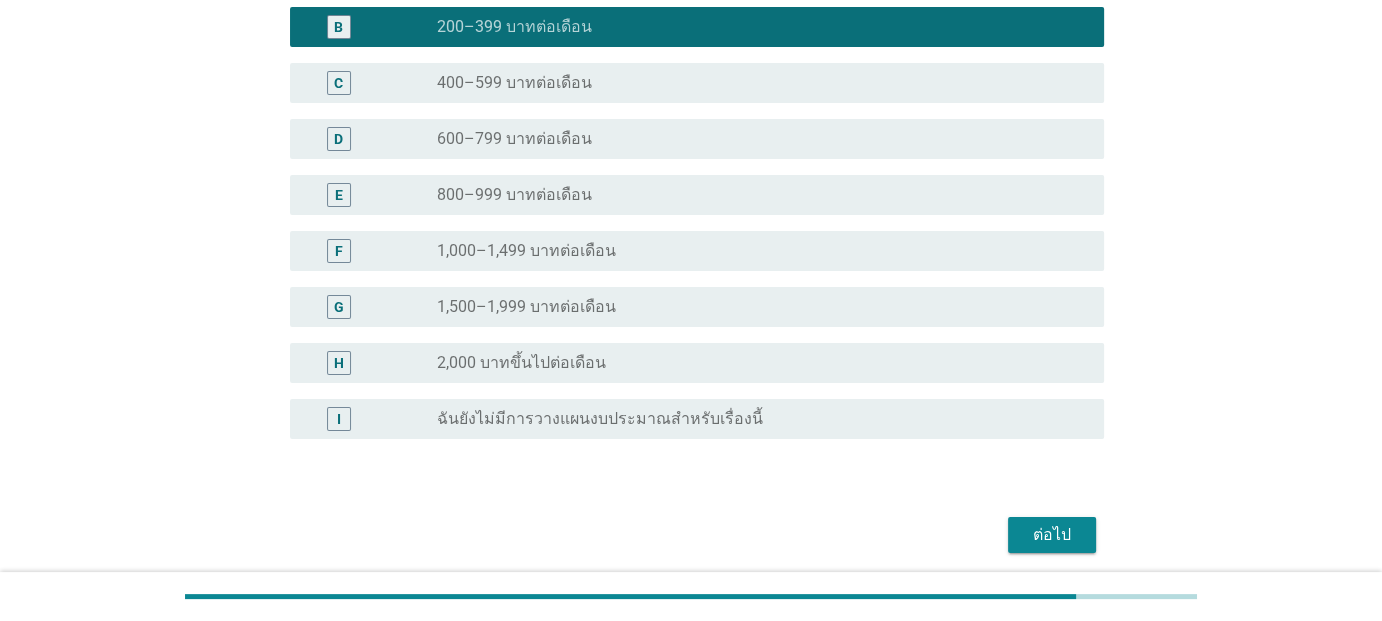 scroll, scrollTop: 440, scrollLeft: 0, axis: vertical 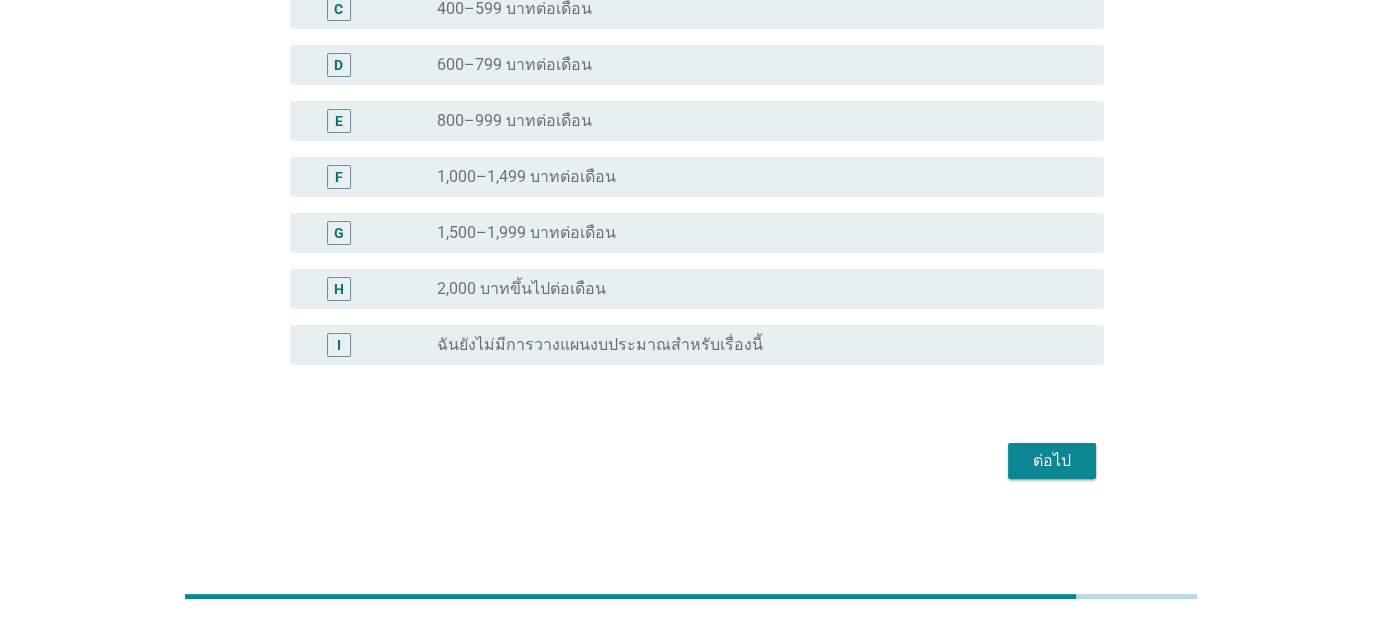 click on "ต่อไป" at bounding box center [1052, 461] 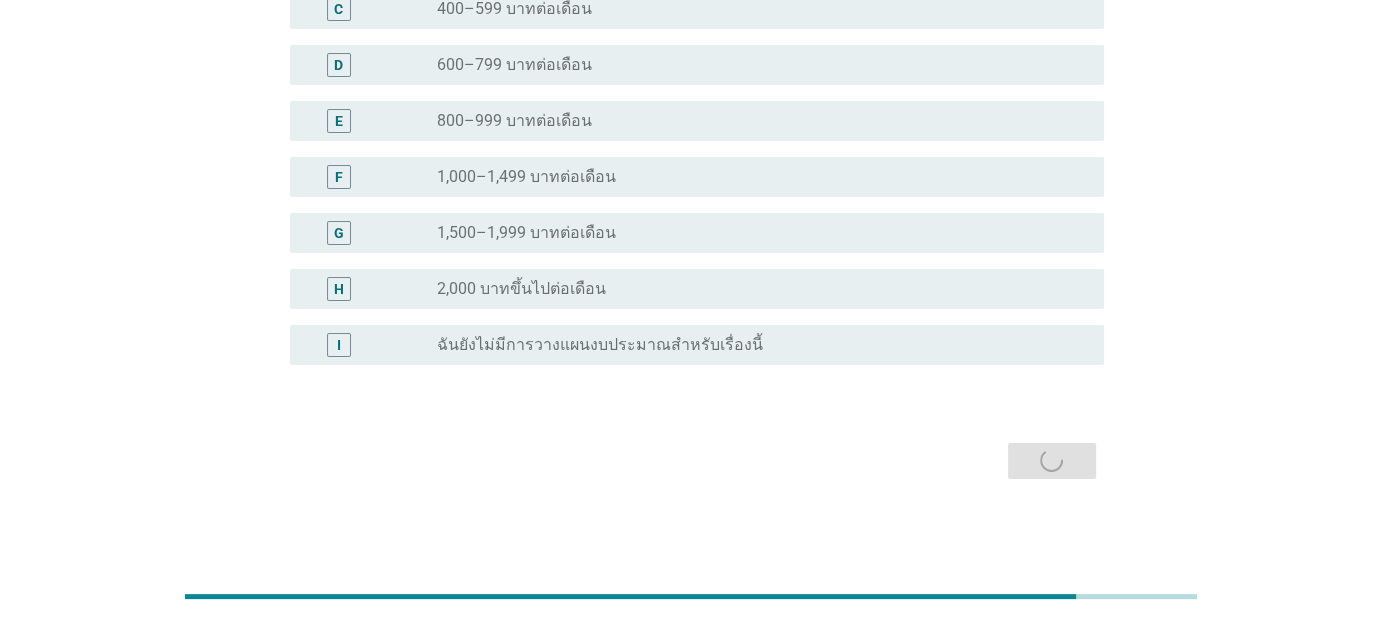 scroll, scrollTop: 0, scrollLeft: 0, axis: both 